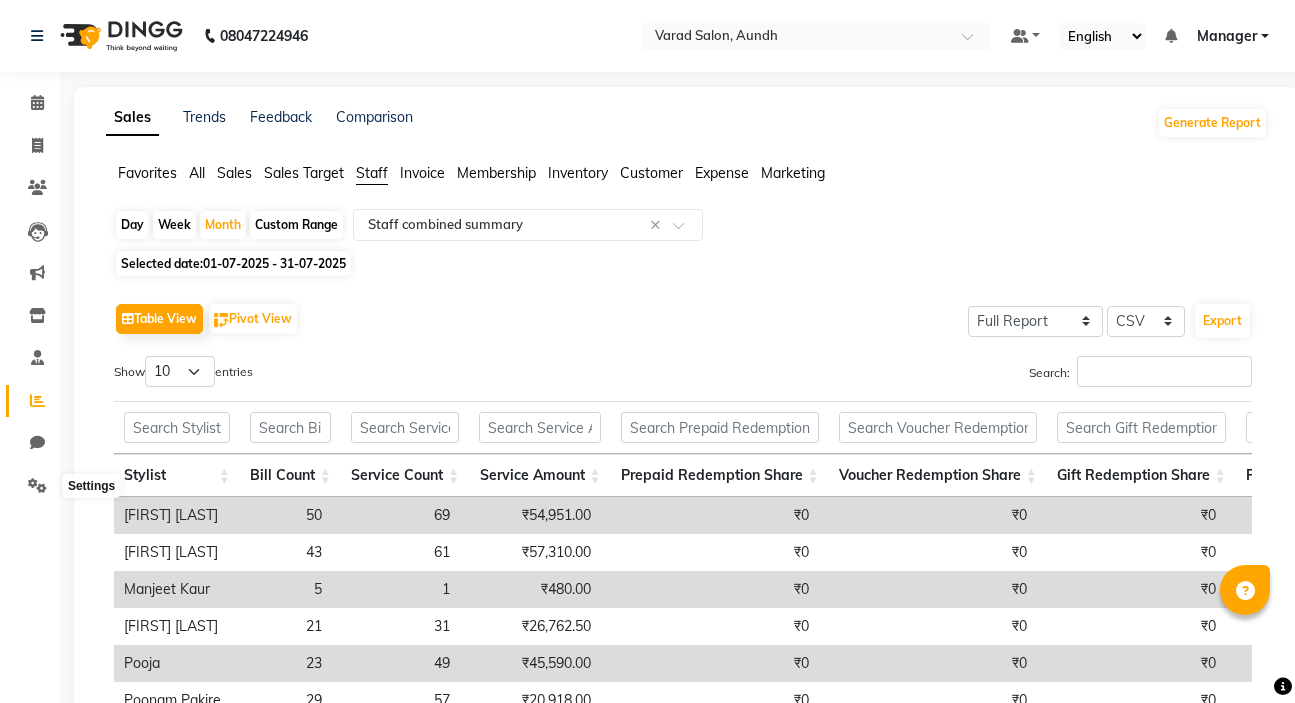 select on "full_report" 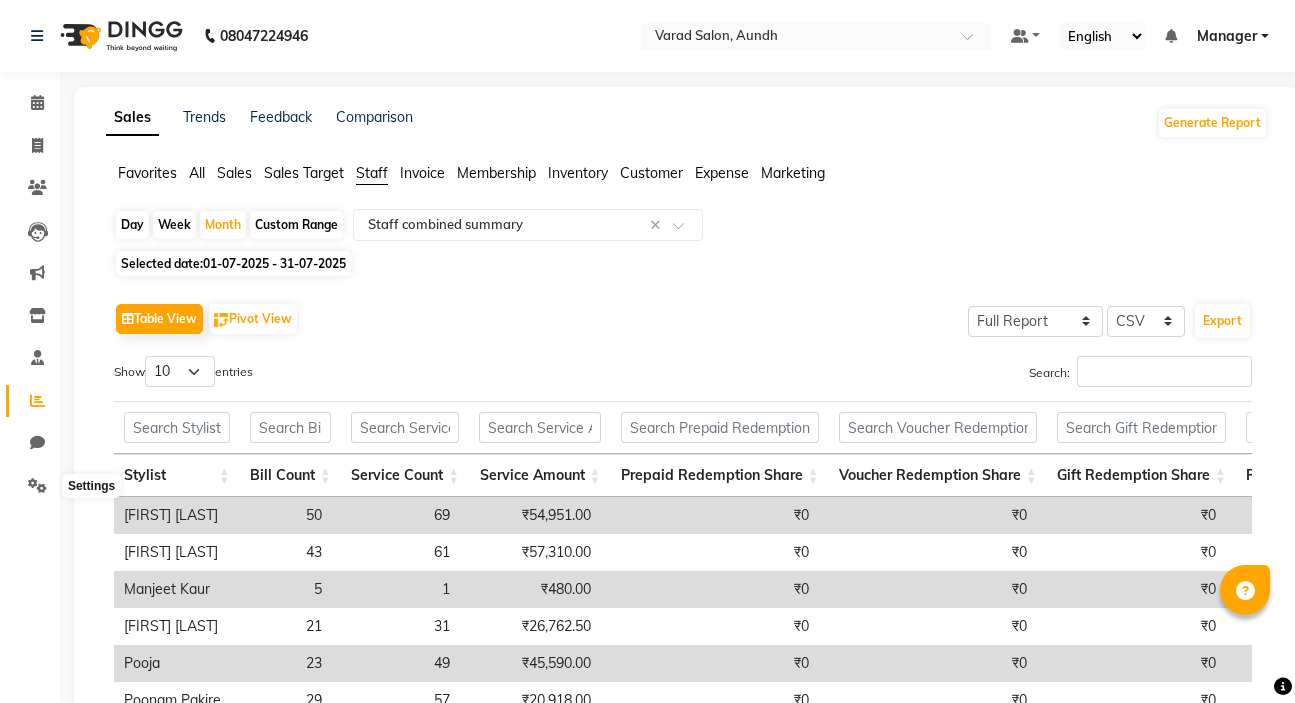 scroll, scrollTop: 230, scrollLeft: 0, axis: vertical 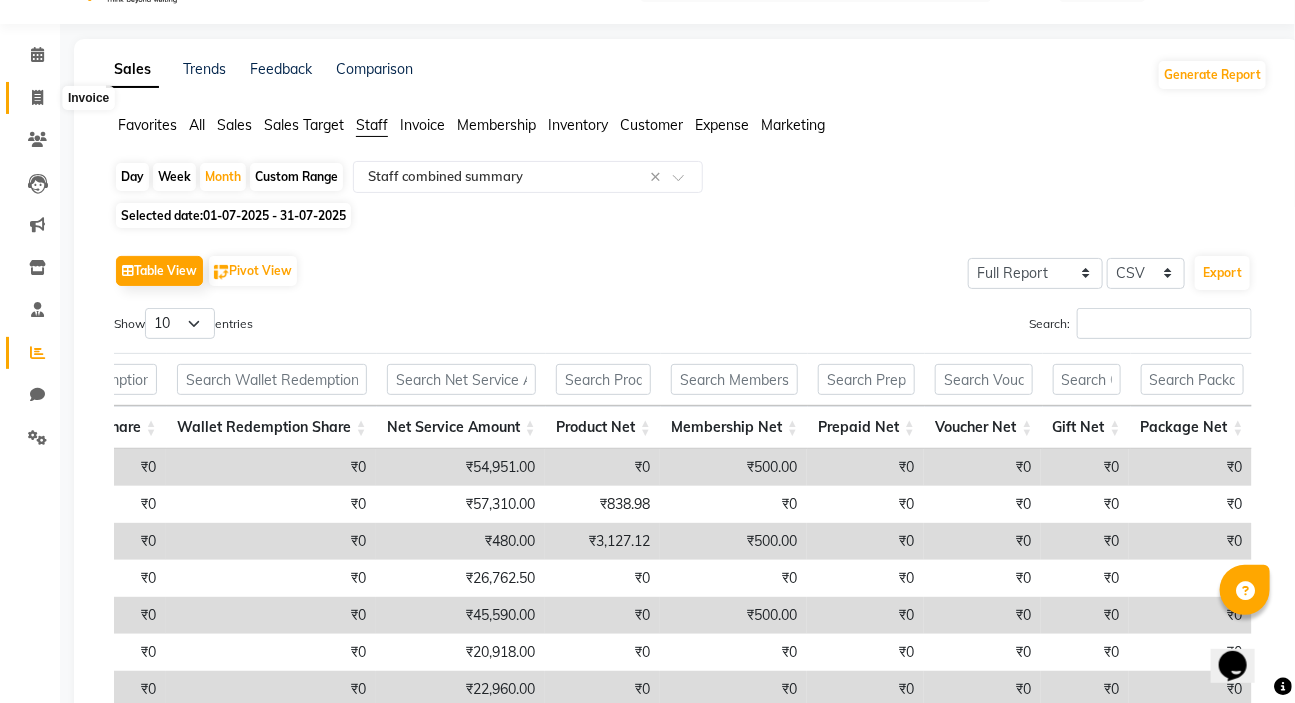 click 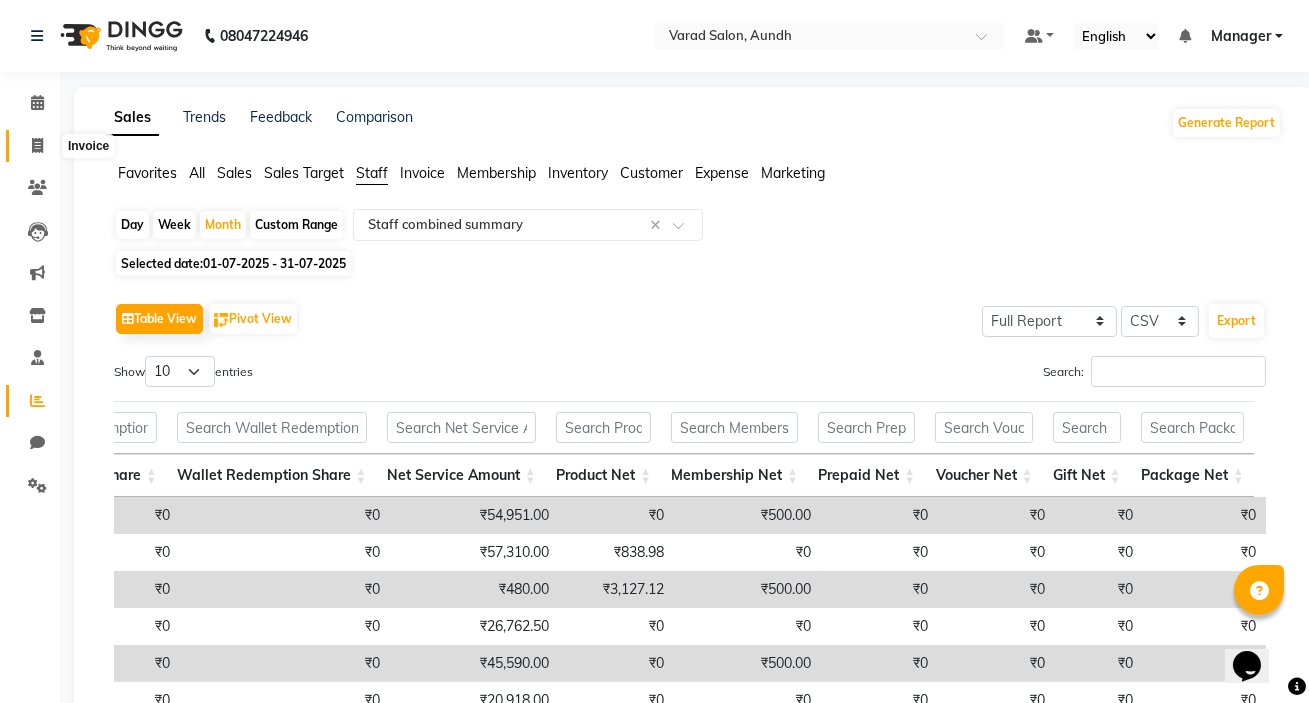 select on "service" 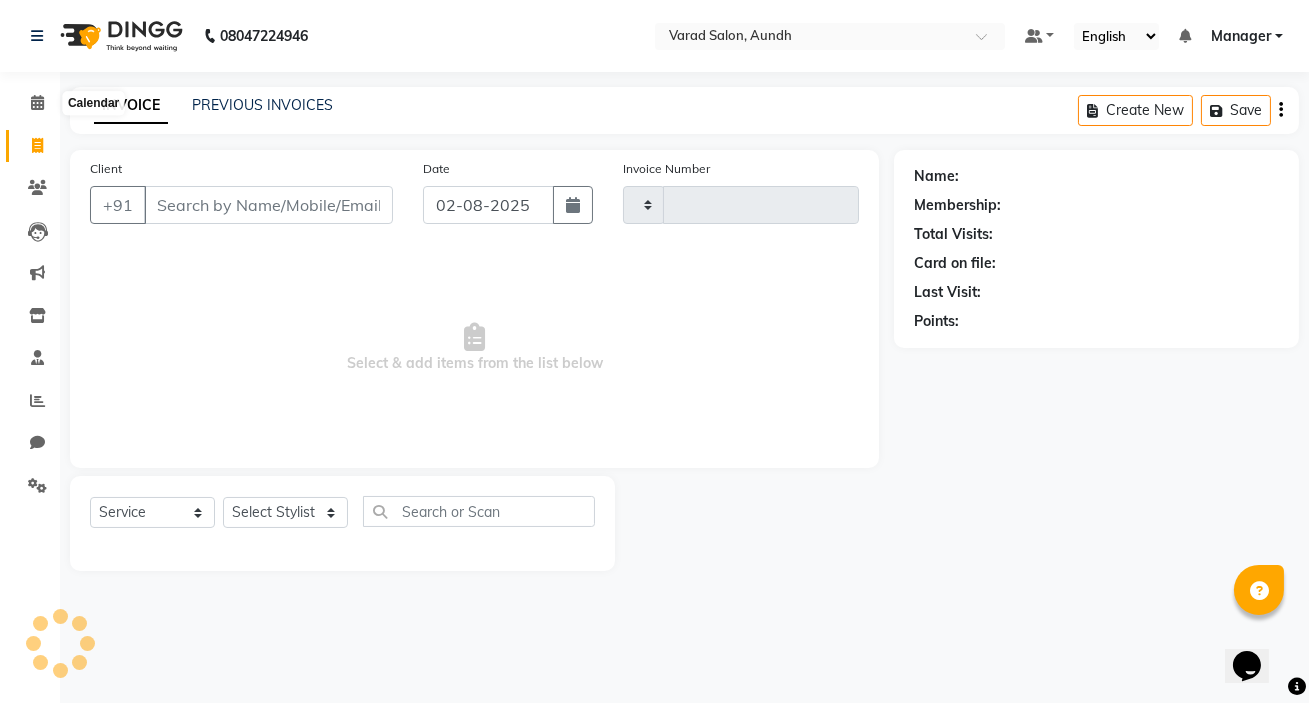 type on "0605" 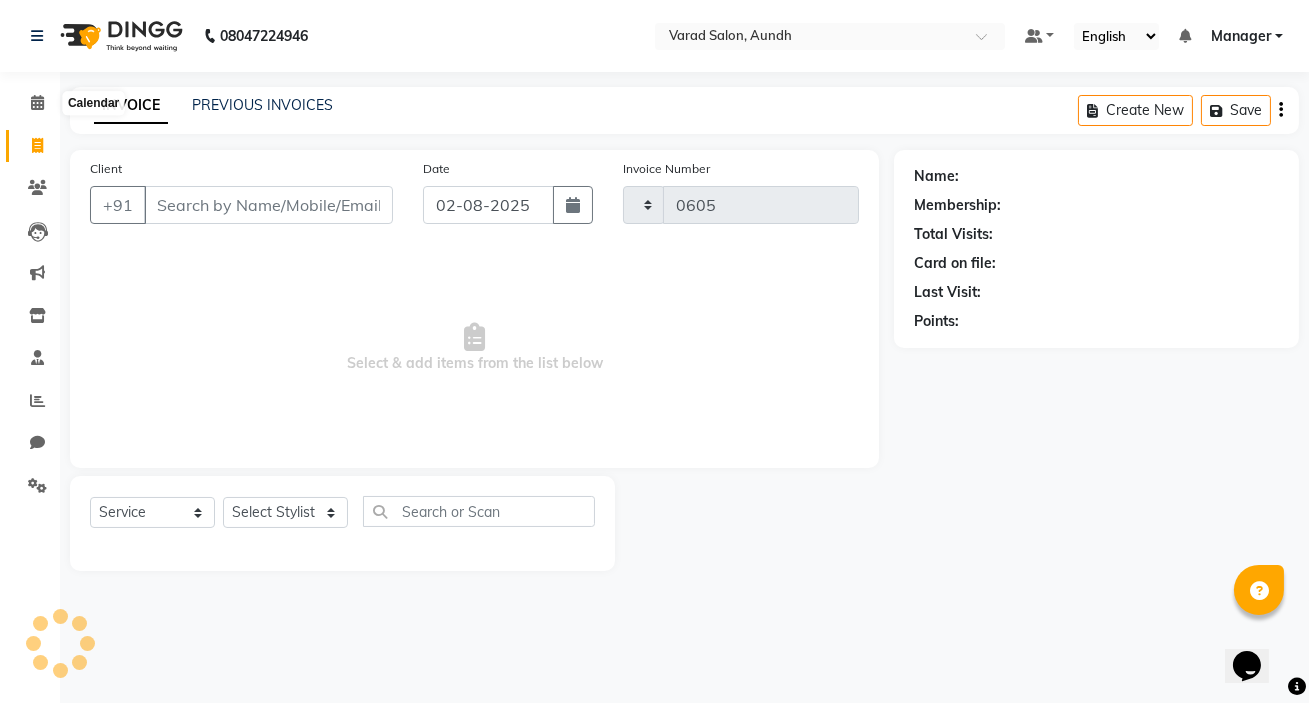 select on "7550" 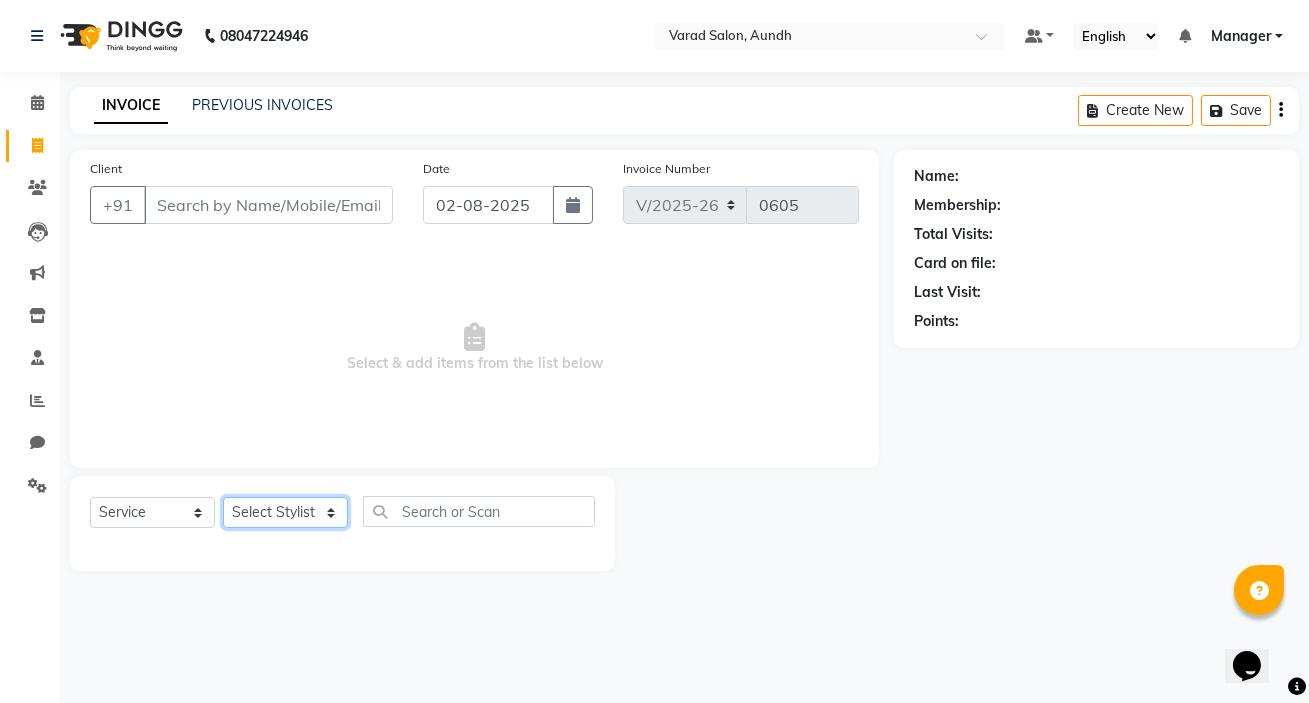 click on "Select Stylist [FIRST] [LAST] [FIRST] [LAST] Manager [FIRST] [LAST] [FIRST] [LAST] [FIRST] [LAST]  [FIRST]" 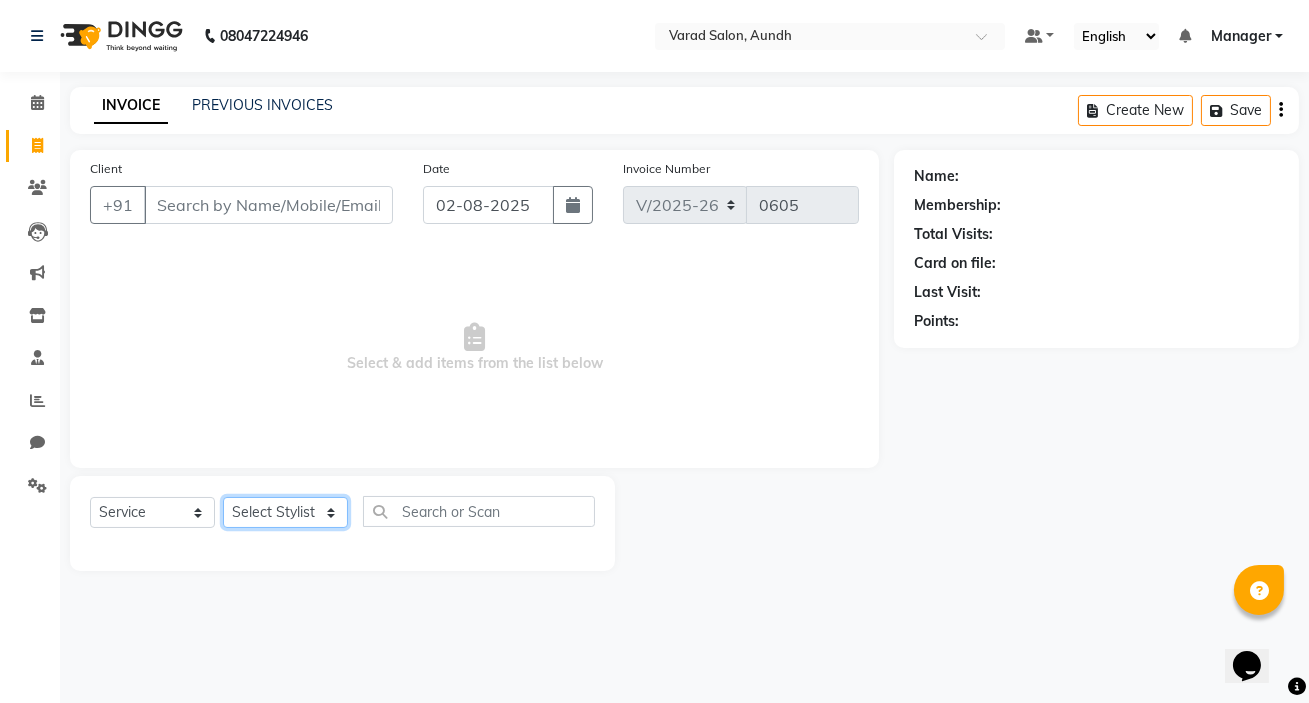 select on "72519" 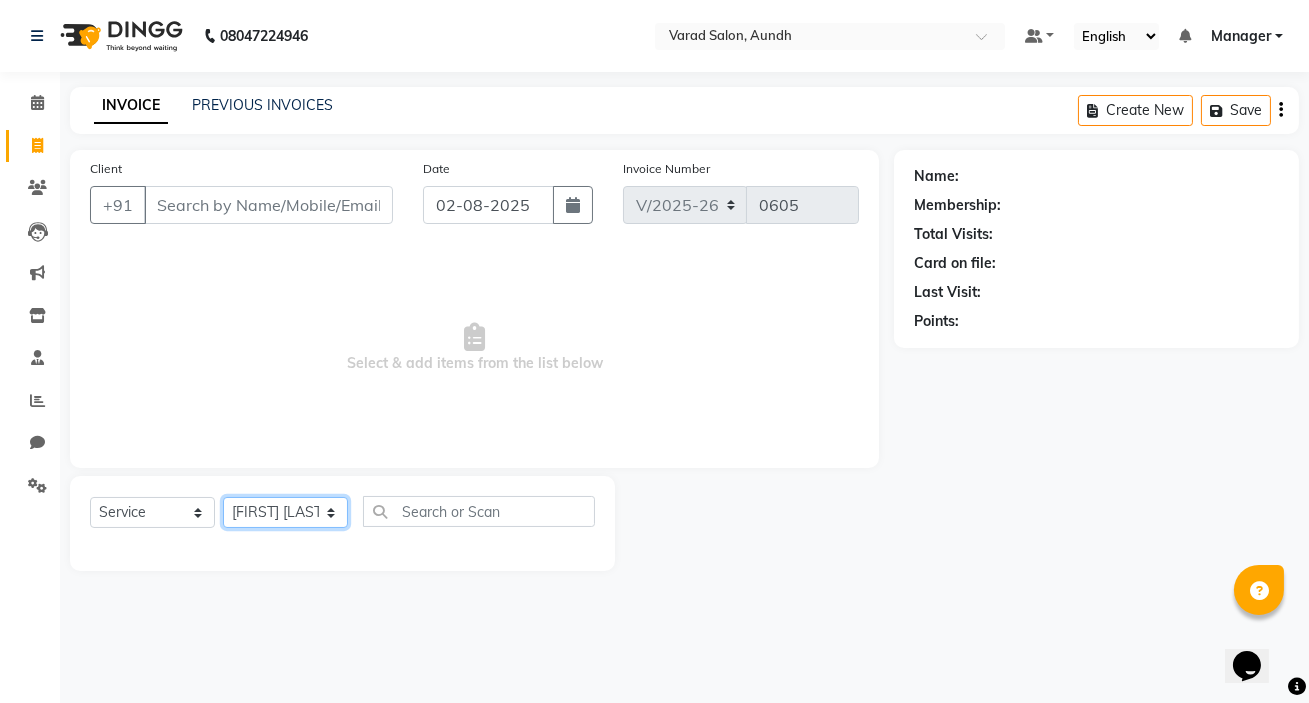 click on "Select Stylist [FIRST] [LAST] [FIRST] [LAST] Manager [FIRST] [LAST] [FIRST] [LAST] [FIRST] [LAST]  [FIRST]" 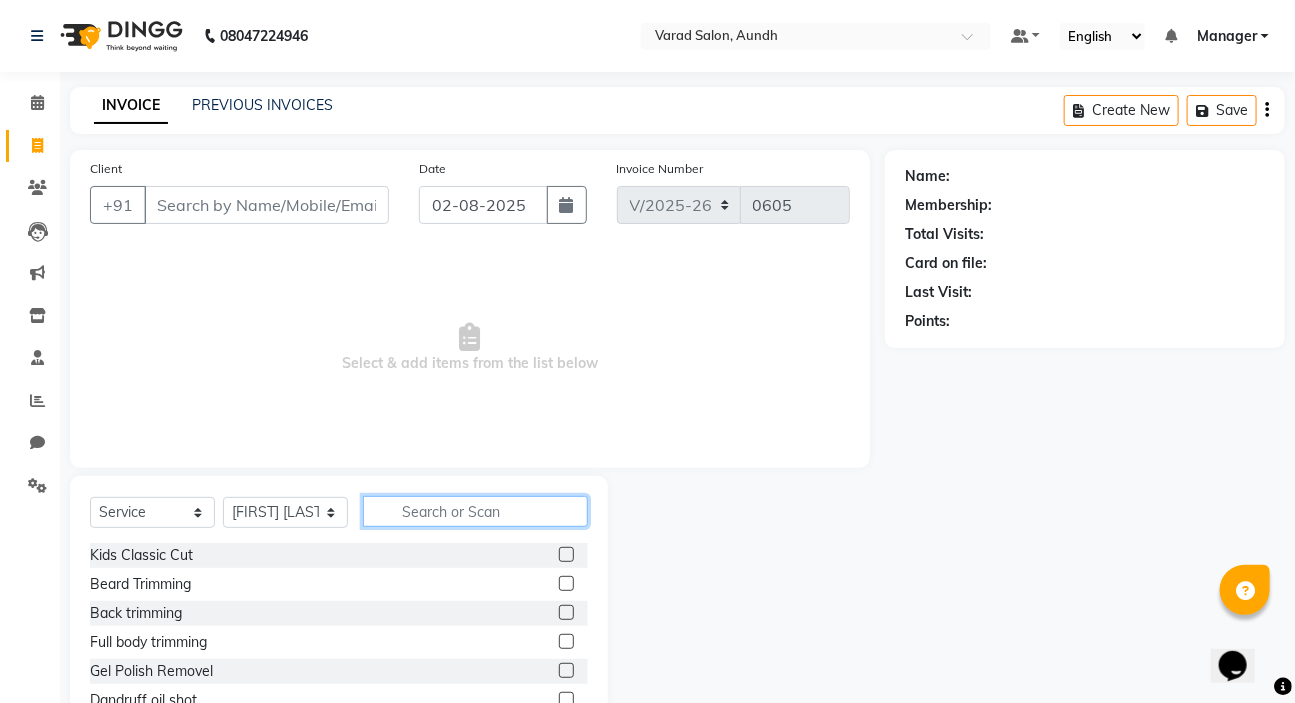 click 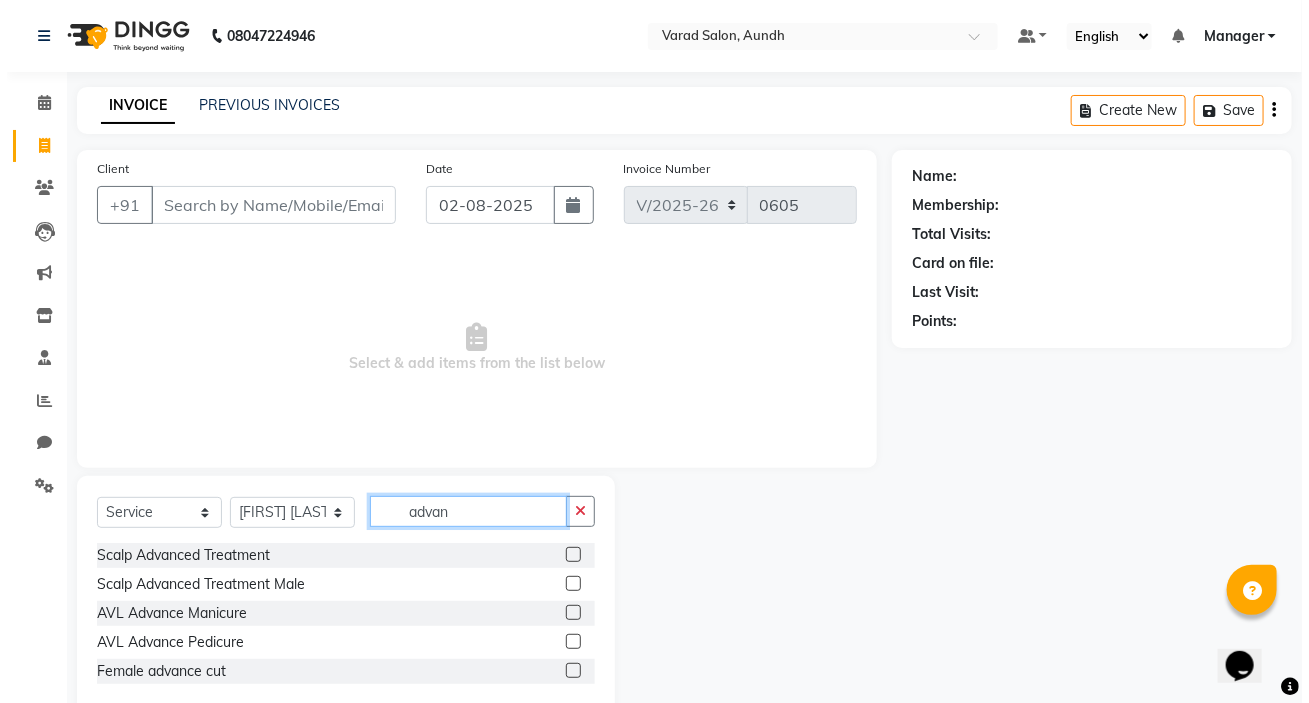 scroll, scrollTop: 43, scrollLeft: 0, axis: vertical 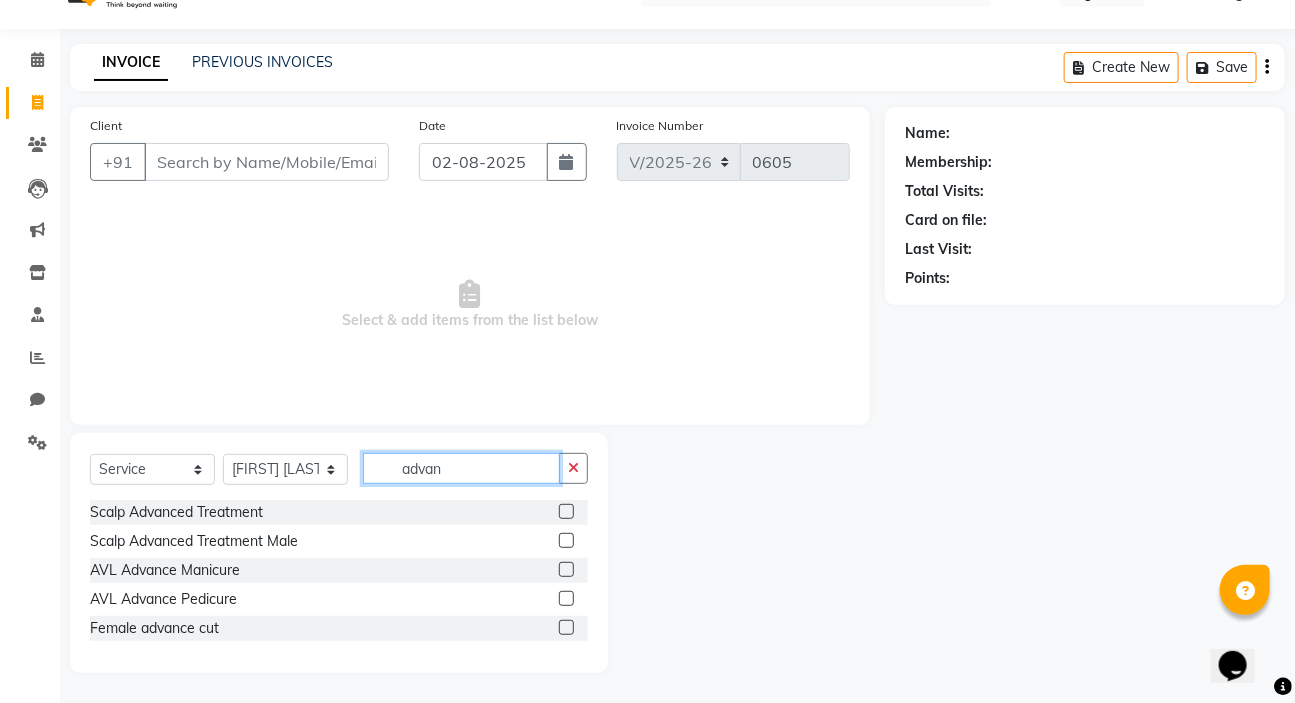 type on "advan" 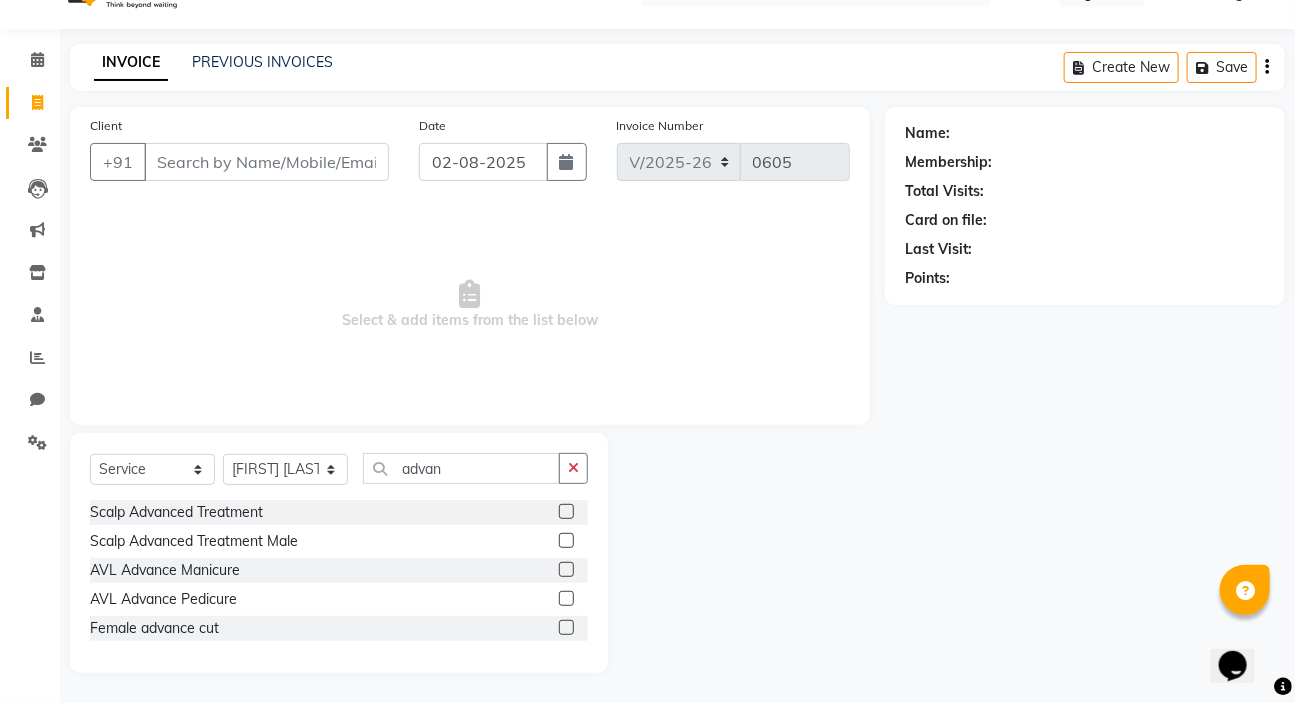 click 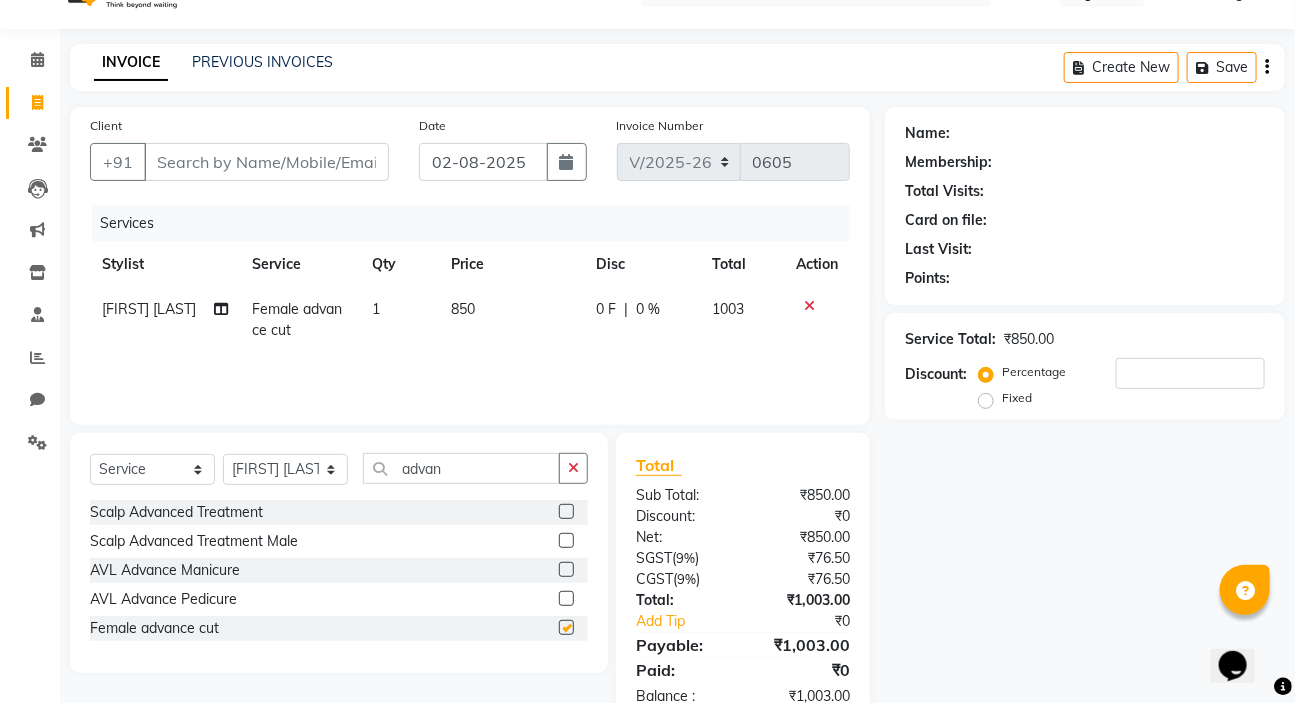 checkbox on "false" 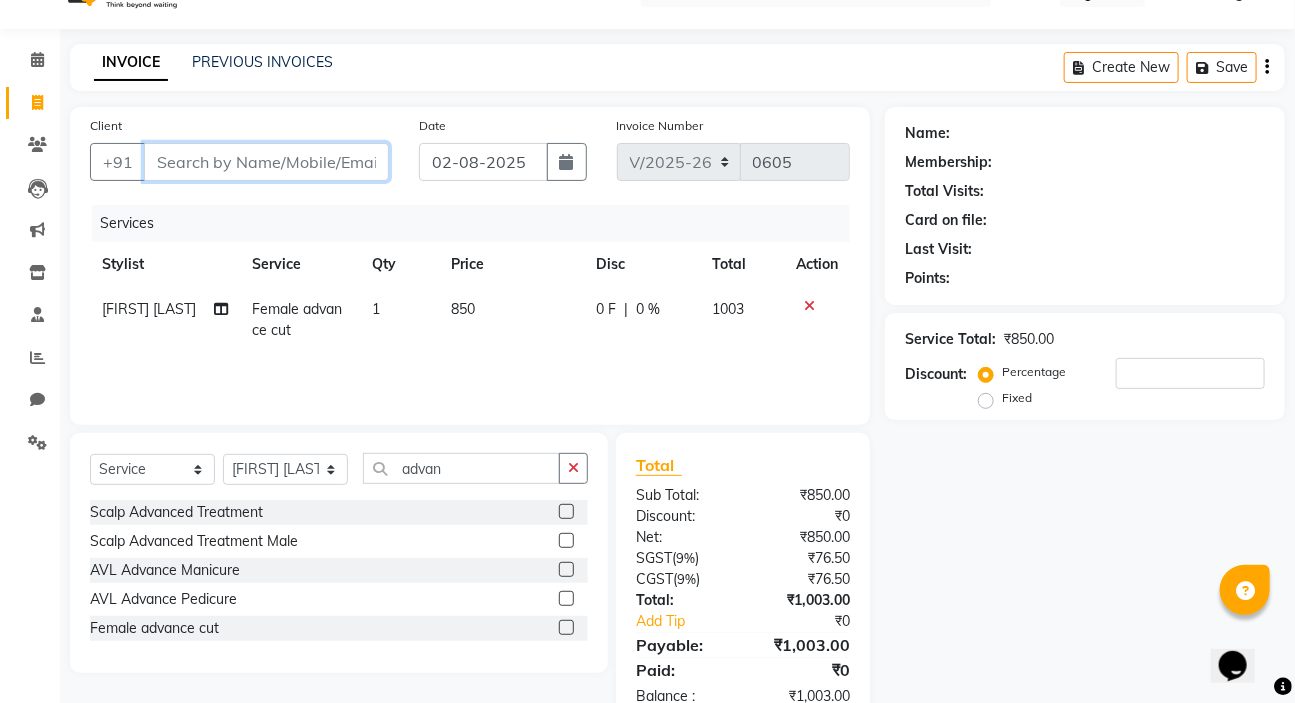 click on "Client" at bounding box center (266, 162) 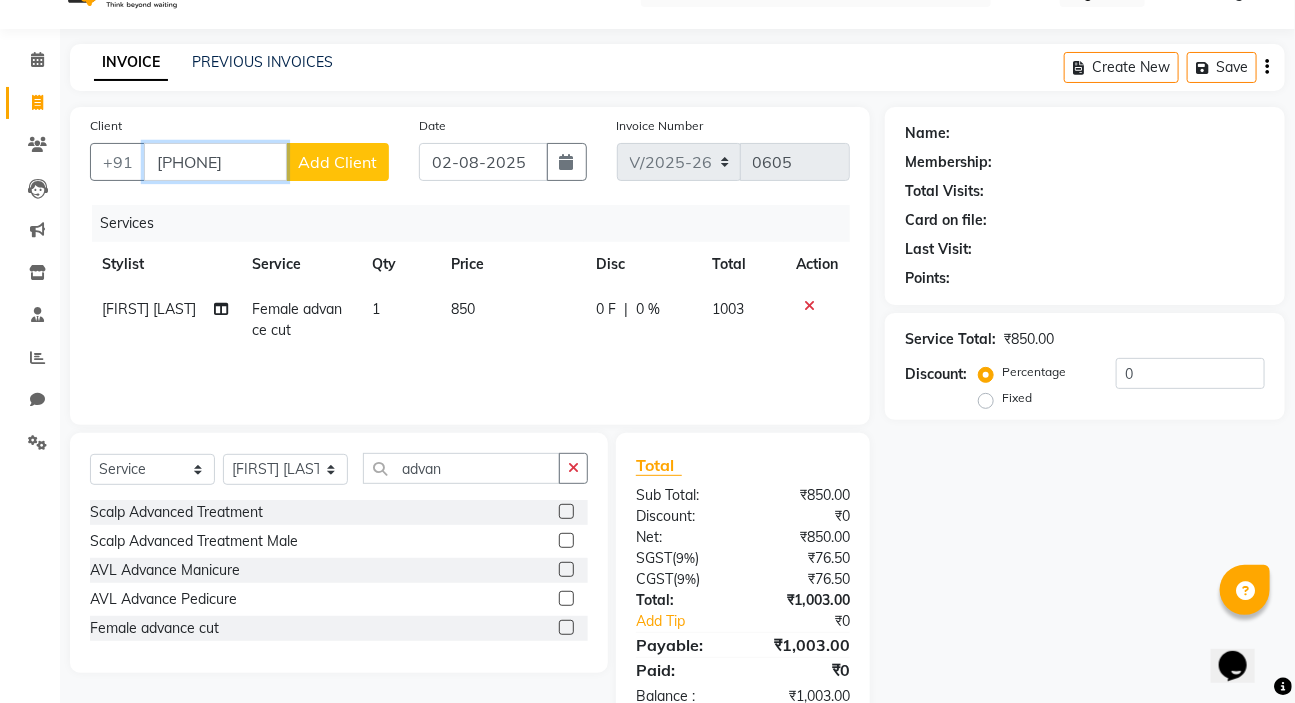 type on "[PHONE]" 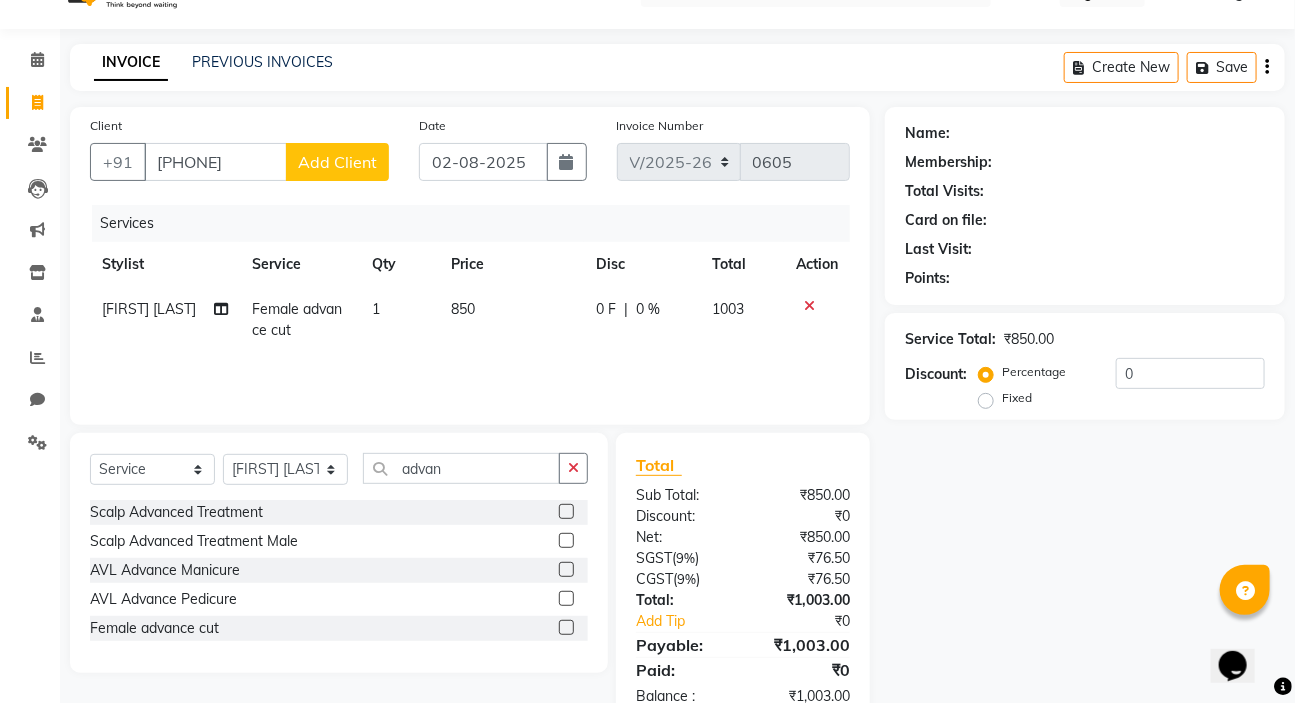 click on "Add Client" 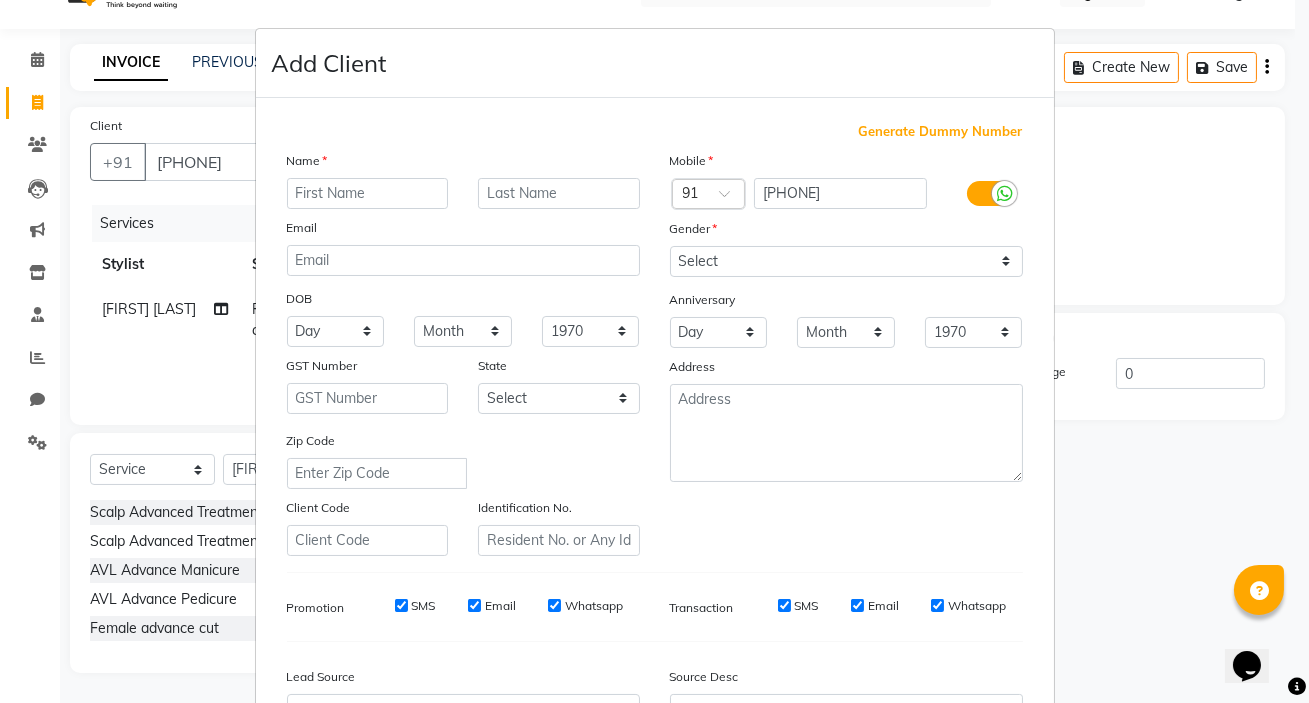 click at bounding box center (368, 193) 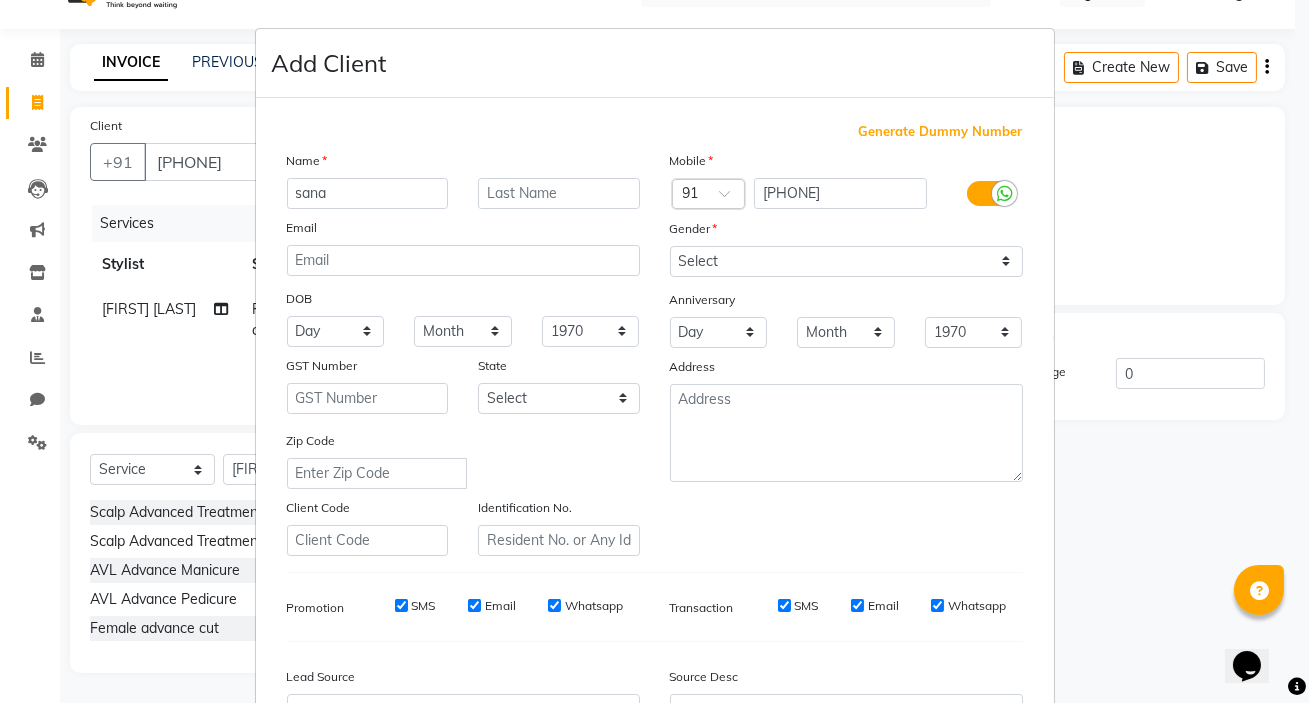 type on "sana" 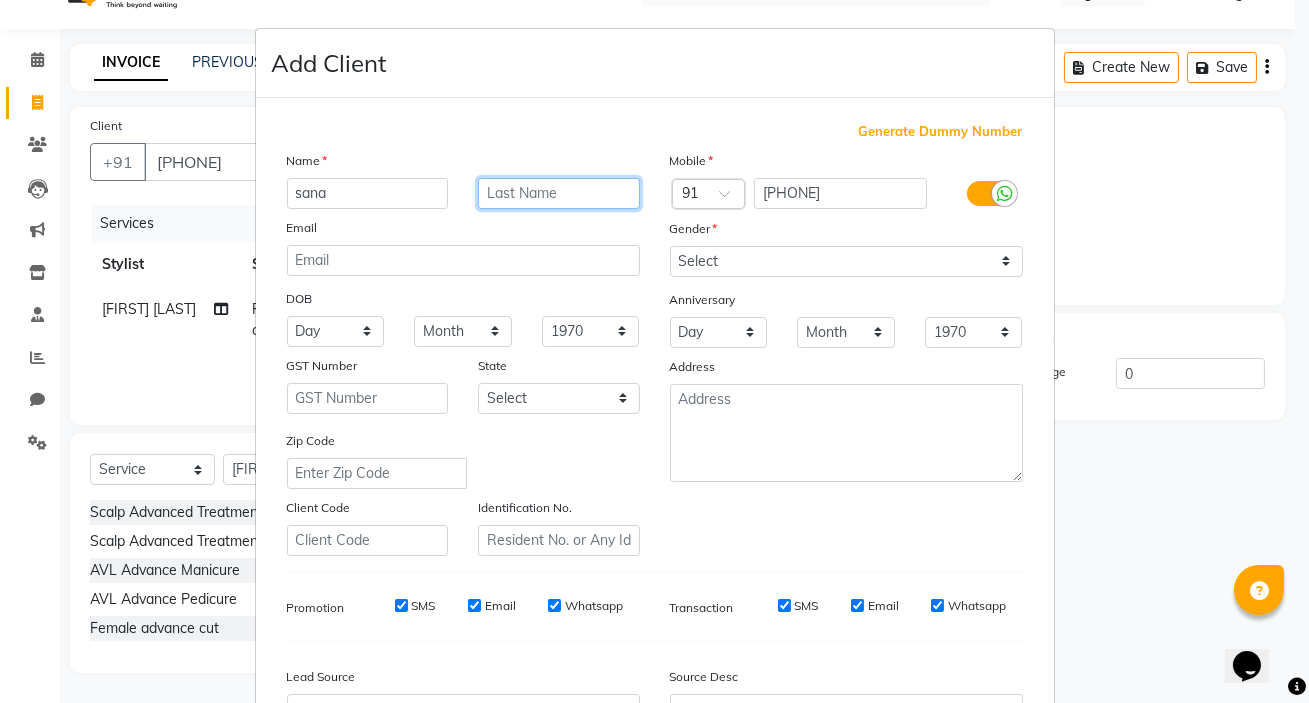 click at bounding box center [559, 193] 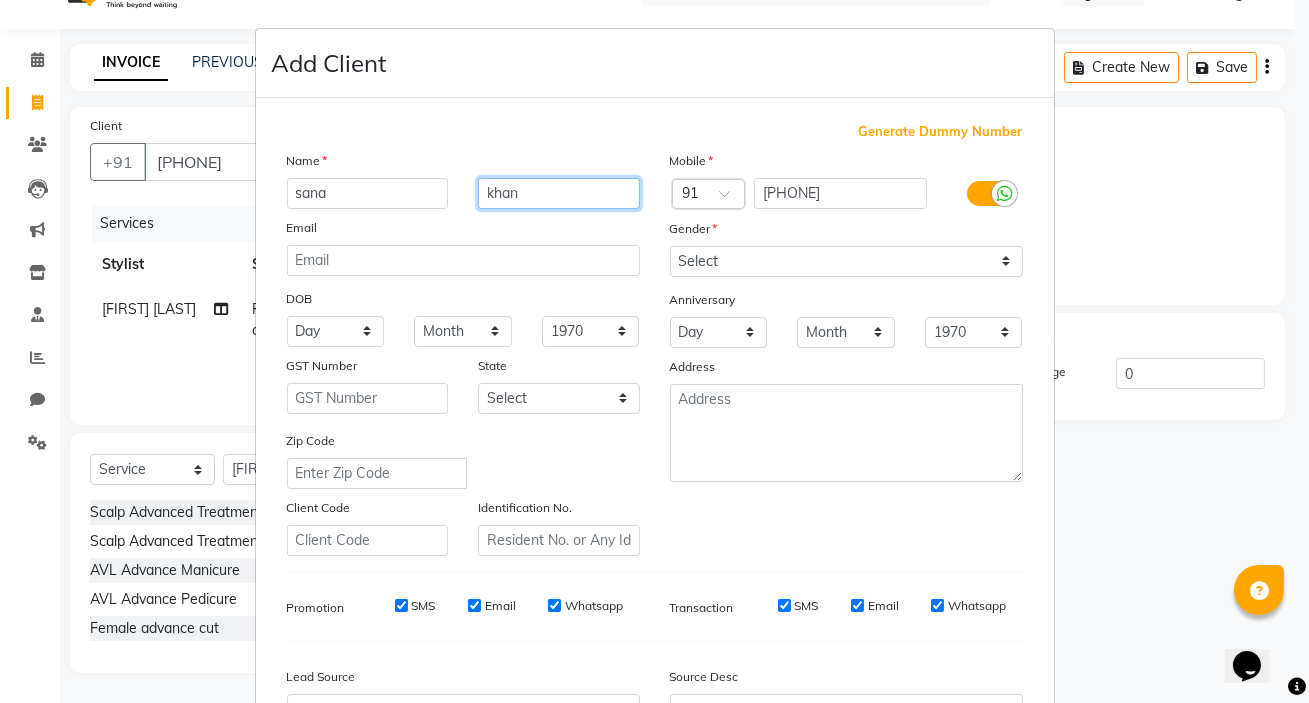 type on "khan" 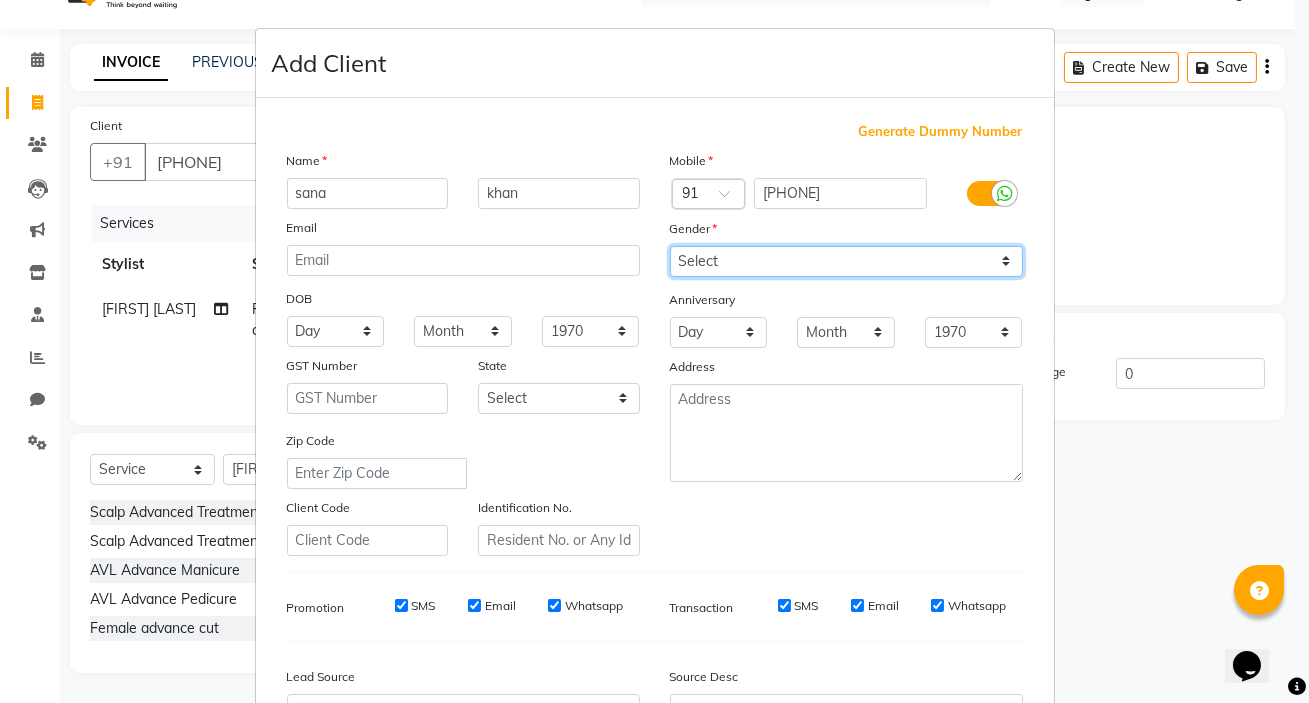 click on "Select Male Female Other Prefer Not To Say" at bounding box center [846, 261] 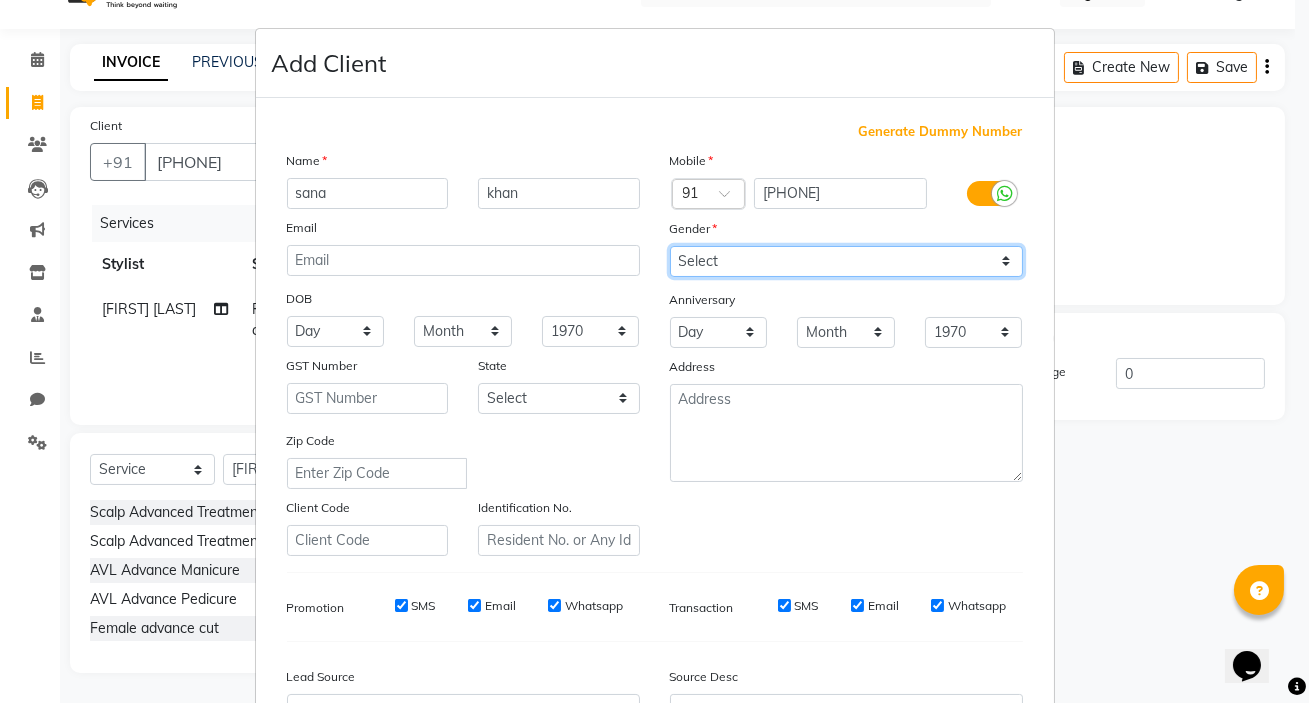 select on "female" 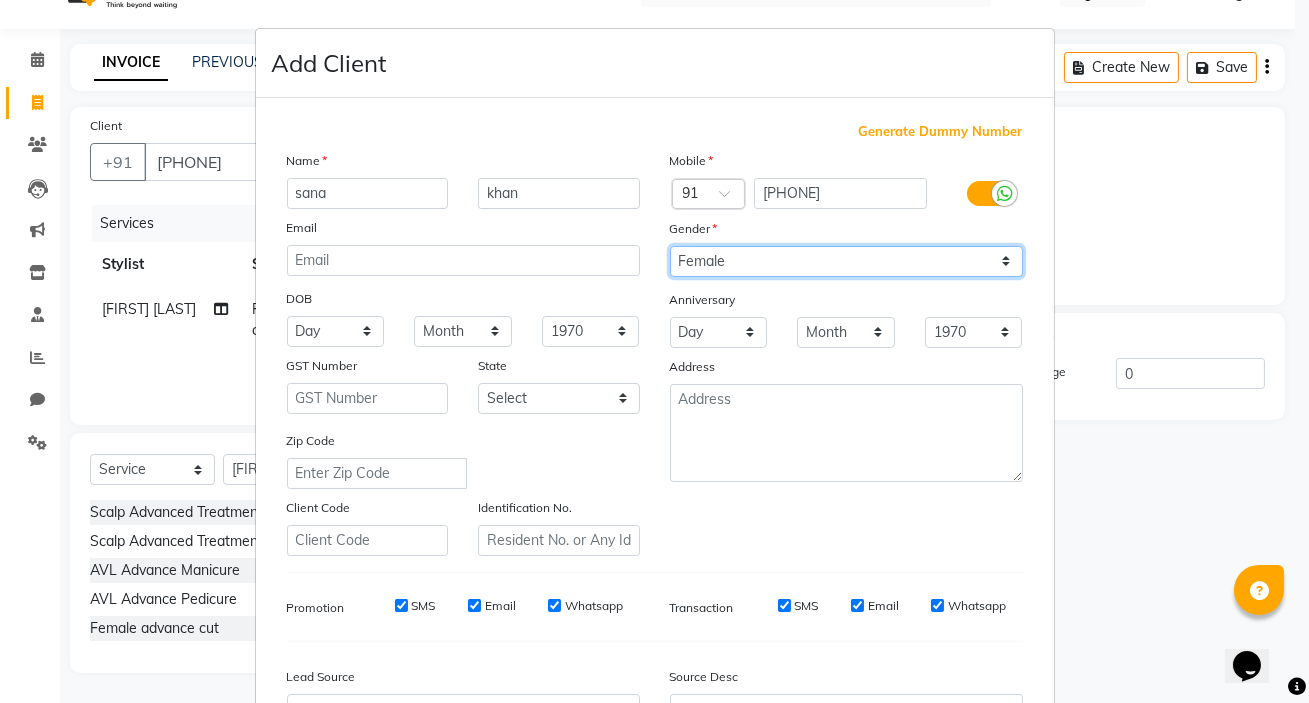 click on "Select Male Female Other Prefer Not To Say" at bounding box center [846, 261] 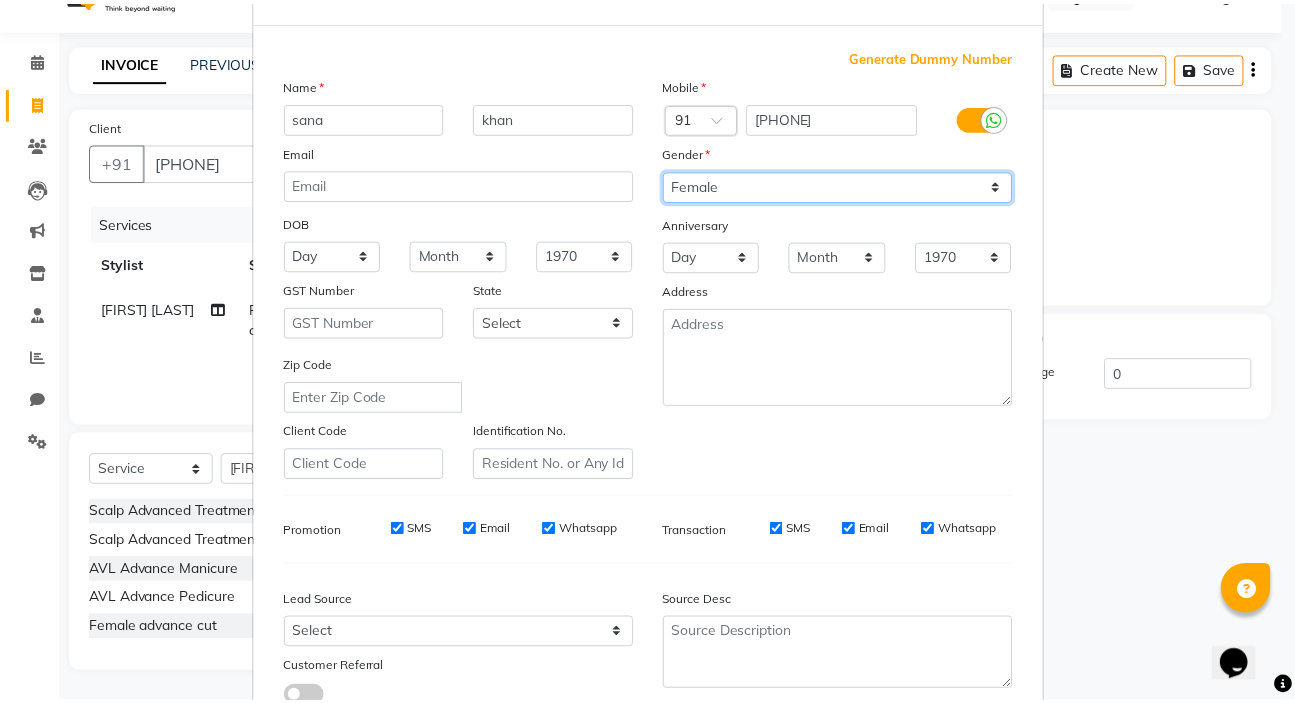 scroll, scrollTop: 226, scrollLeft: 0, axis: vertical 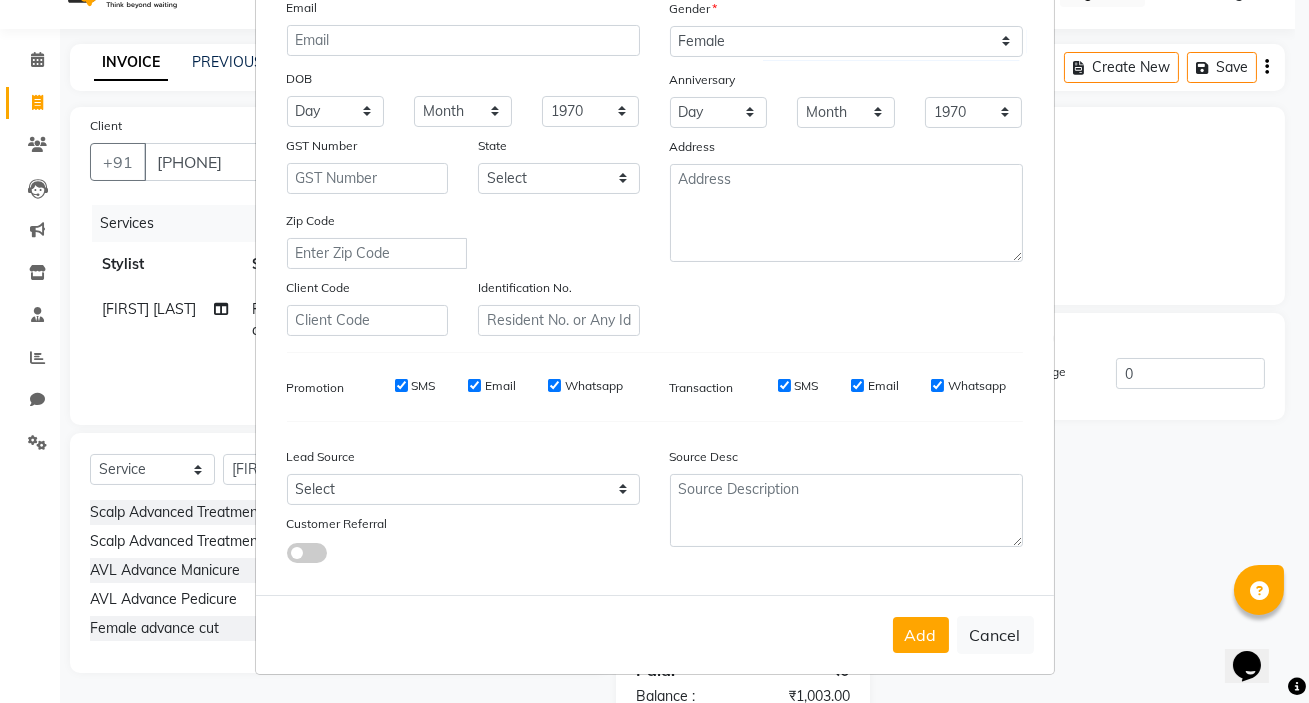 click on "Add" at bounding box center (921, 635) 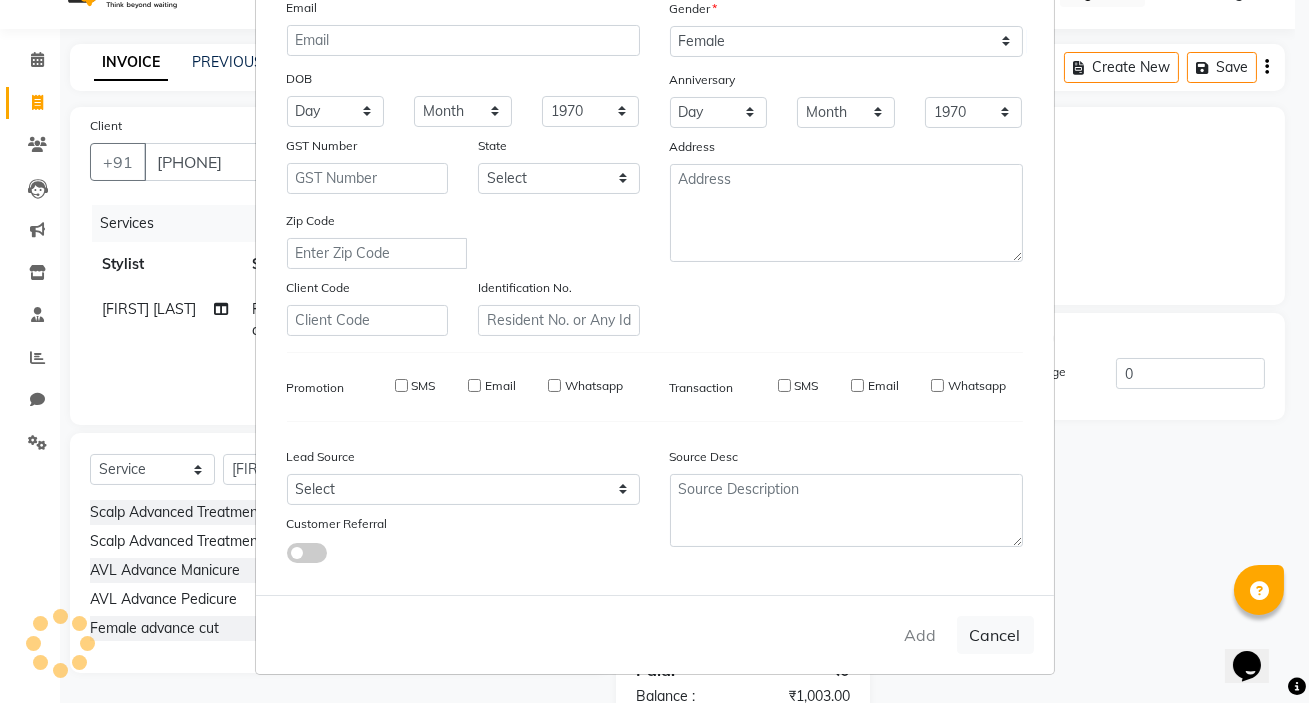 type 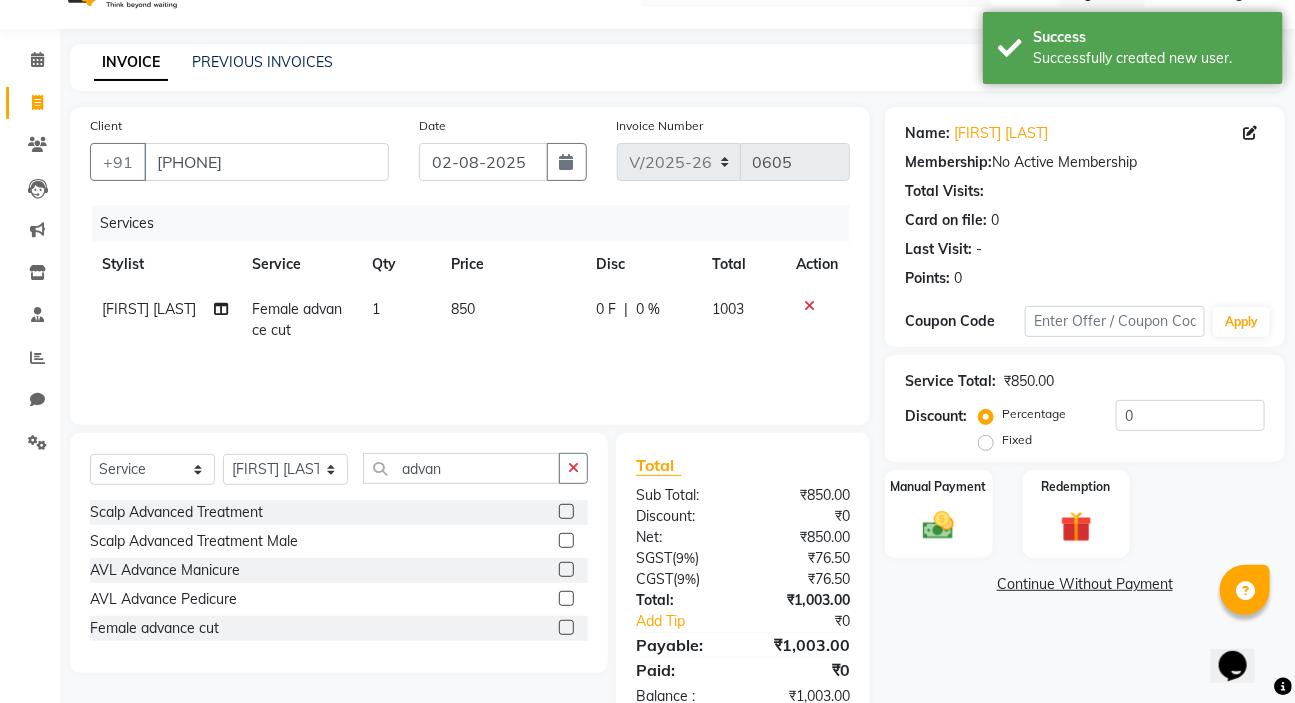 scroll, scrollTop: 98, scrollLeft: 0, axis: vertical 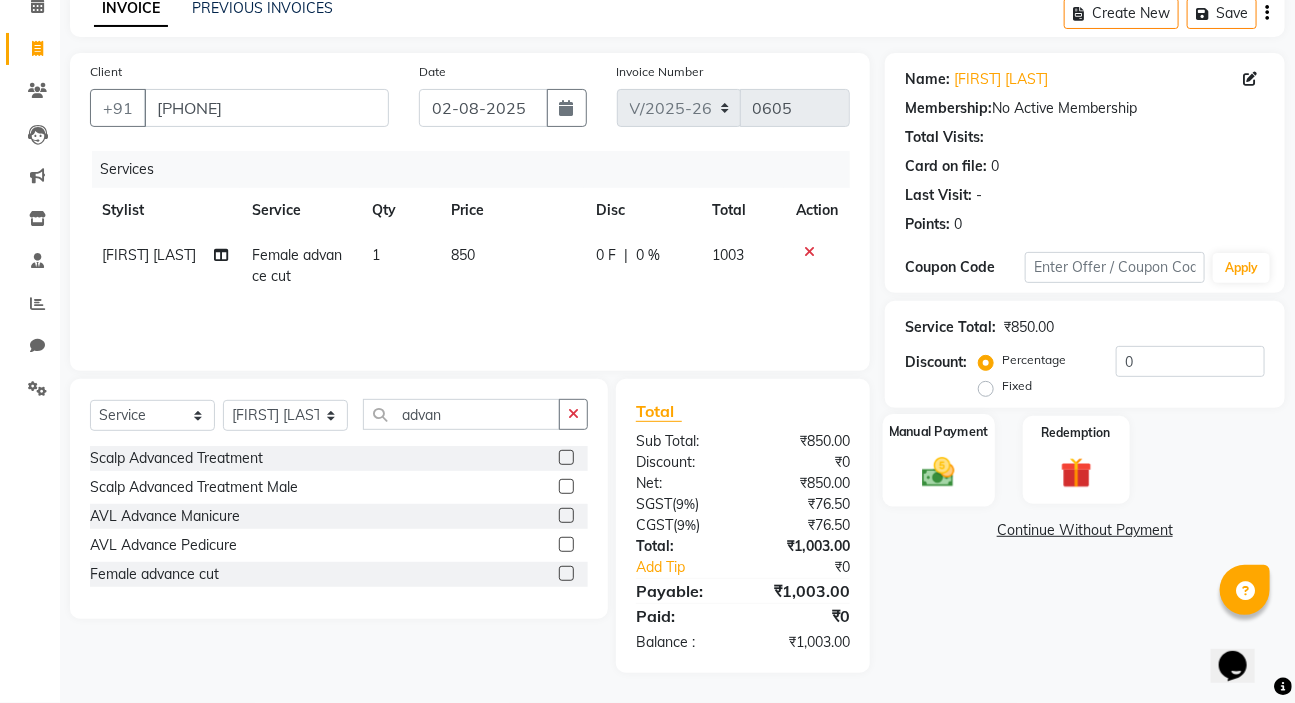 click on "Manual Payment" 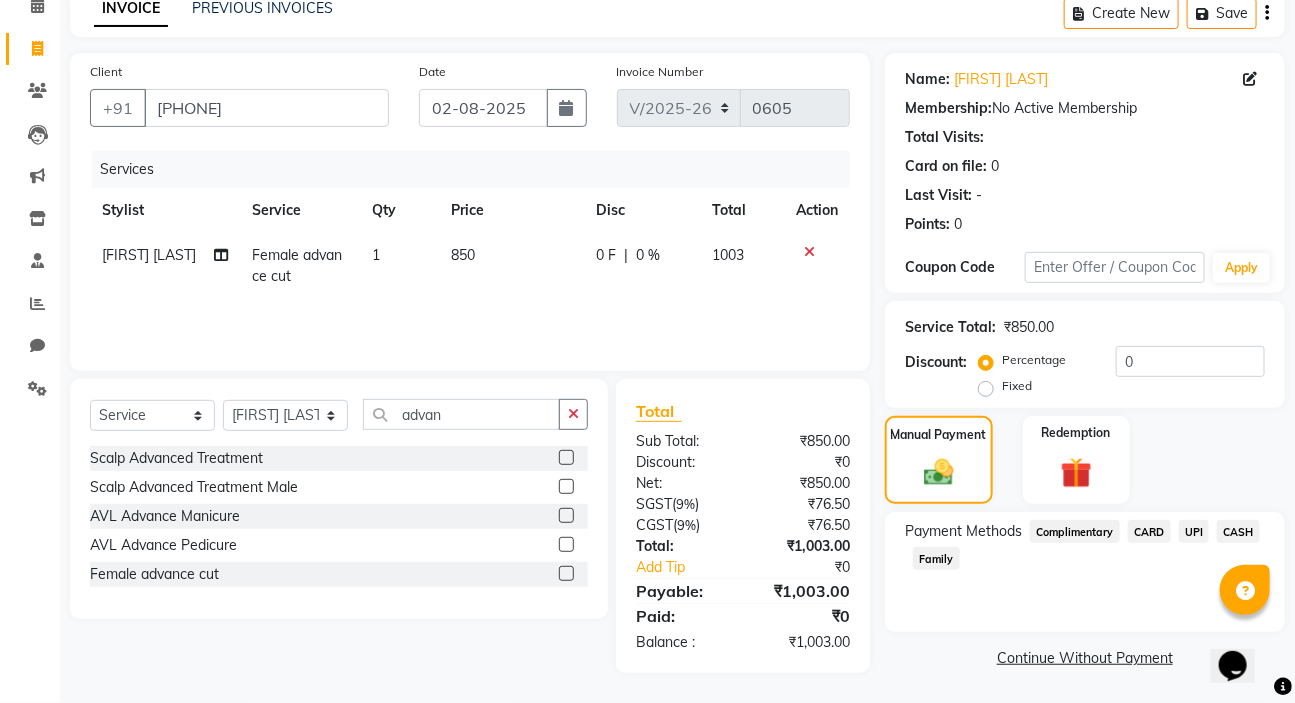 click on "CARD" 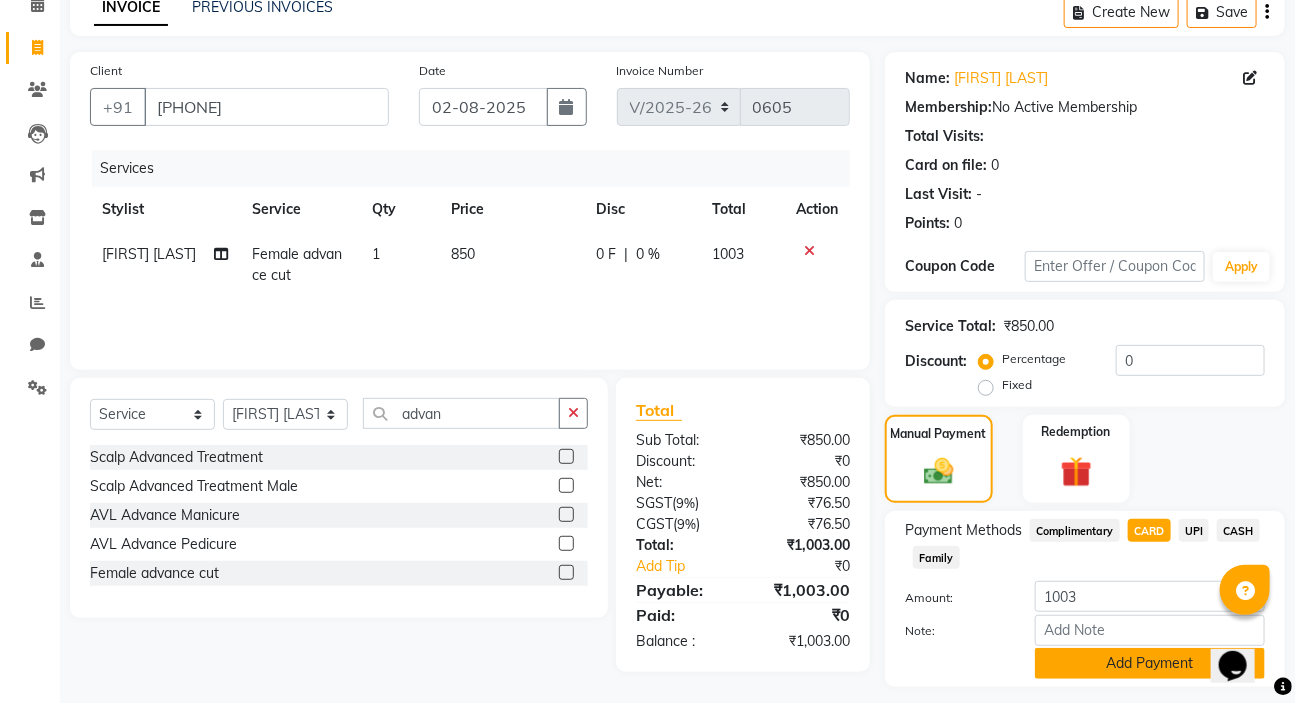 click on "Add Payment" 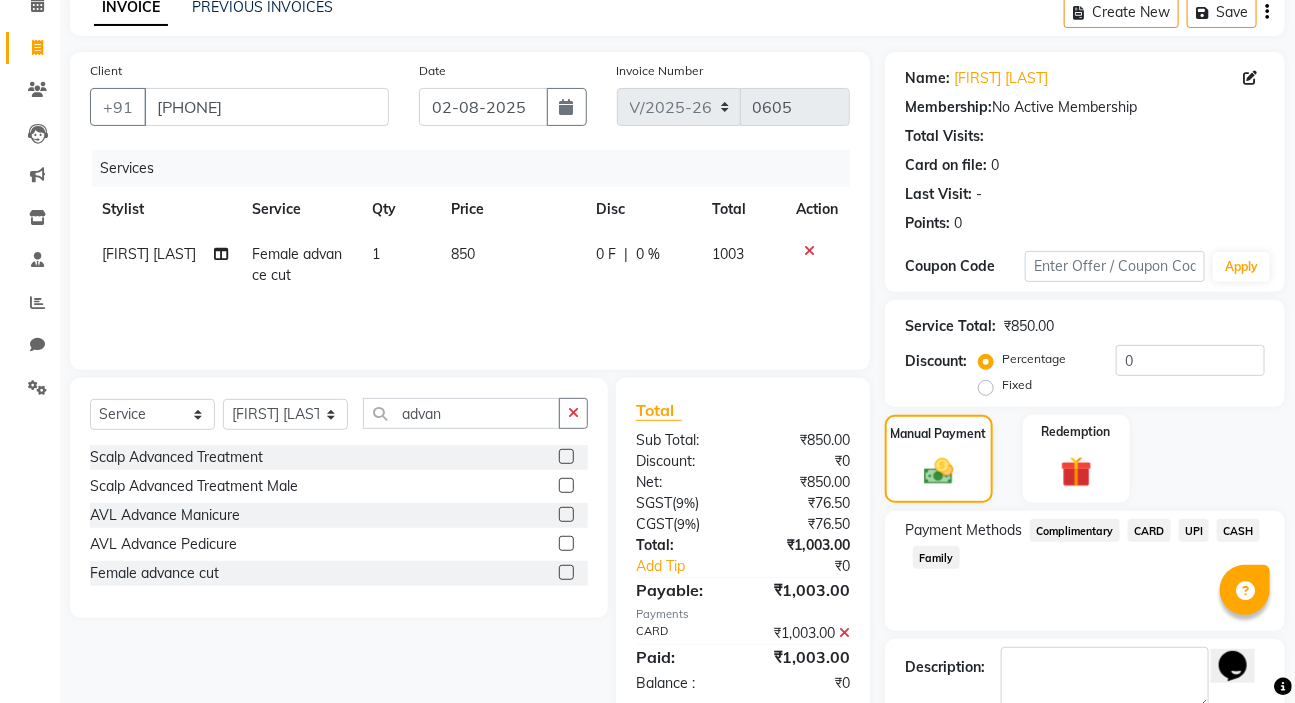 scroll, scrollTop: 210, scrollLeft: 0, axis: vertical 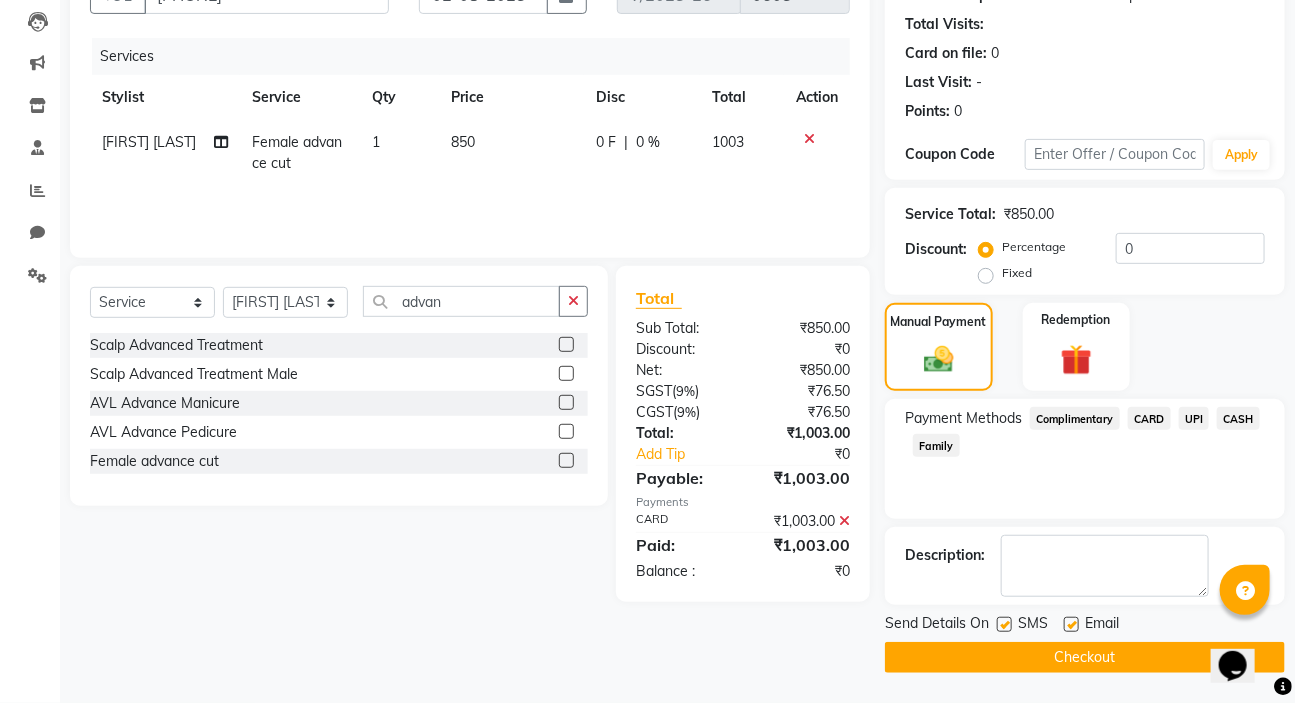 click on "Checkout" 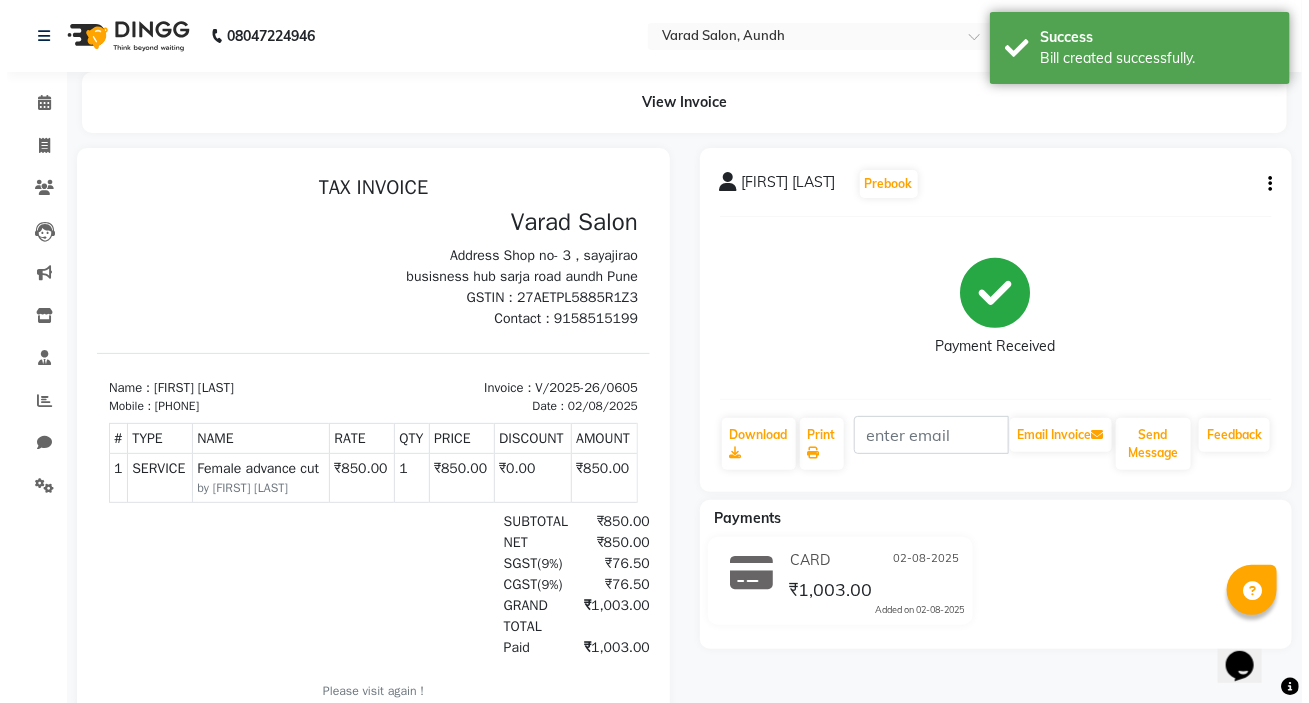 scroll, scrollTop: 0, scrollLeft: 0, axis: both 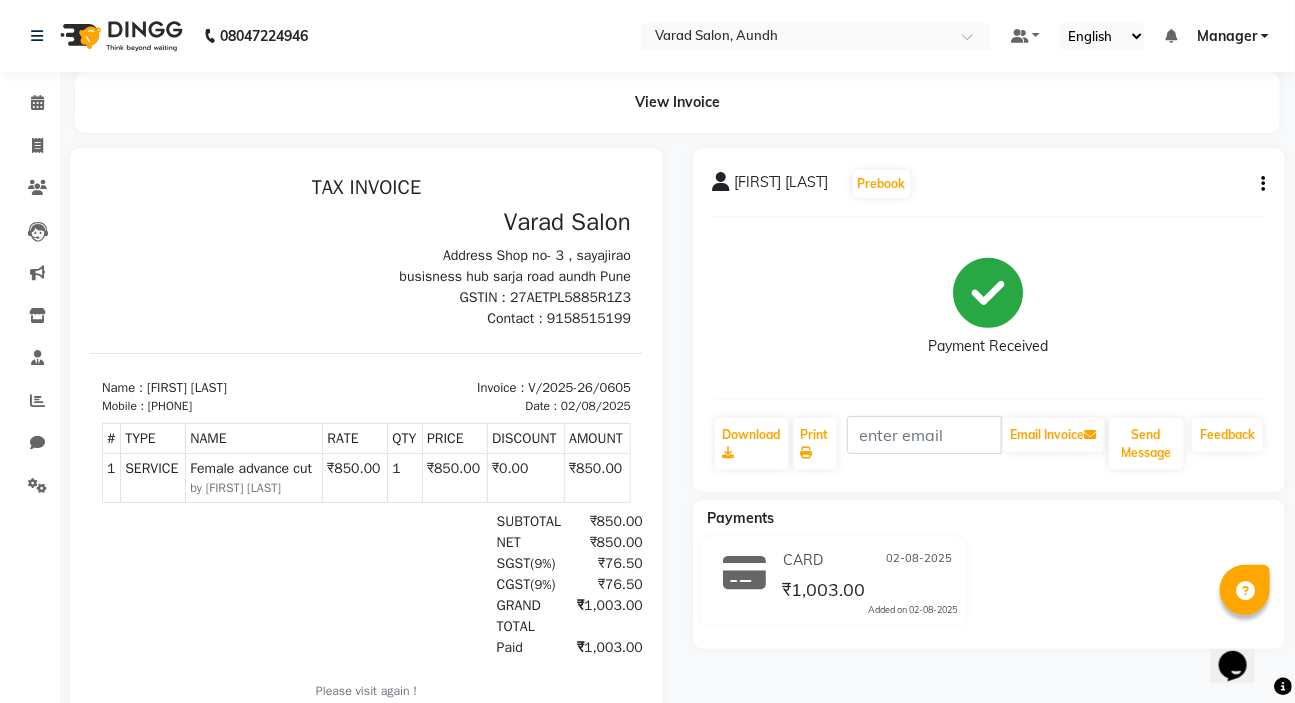 click on "Invoice" 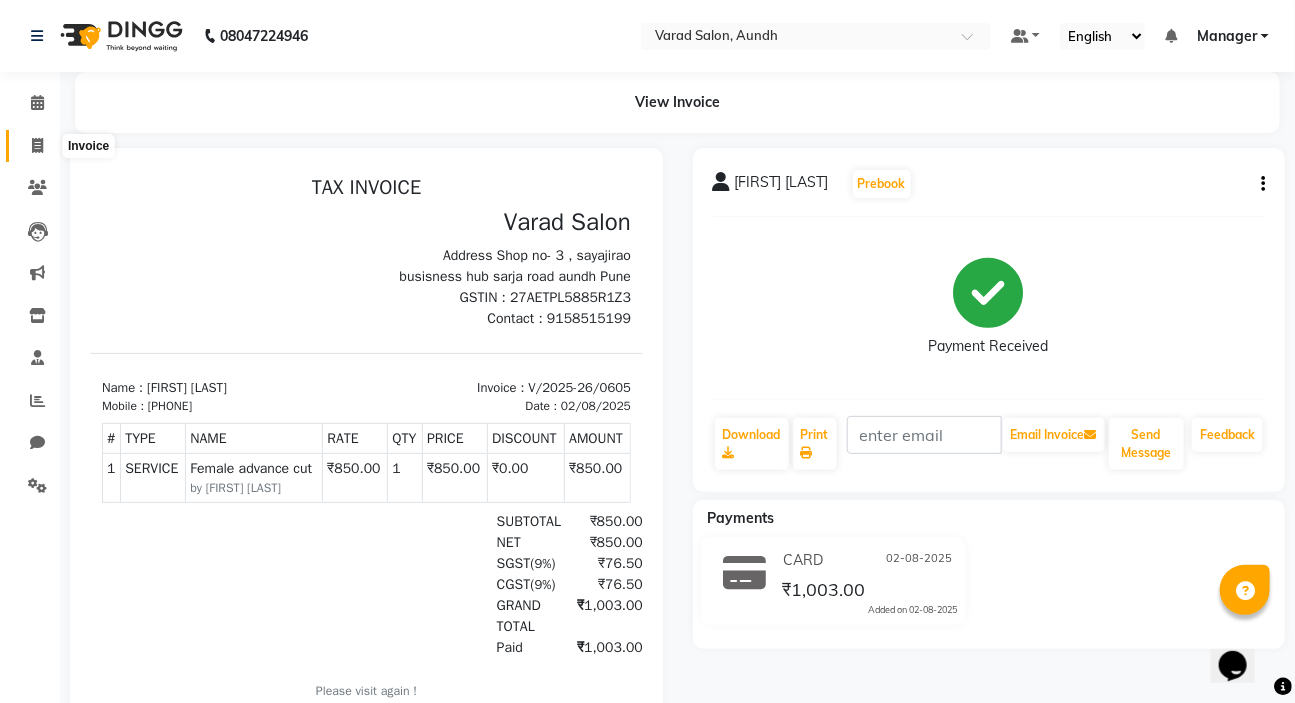 click 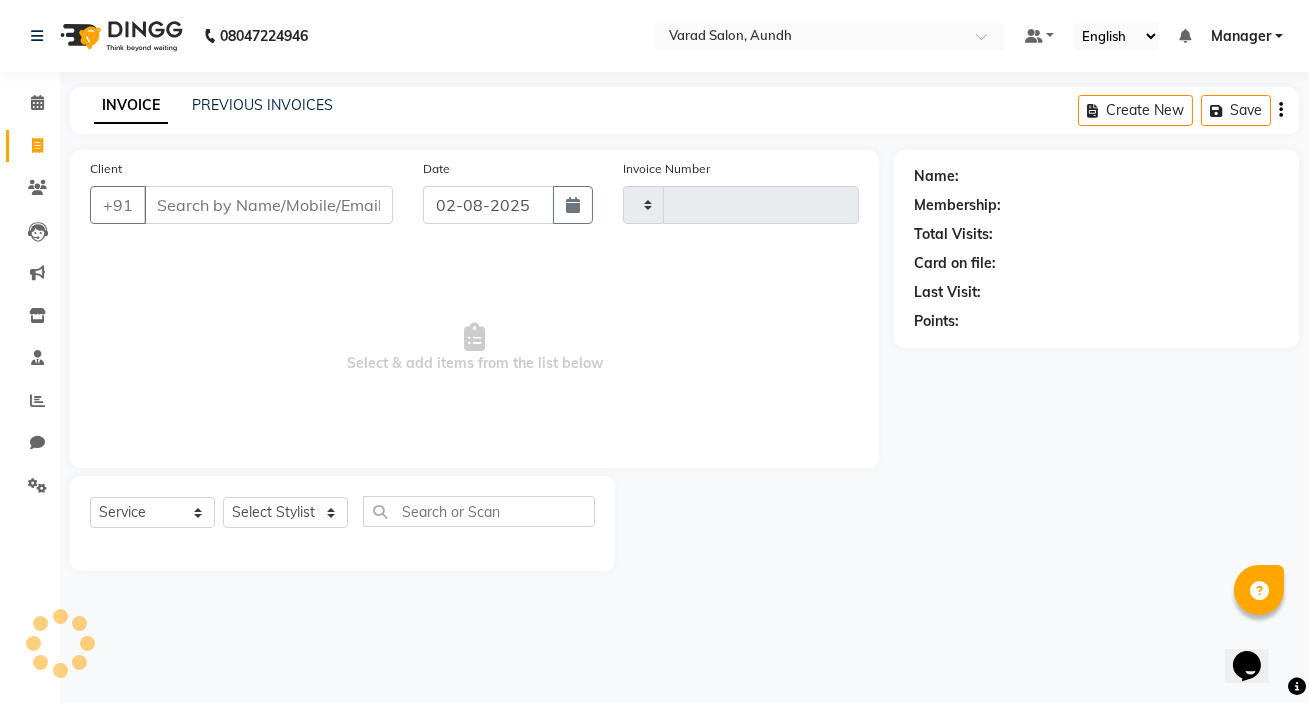 type on "0606" 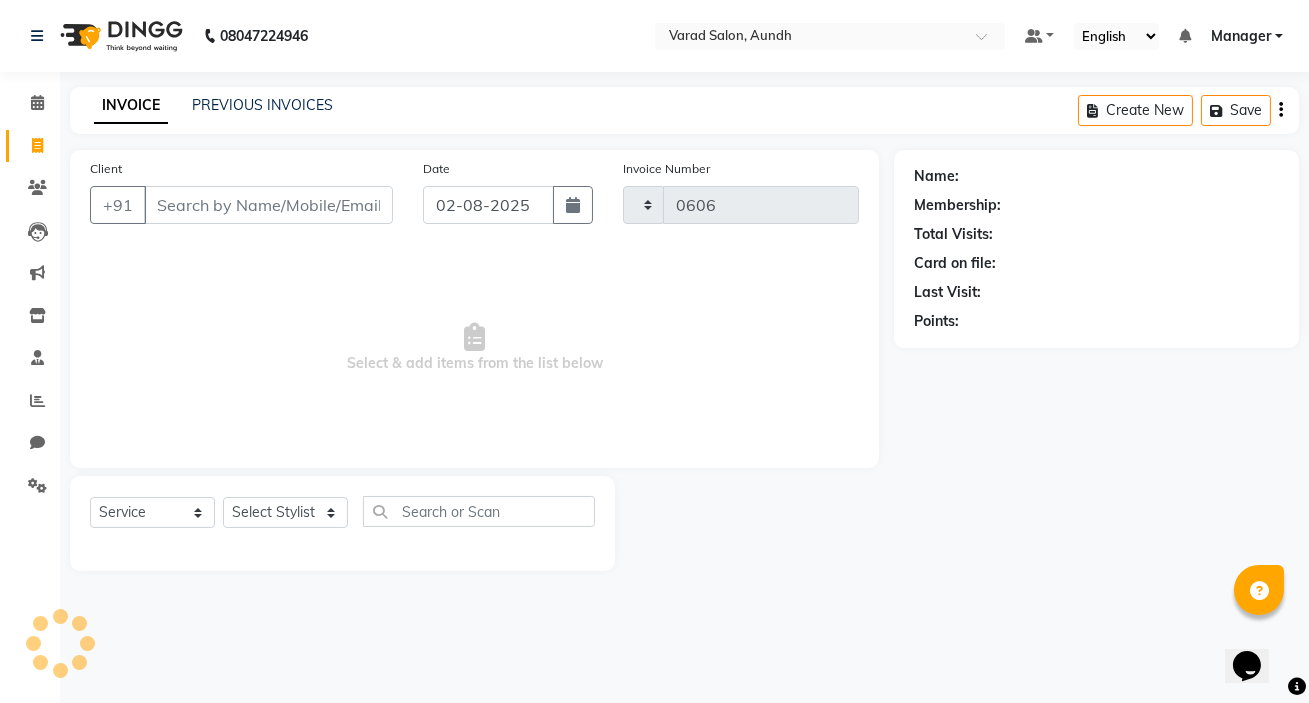 select on "7550" 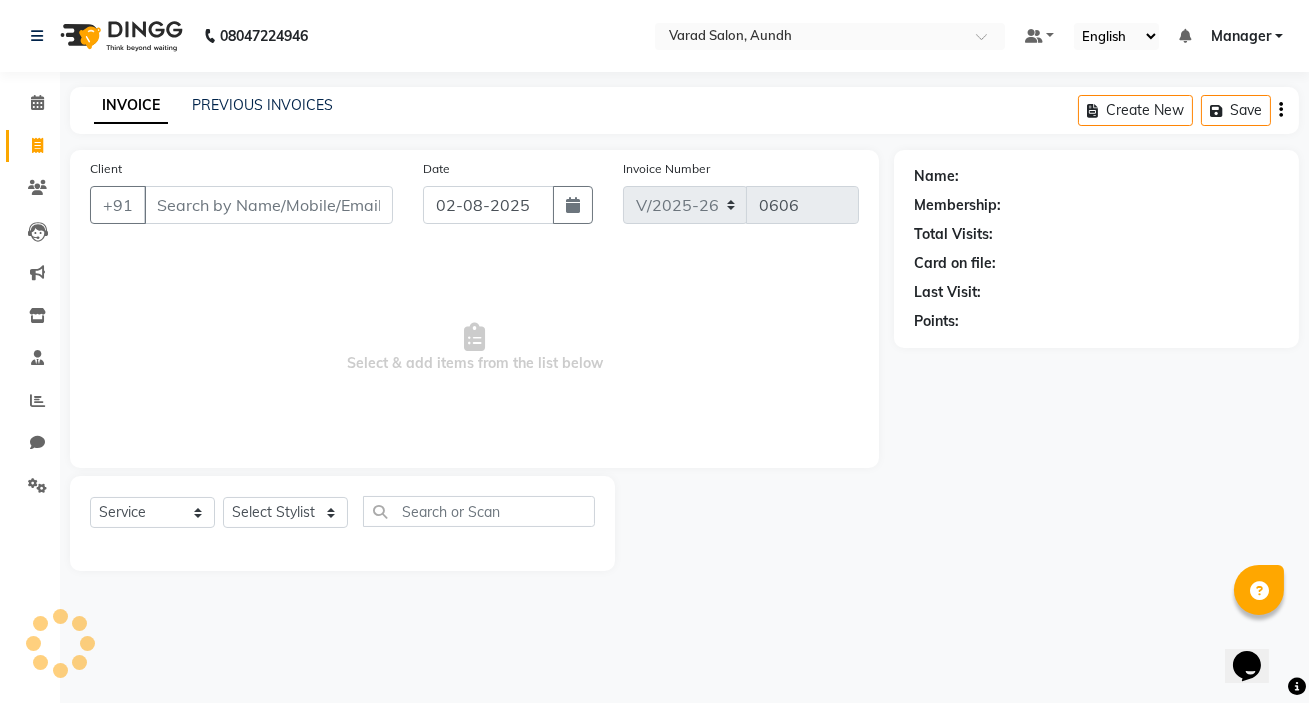 click on "Client" at bounding box center (268, 205) 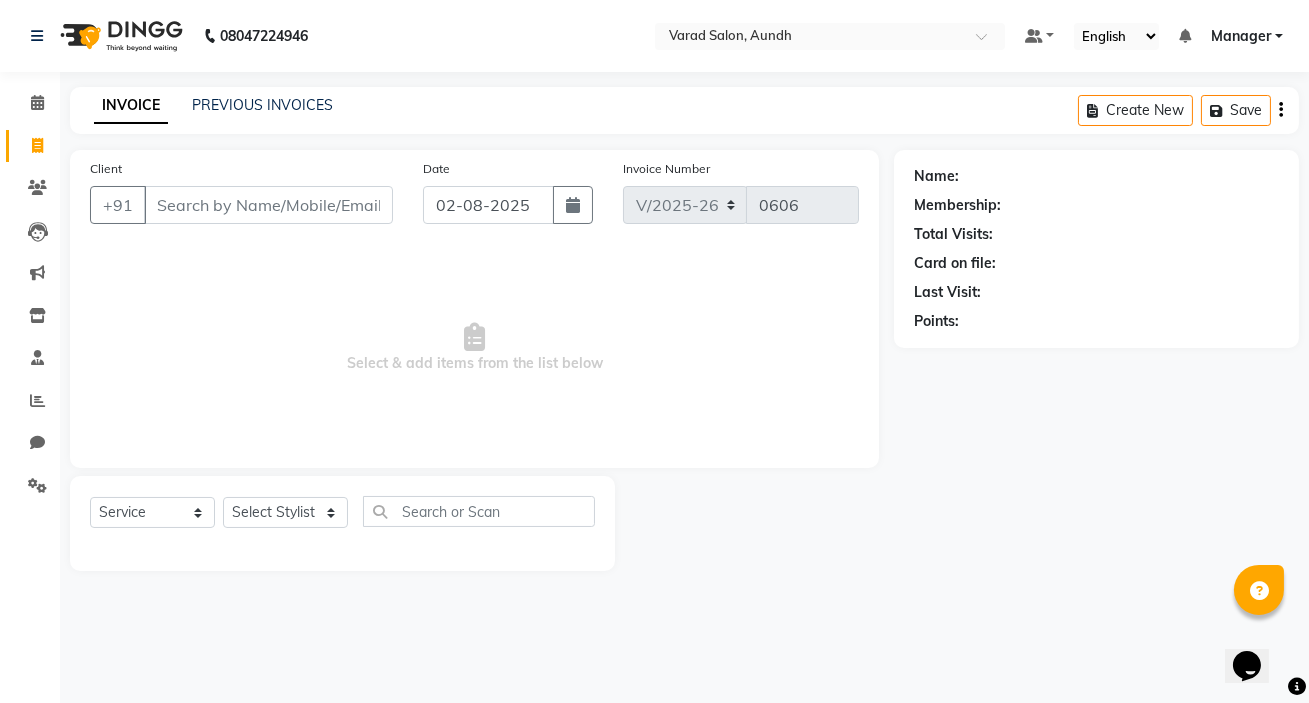 click on "Client" at bounding box center [268, 205] 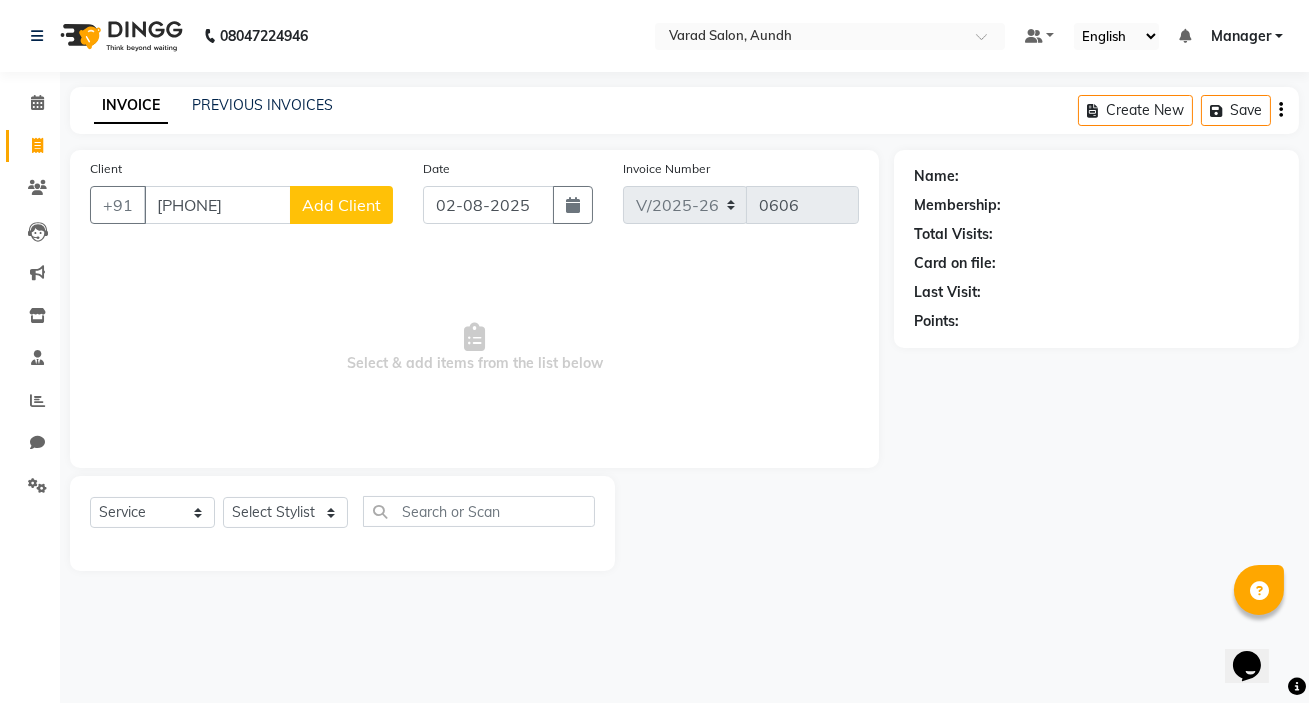 type on "[PHONE]" 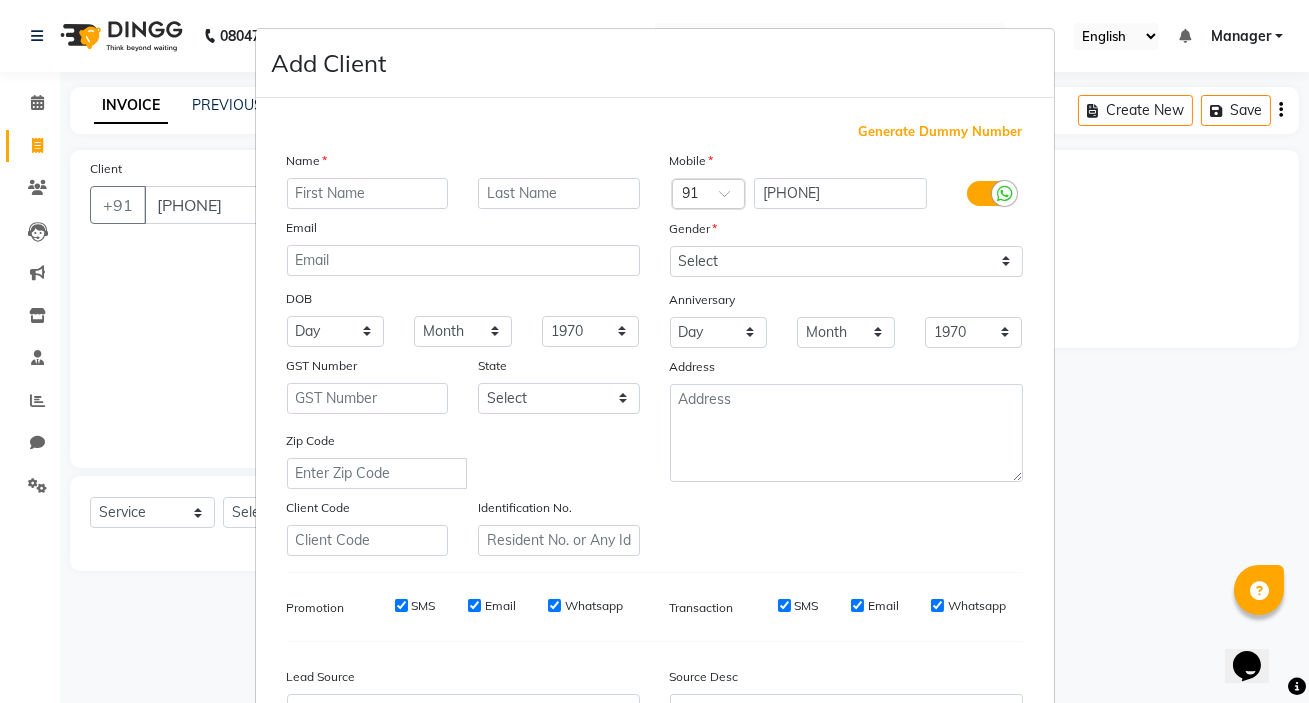 click at bounding box center (368, 193) 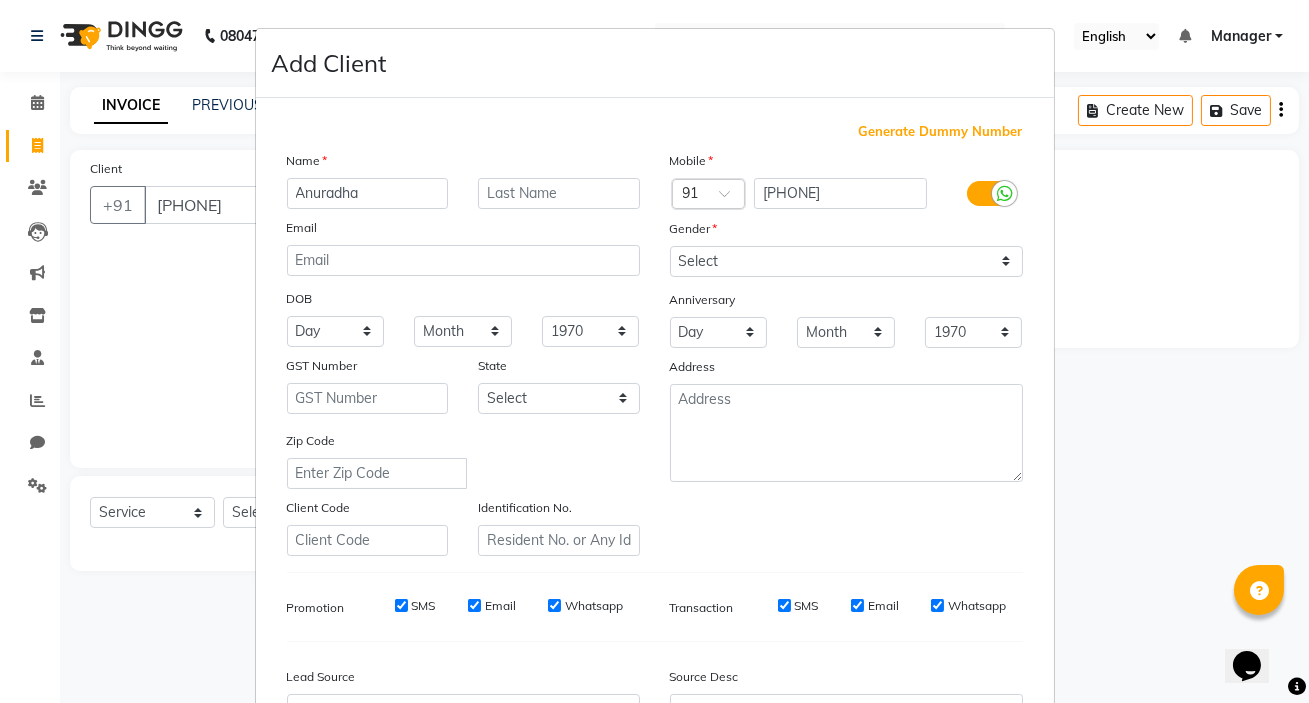 type on "Anuradha" 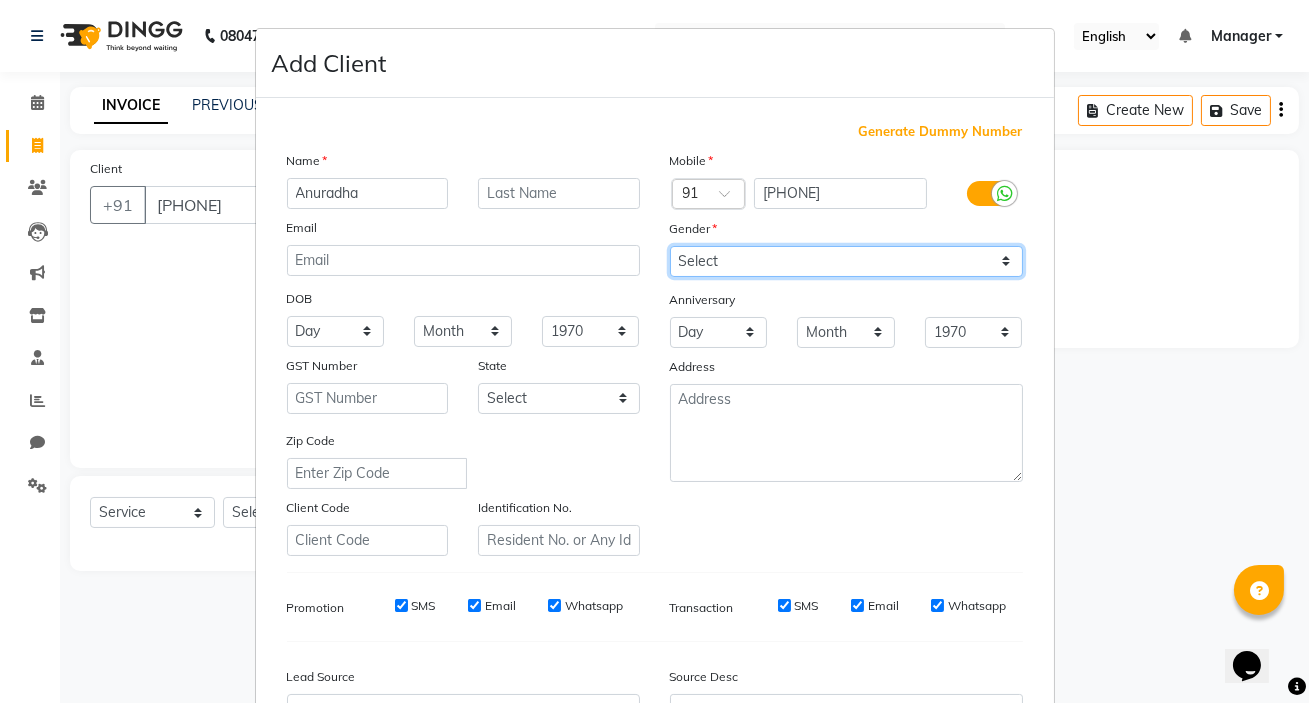 click on "Select Male Female Other Prefer Not To Say" at bounding box center (846, 261) 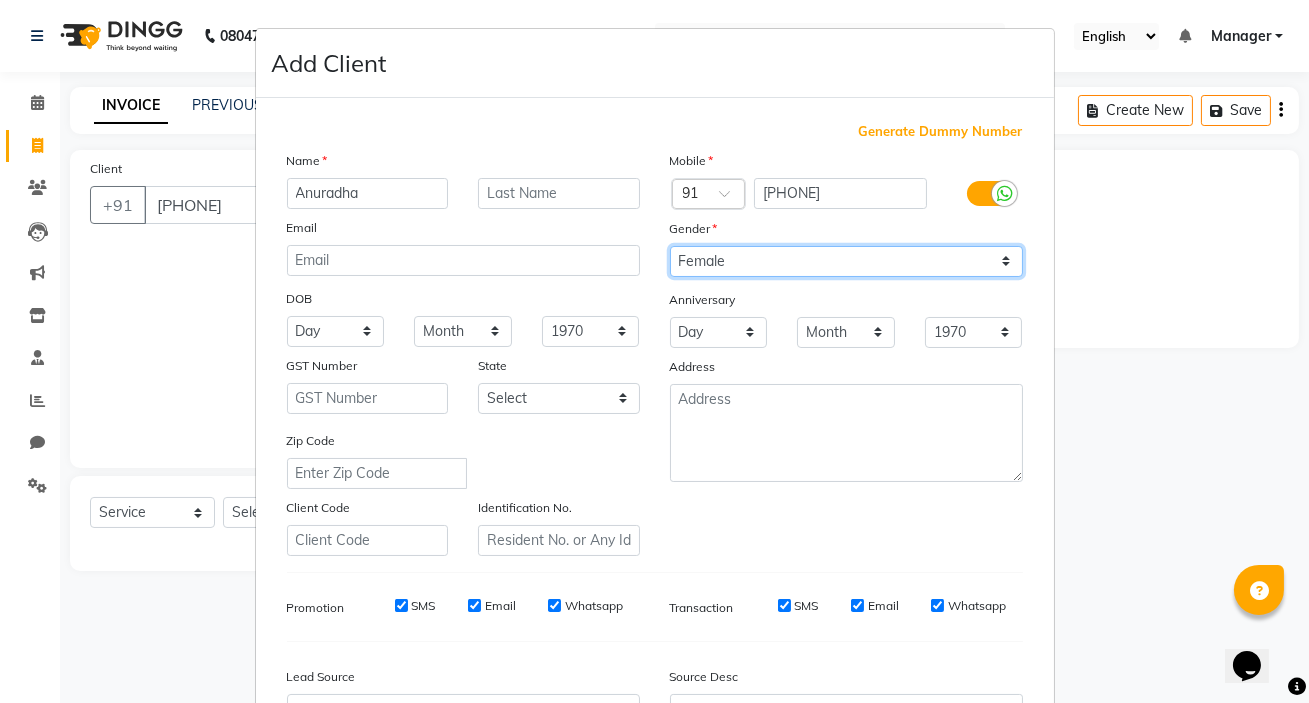 click on "Select Male Female Other Prefer Not To Say" at bounding box center [846, 261] 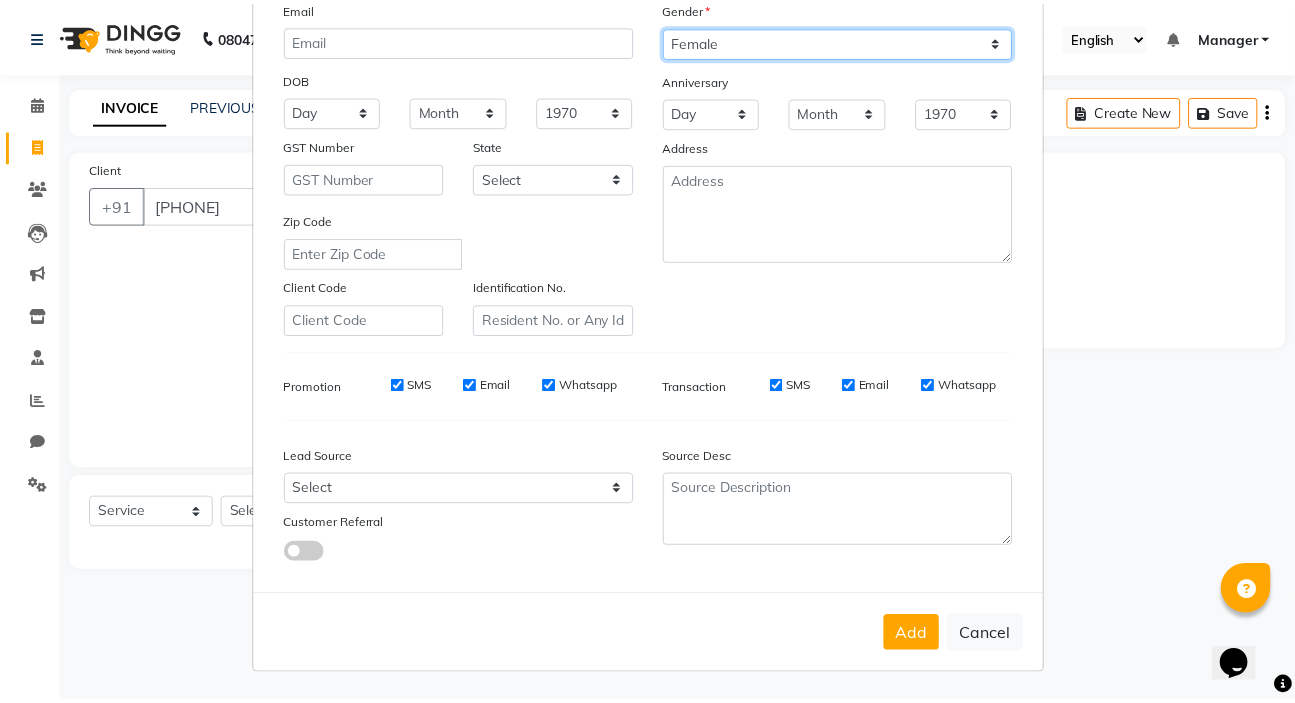 scroll, scrollTop: 226, scrollLeft: 0, axis: vertical 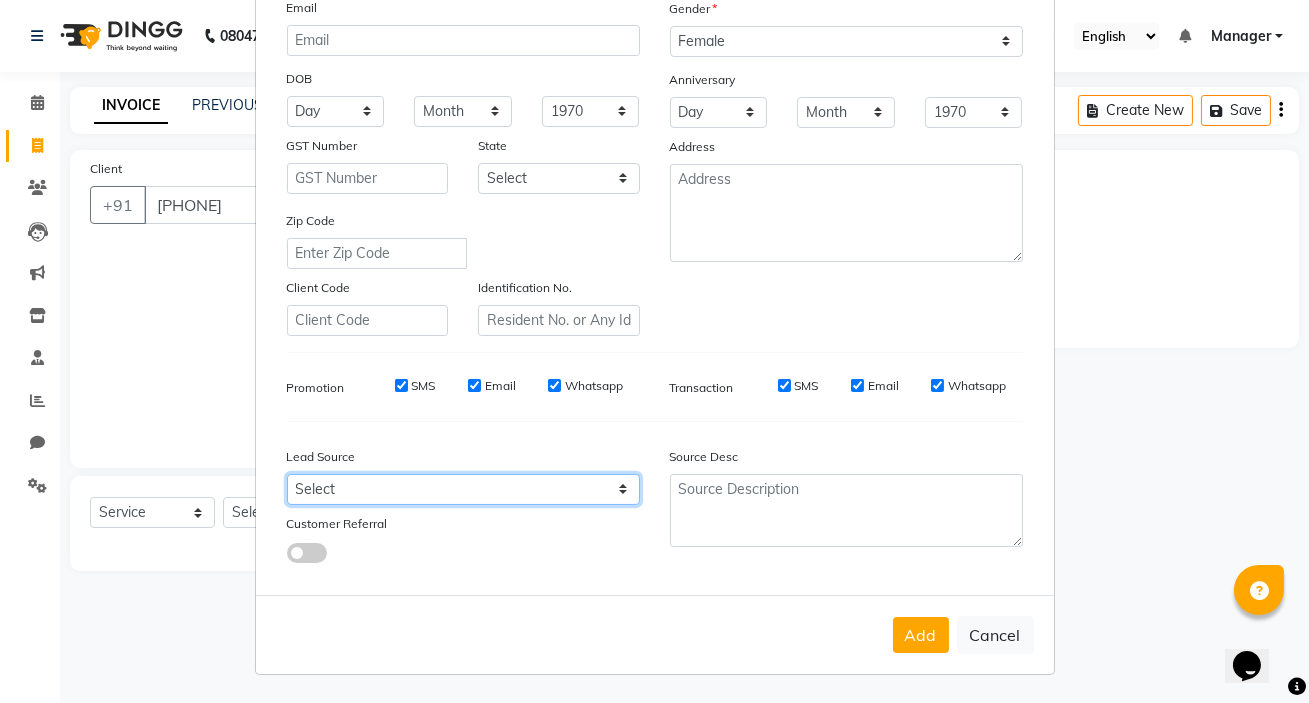 drag, startPoint x: 439, startPoint y: 493, endPoint x: 432, endPoint y: 473, distance: 21.189621 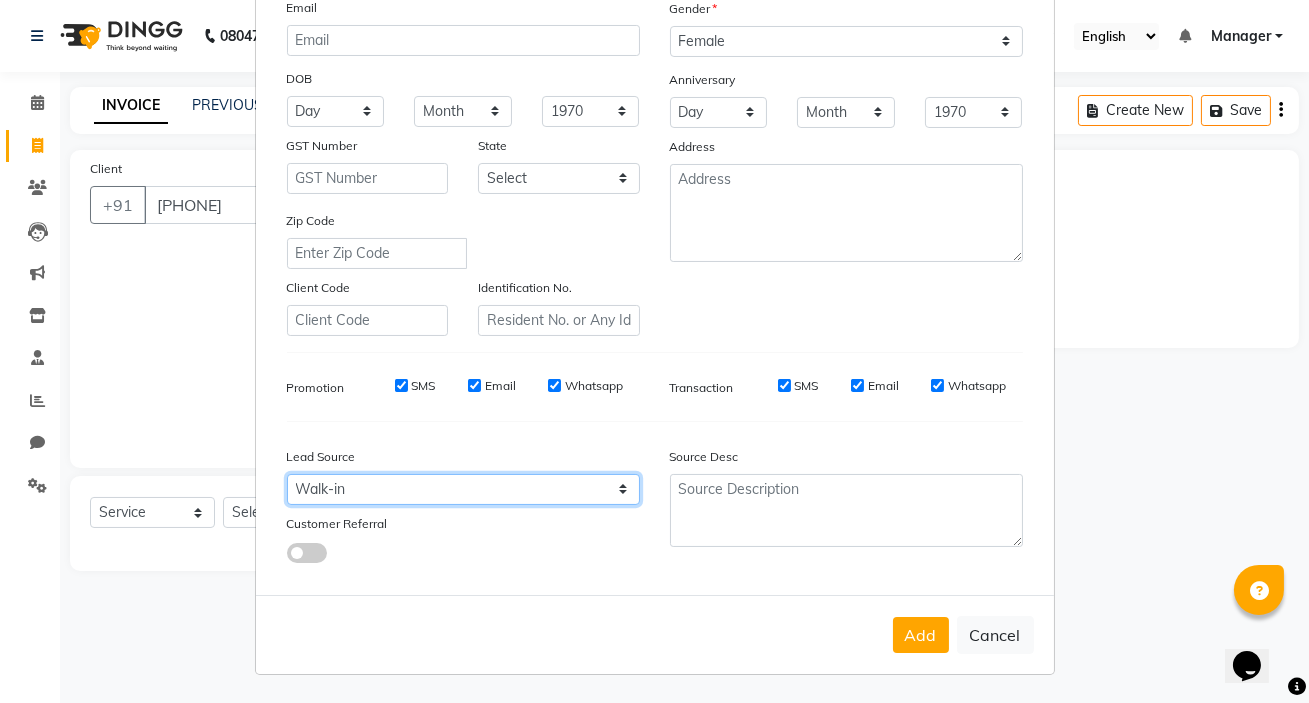 click on "Select Walk-in Referral Internet Friend Word of Mouth Advertisement Facebook JustDial Google Other" at bounding box center (463, 489) 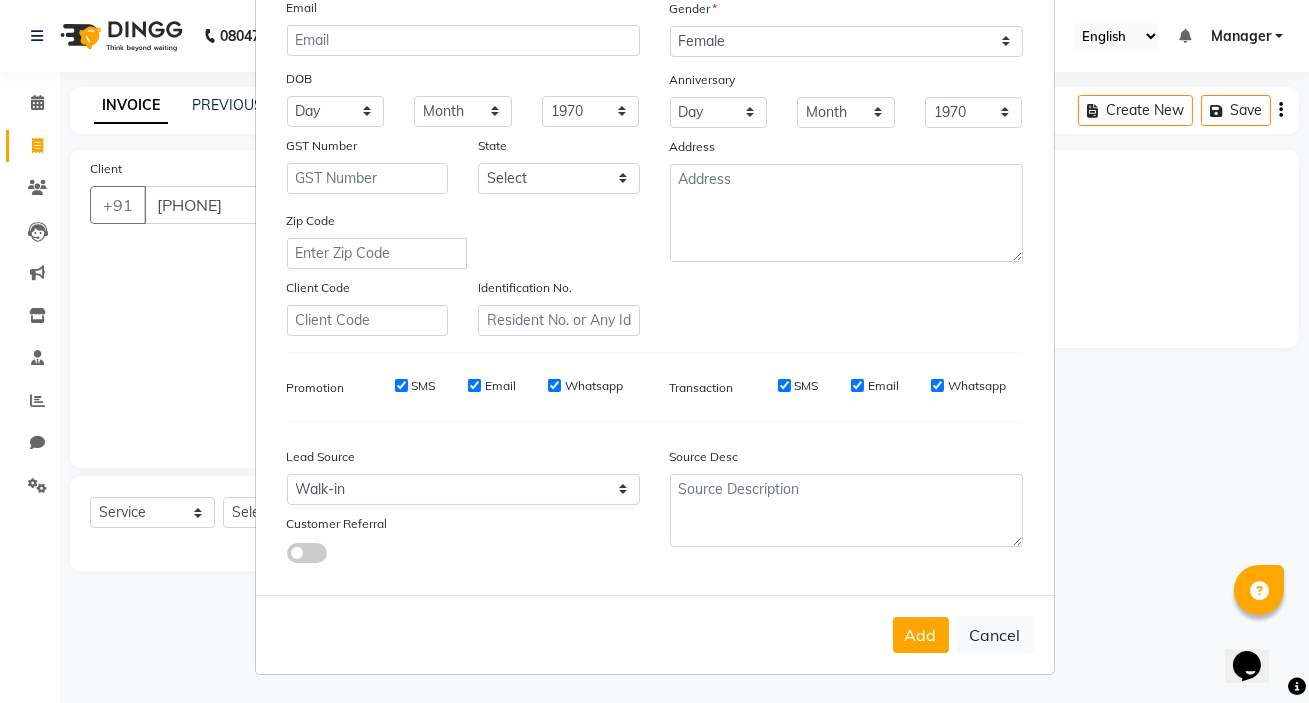 click on "Add   Cancel" at bounding box center [655, 634] 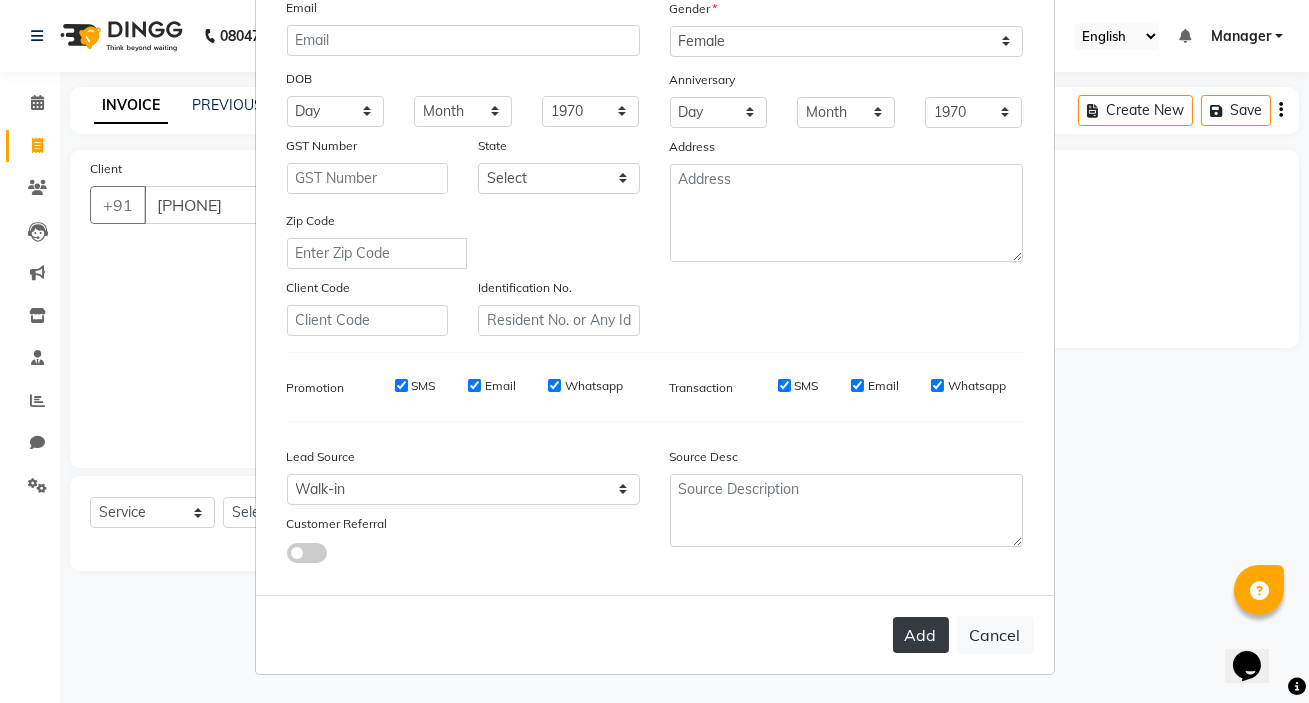 click on "Add" at bounding box center [921, 635] 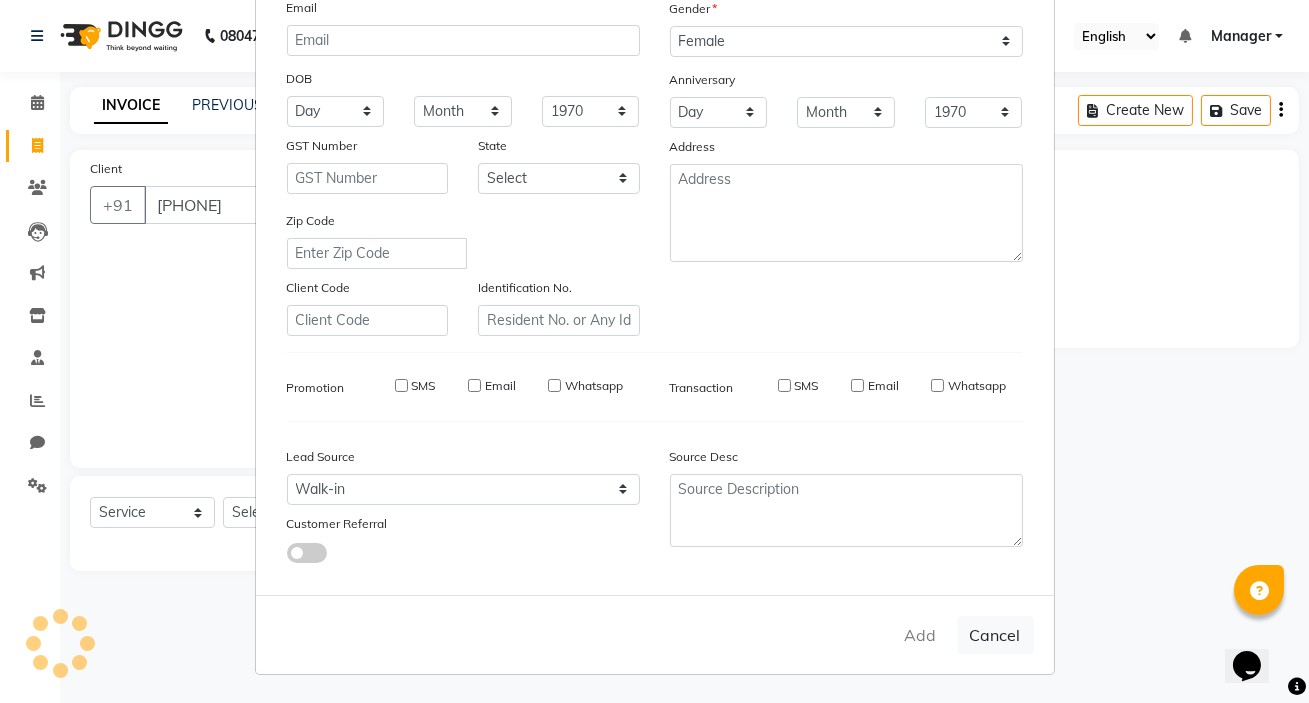 type 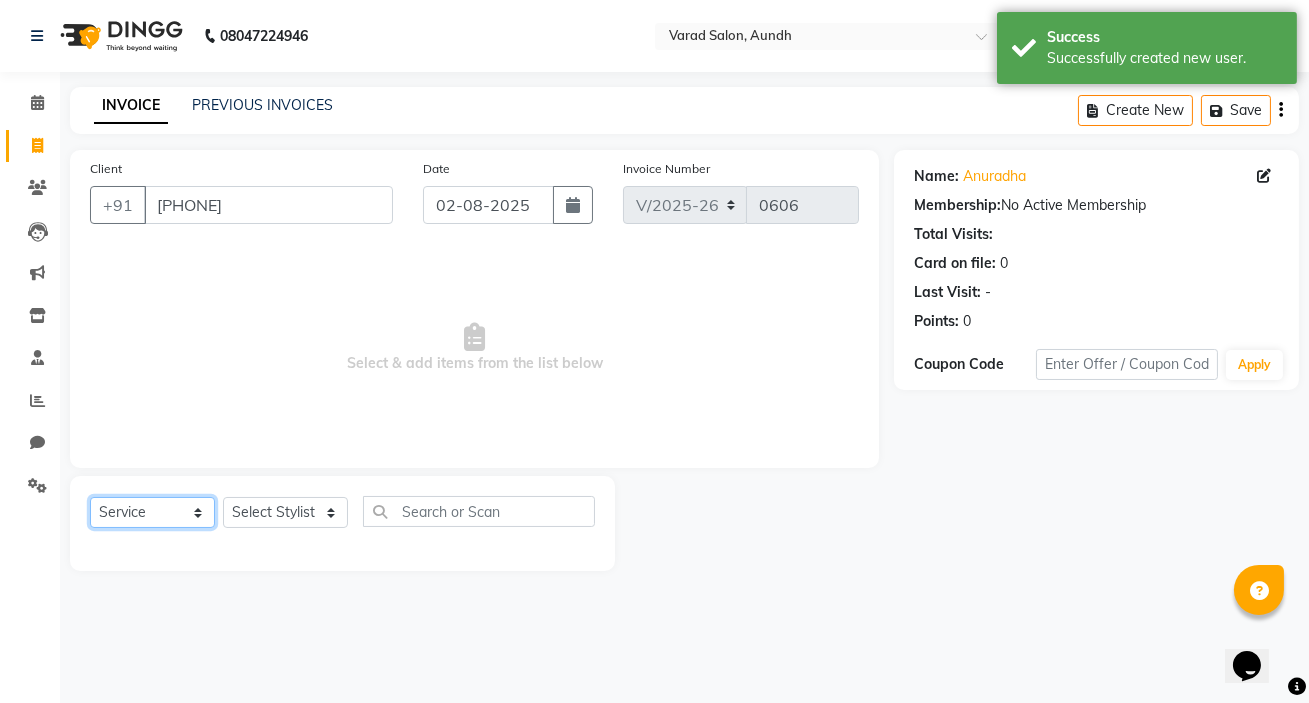 click on "Select  Service  Product  Membership  Package Voucher Prepaid Gift Card" 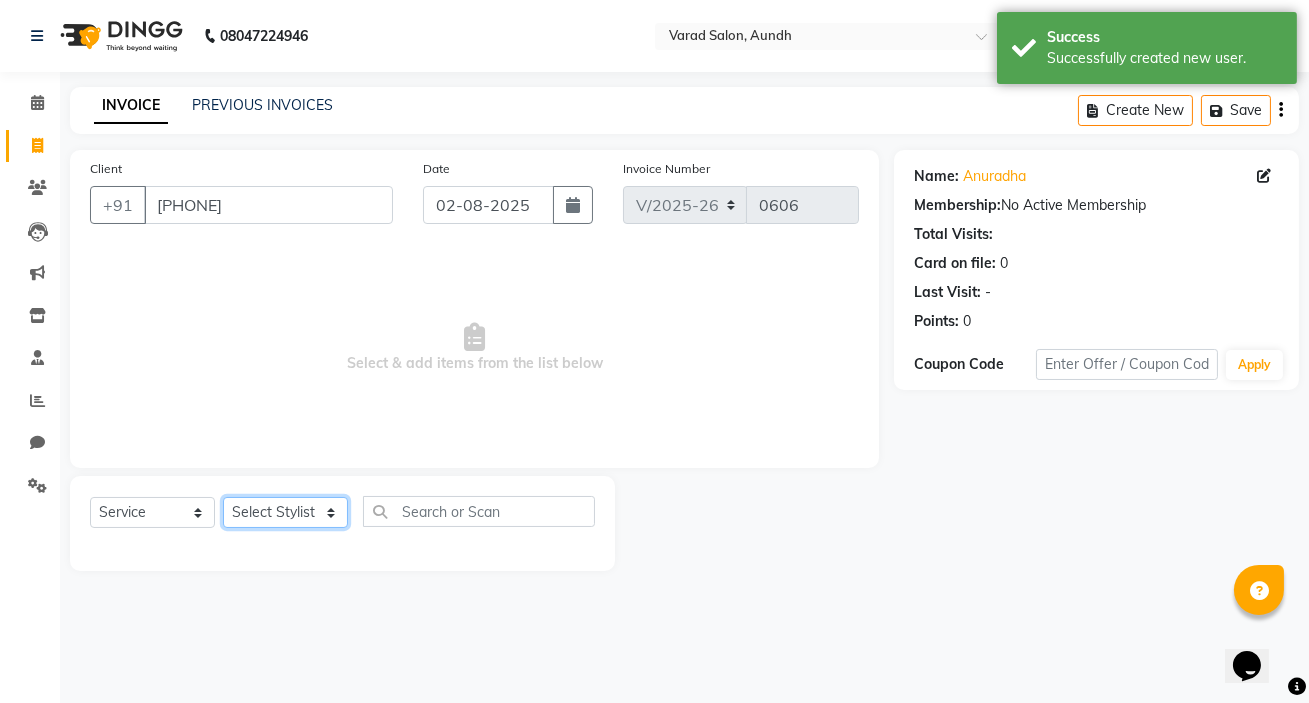 click on "Select Stylist [FIRST] [LAST] [FIRST] [LAST] Manager [FIRST] [LAST] [FIRST] [LAST] [FIRST] [LAST]  [FIRST]" 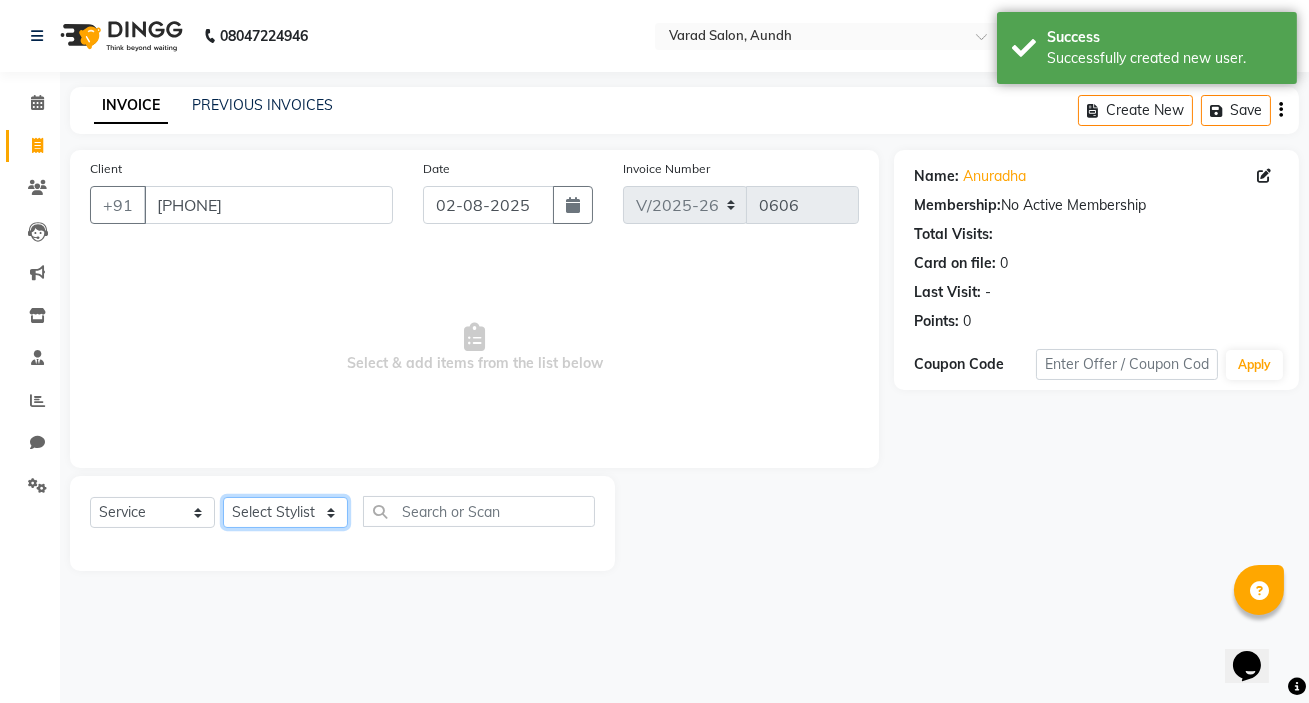 select on "63154" 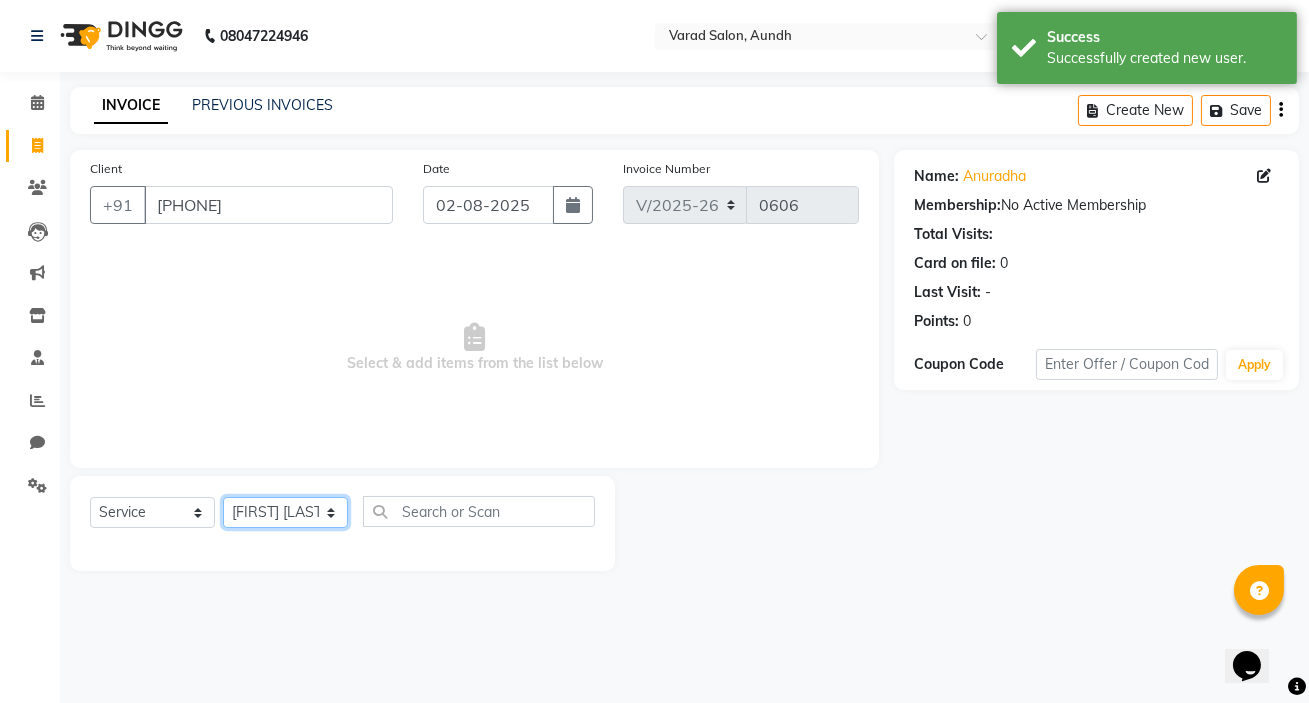 click on "Select Stylist [FIRST] [LAST] [FIRST] [LAST] Manager [FIRST] [LAST] [FIRST] [LAST] [FIRST] [LAST]  [FIRST]" 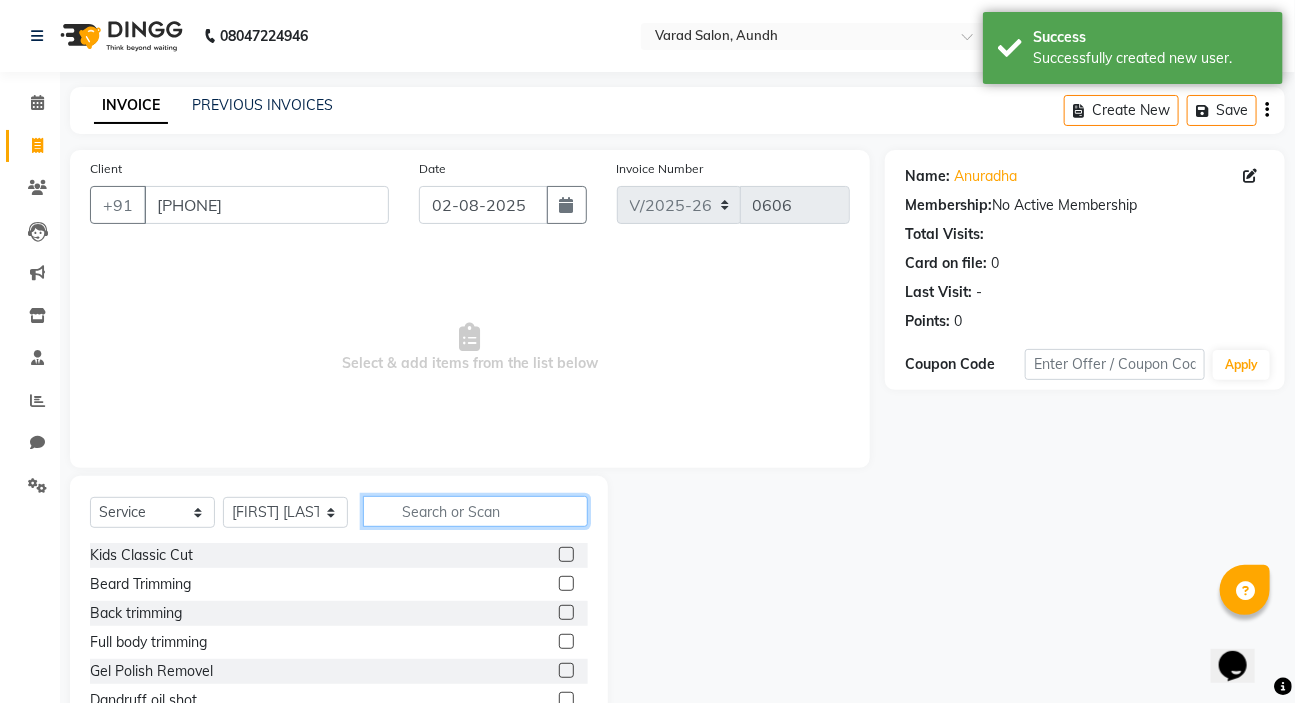 click 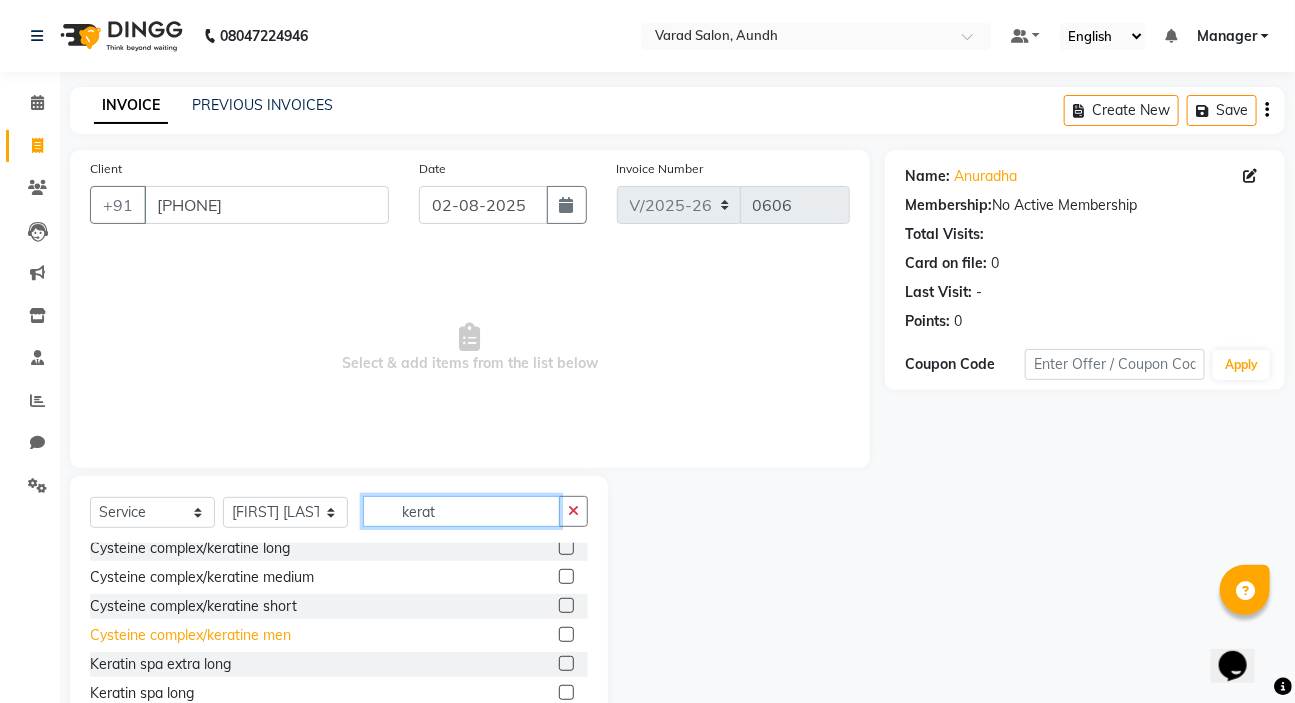 scroll, scrollTop: 205, scrollLeft: 0, axis: vertical 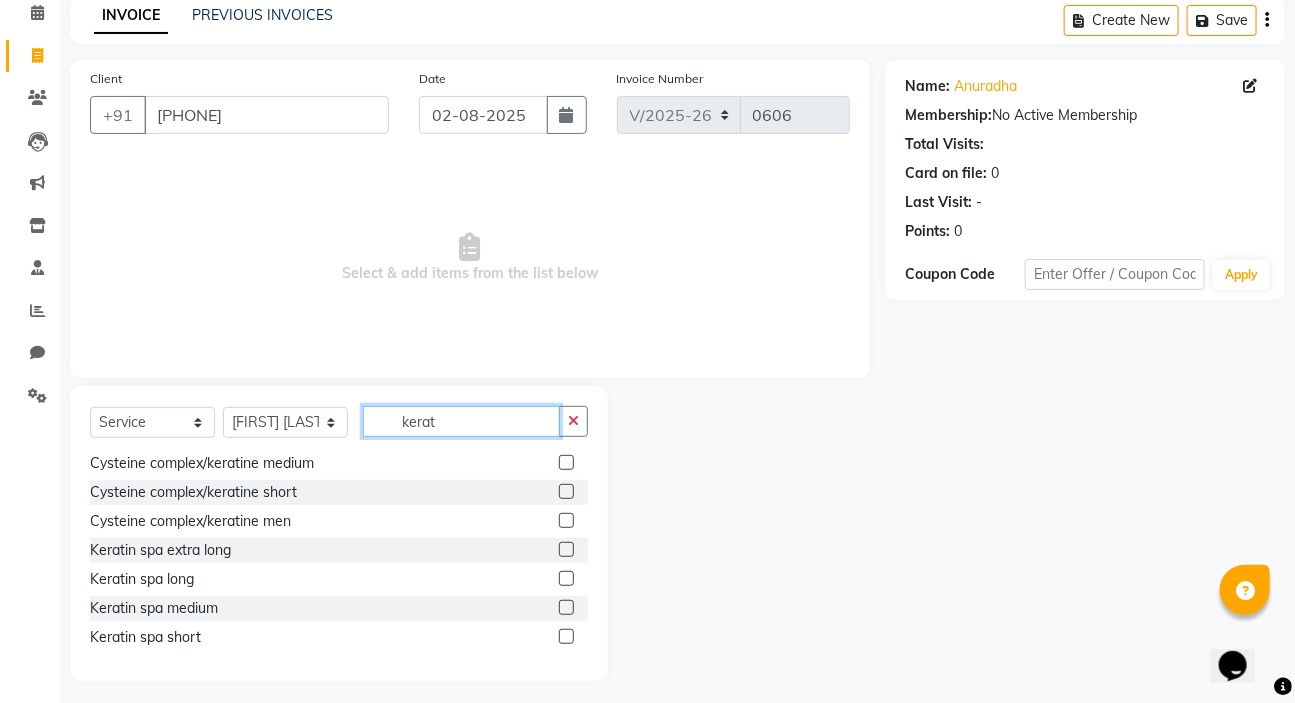 type on "kerat" 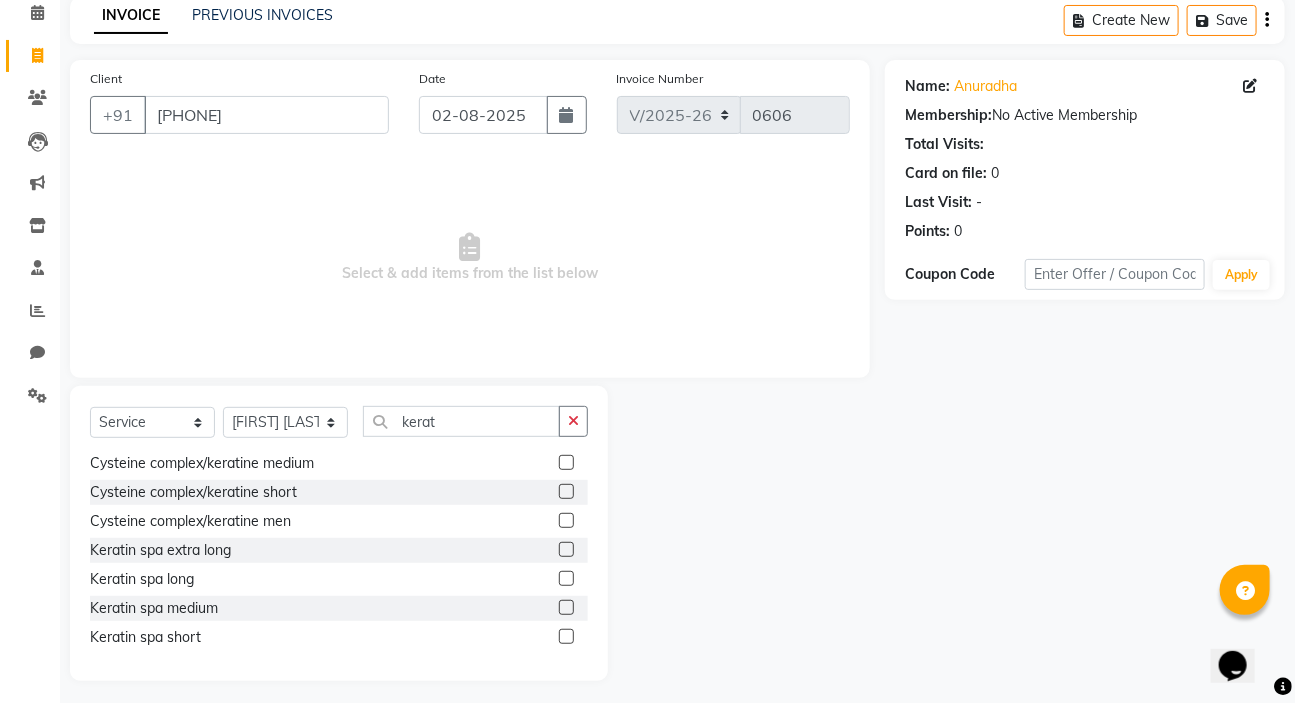 click 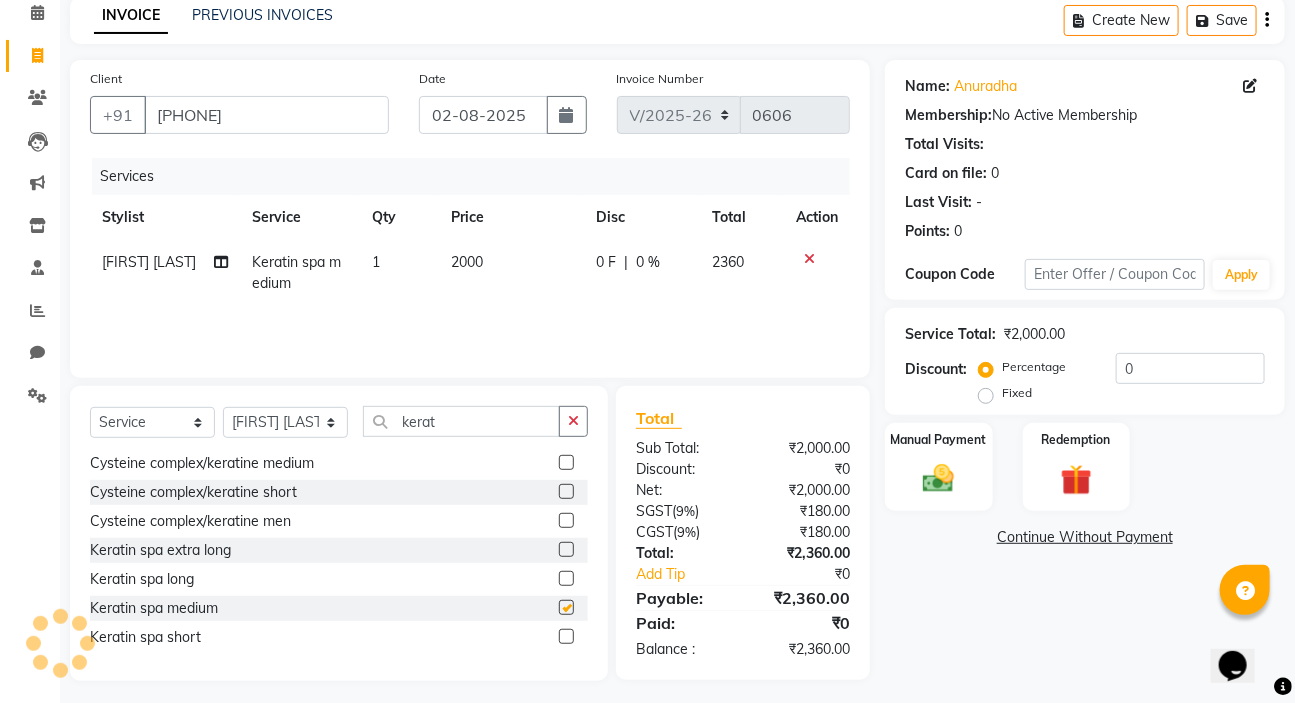 checkbox on "false" 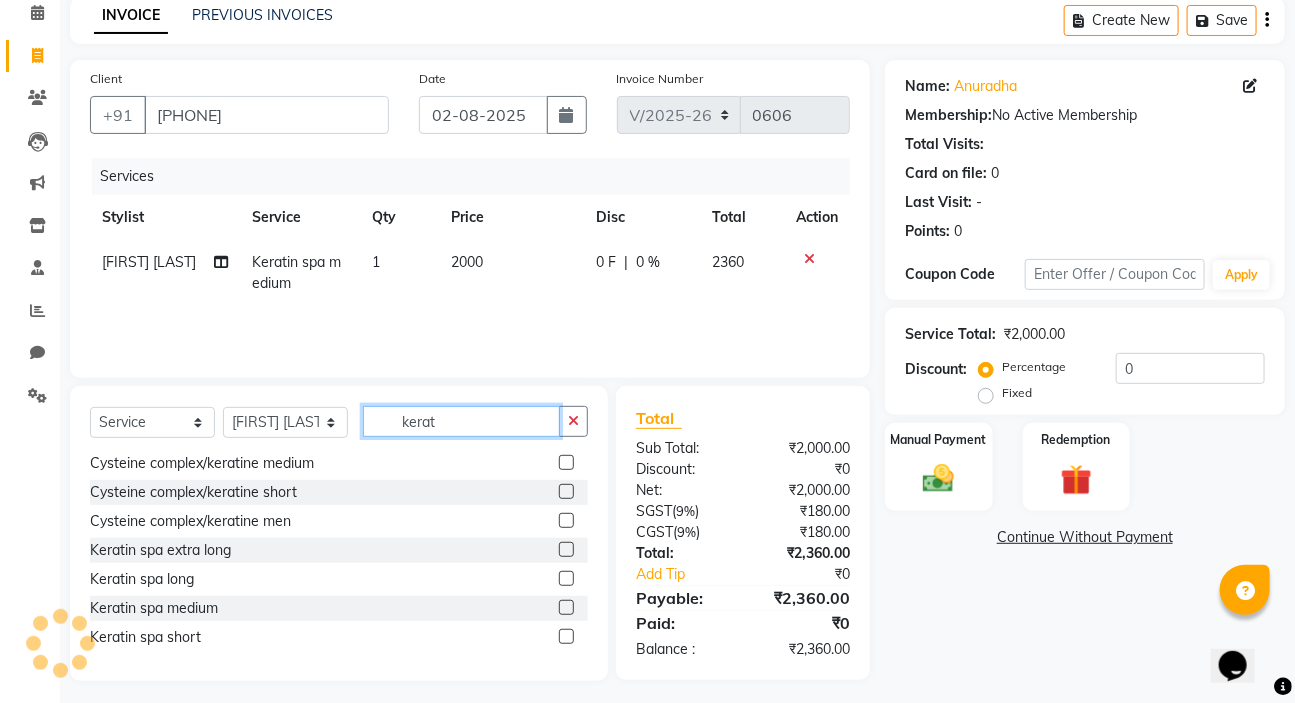 click on "kerat" 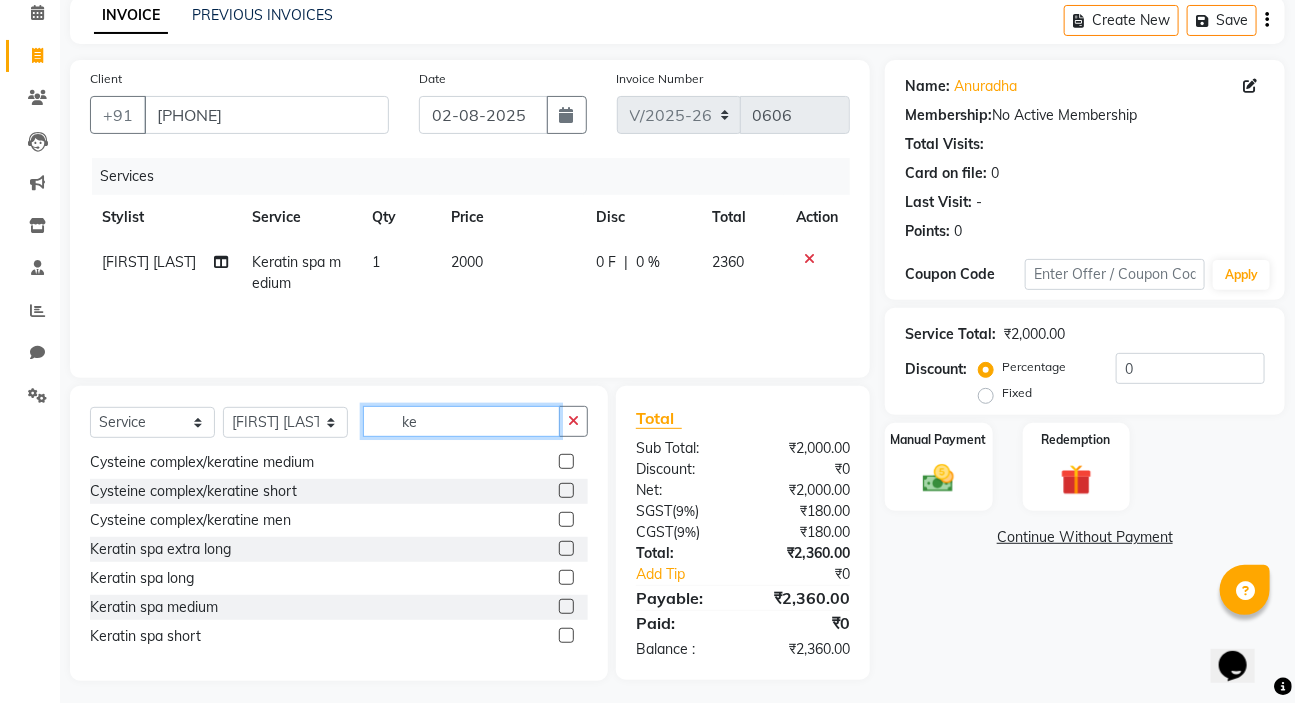 type on "k" 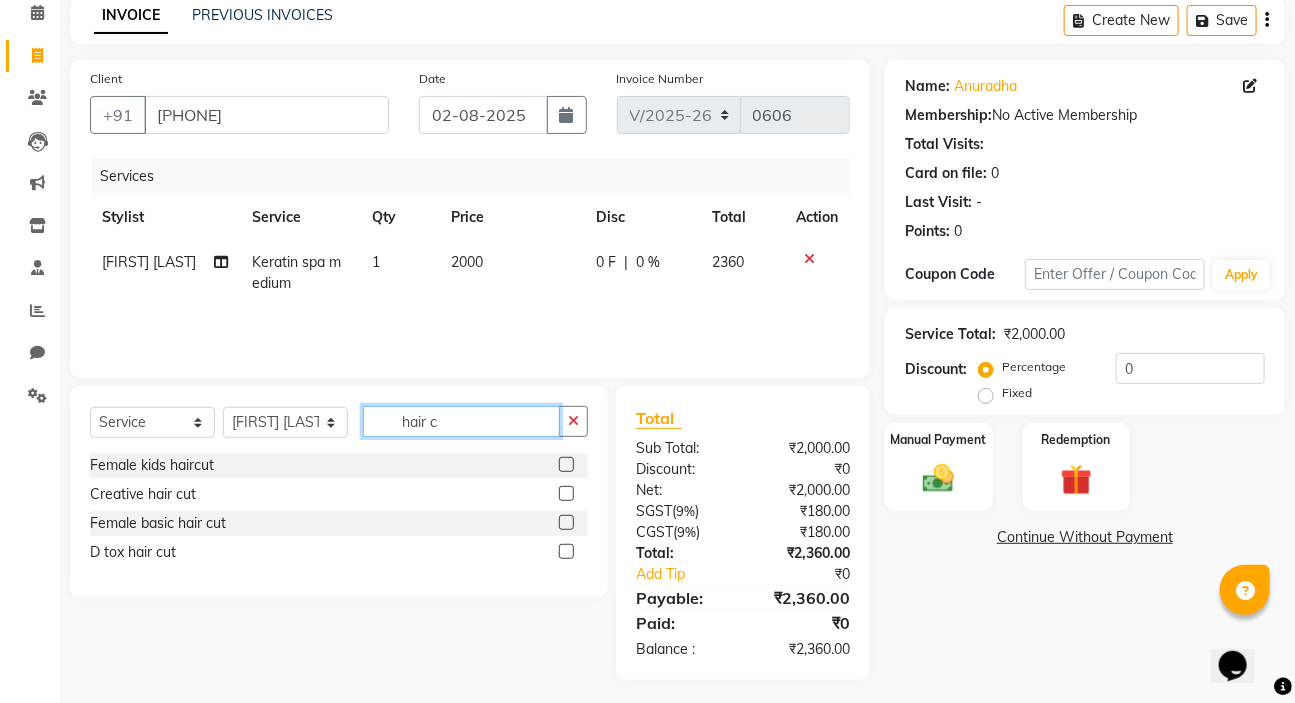 scroll, scrollTop: 0, scrollLeft: 0, axis: both 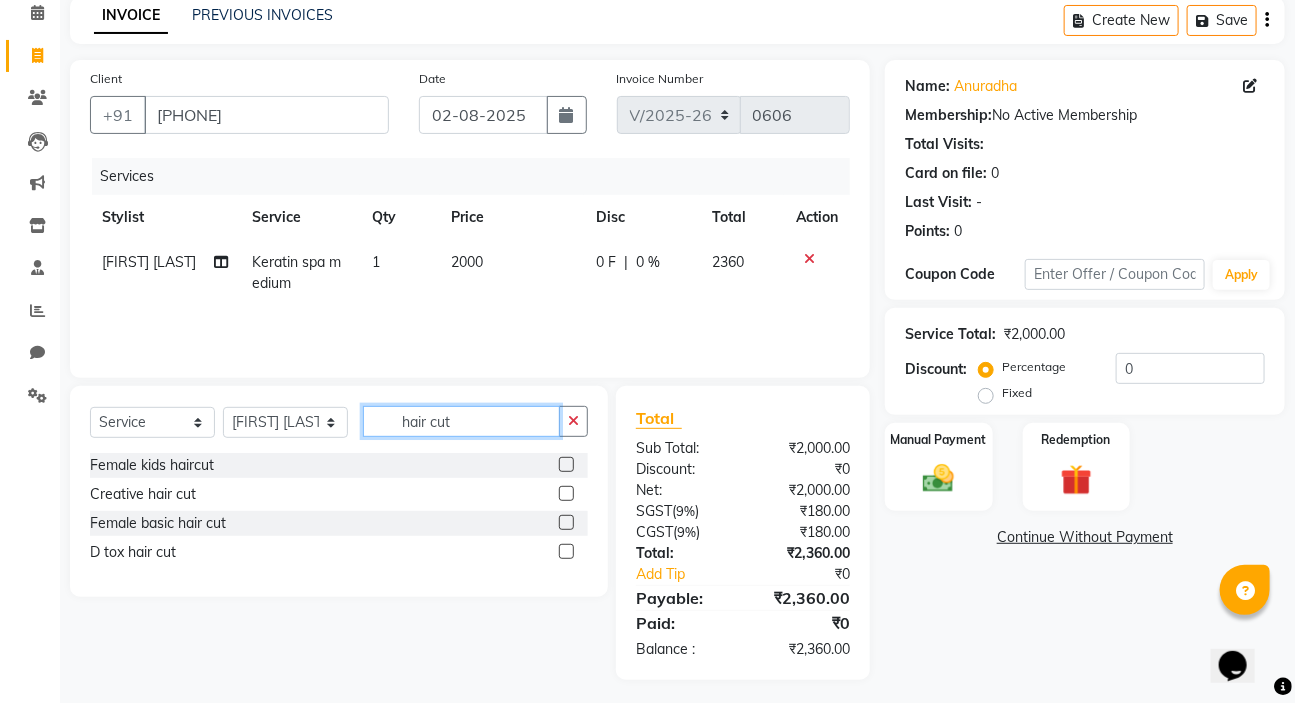 click on "hair cut" 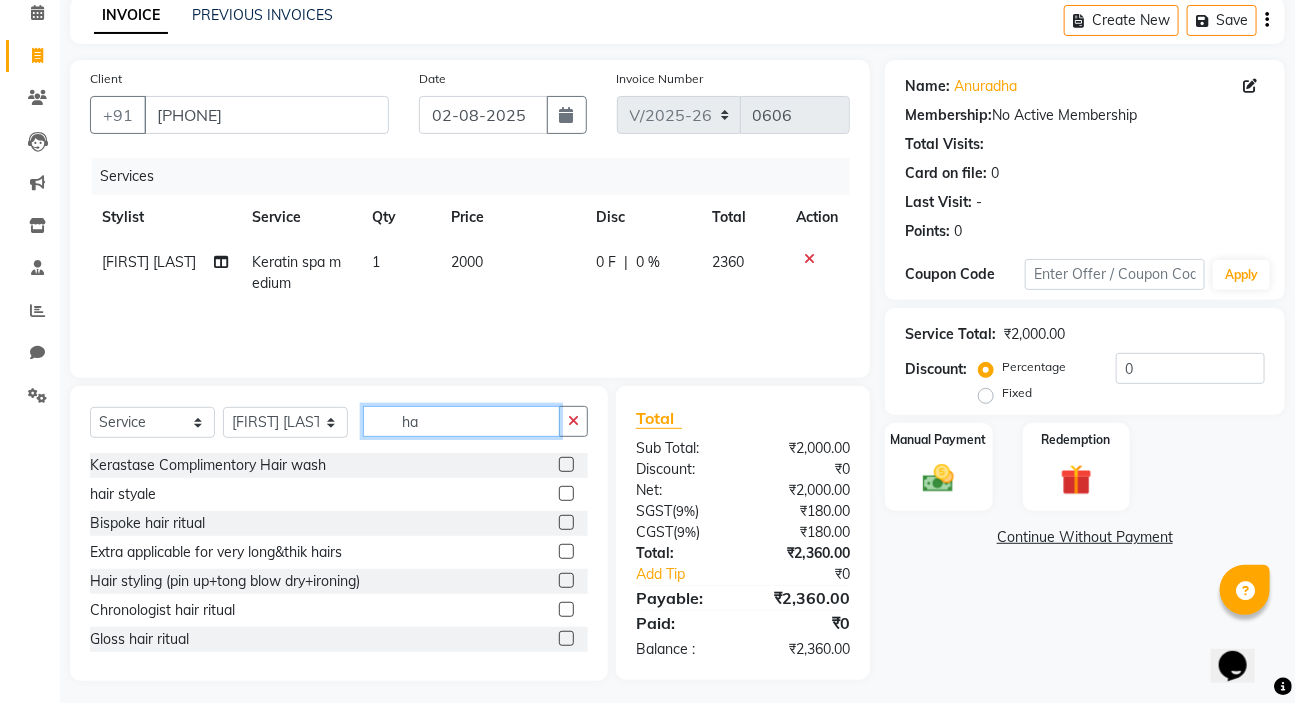 type on "h" 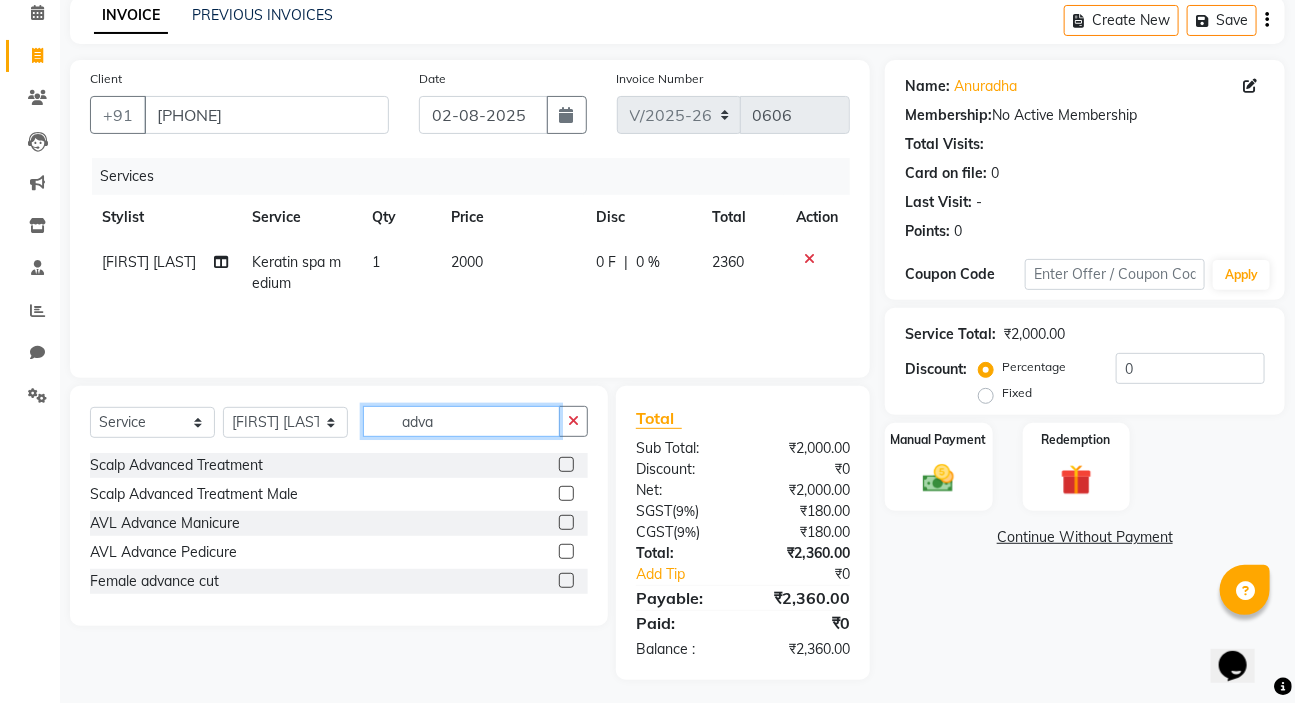 type on "adva" 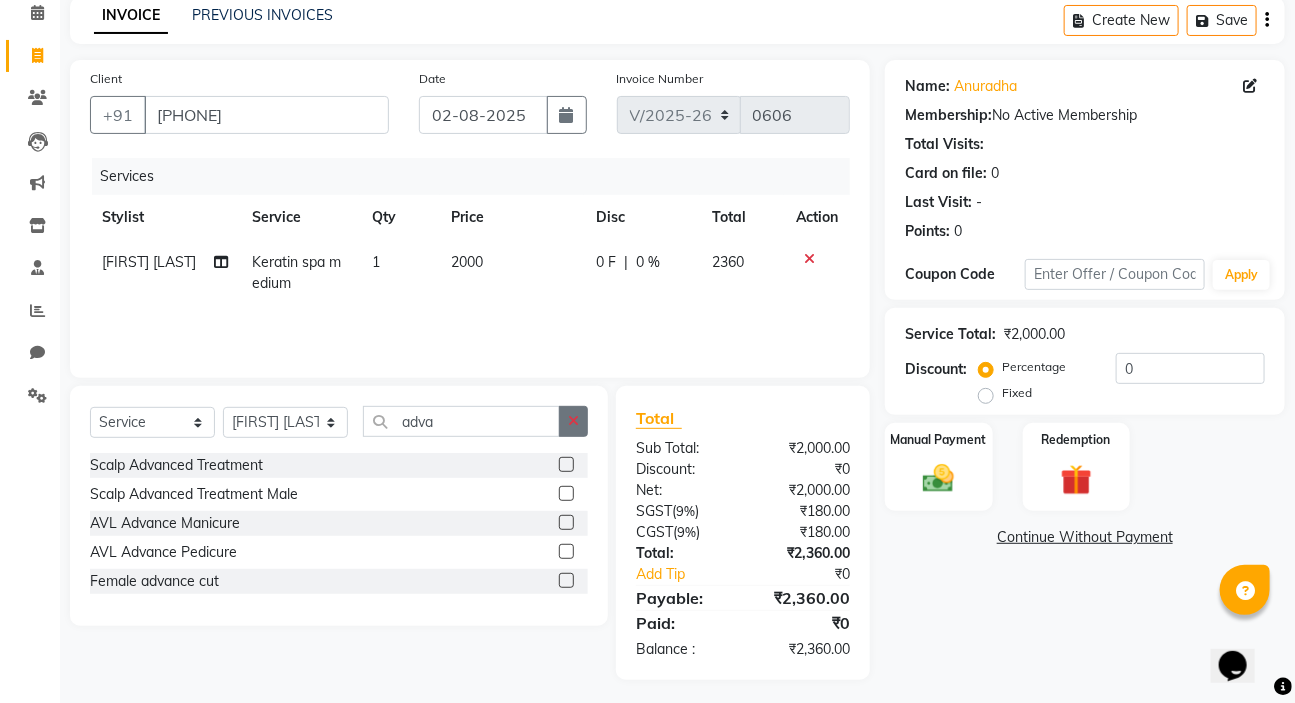 drag, startPoint x: 567, startPoint y: 575, endPoint x: 567, endPoint y: 449, distance: 126 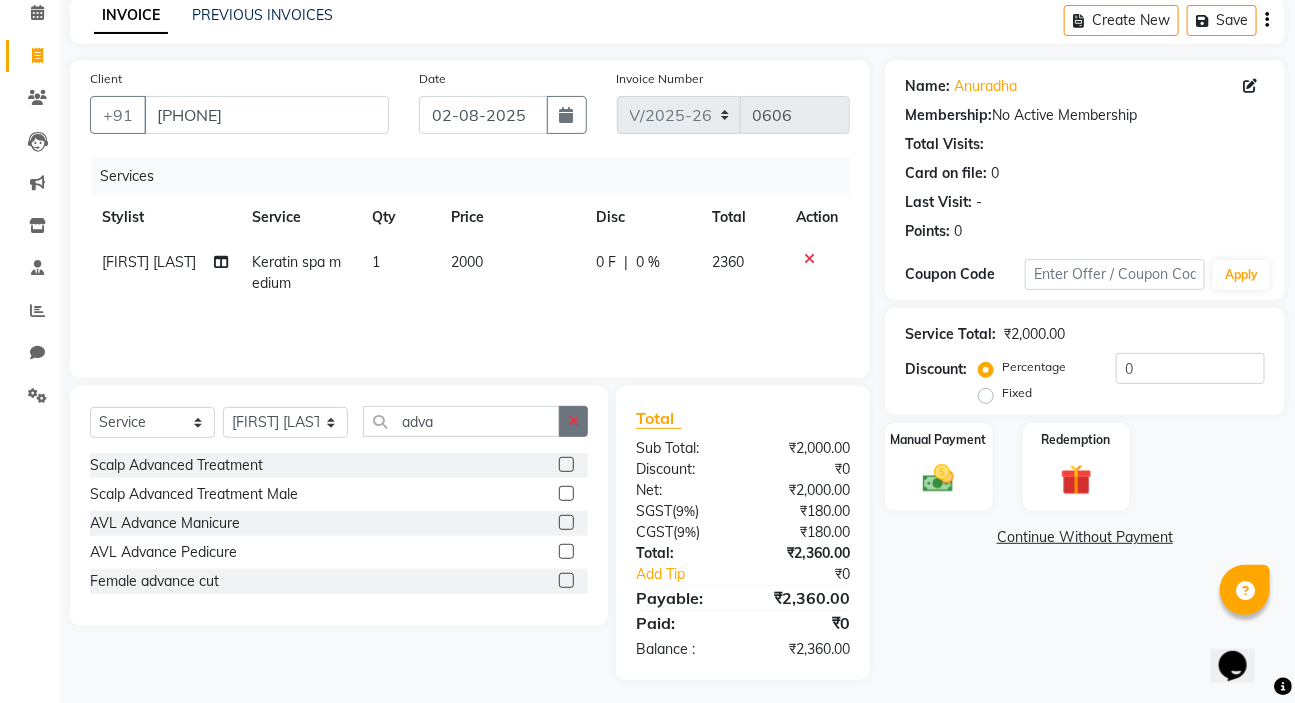 click 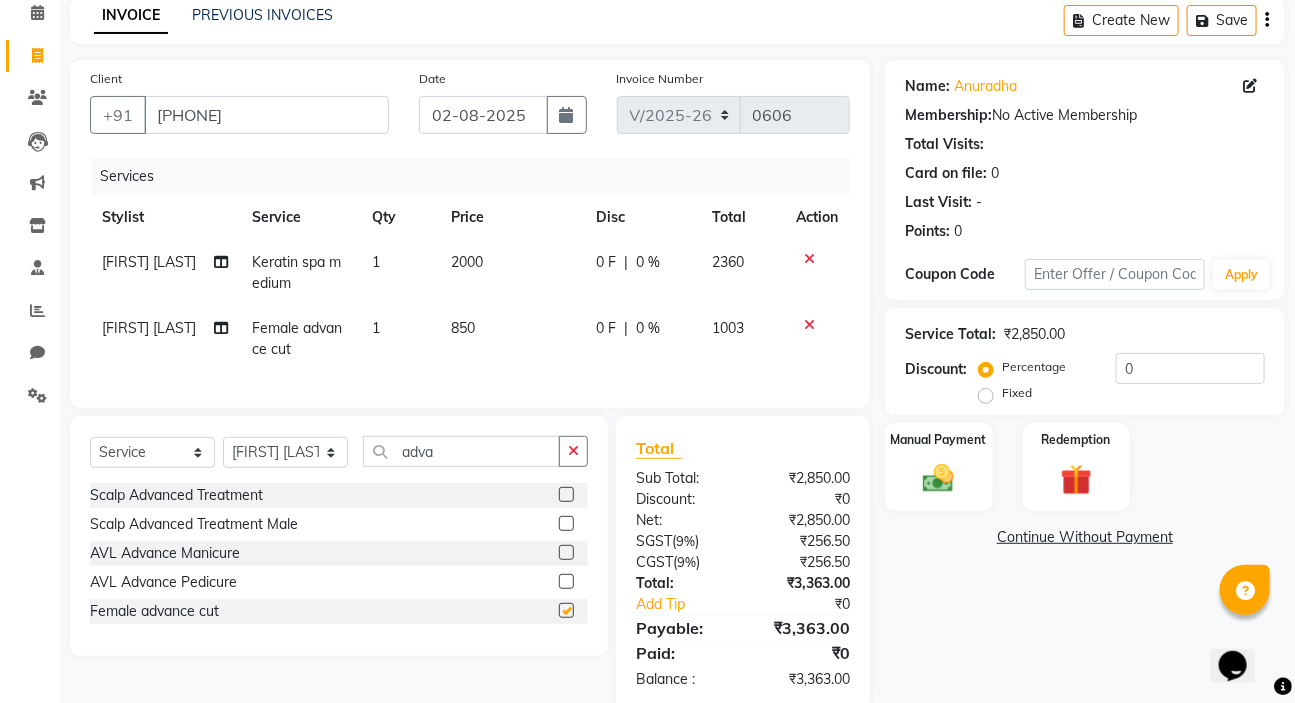 checkbox on "false" 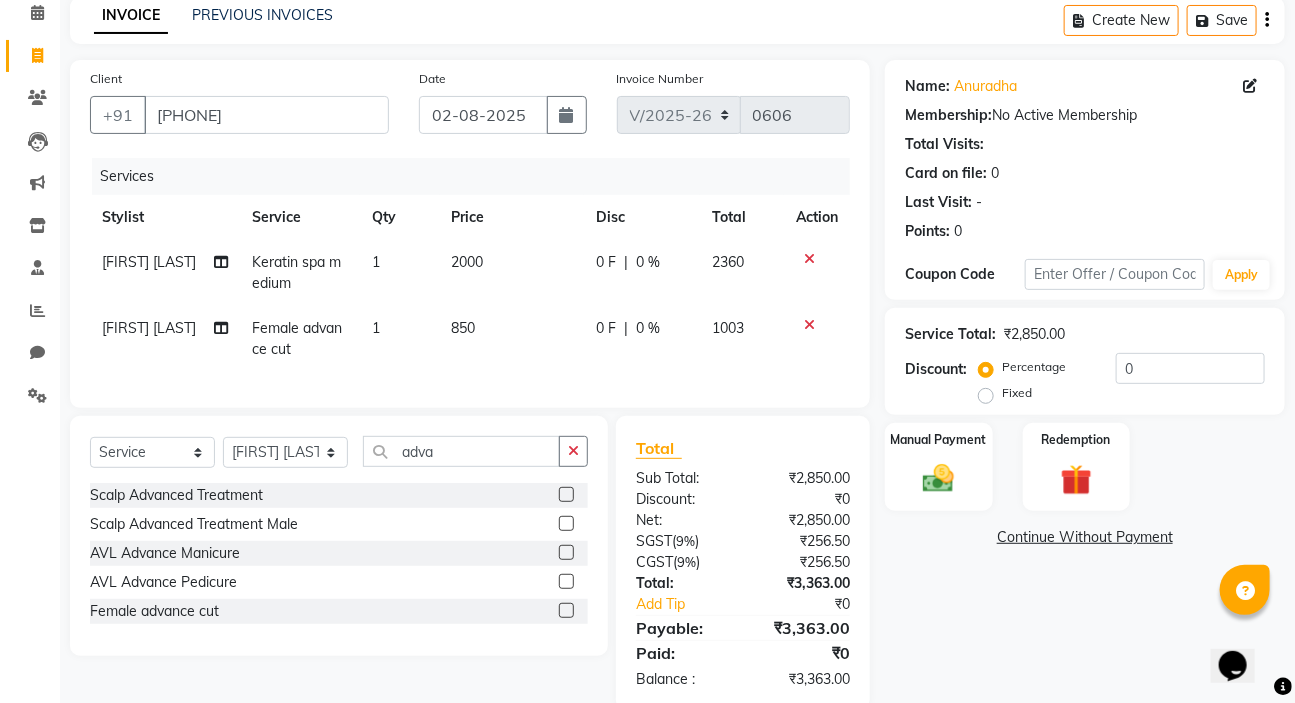 click on "0 %" 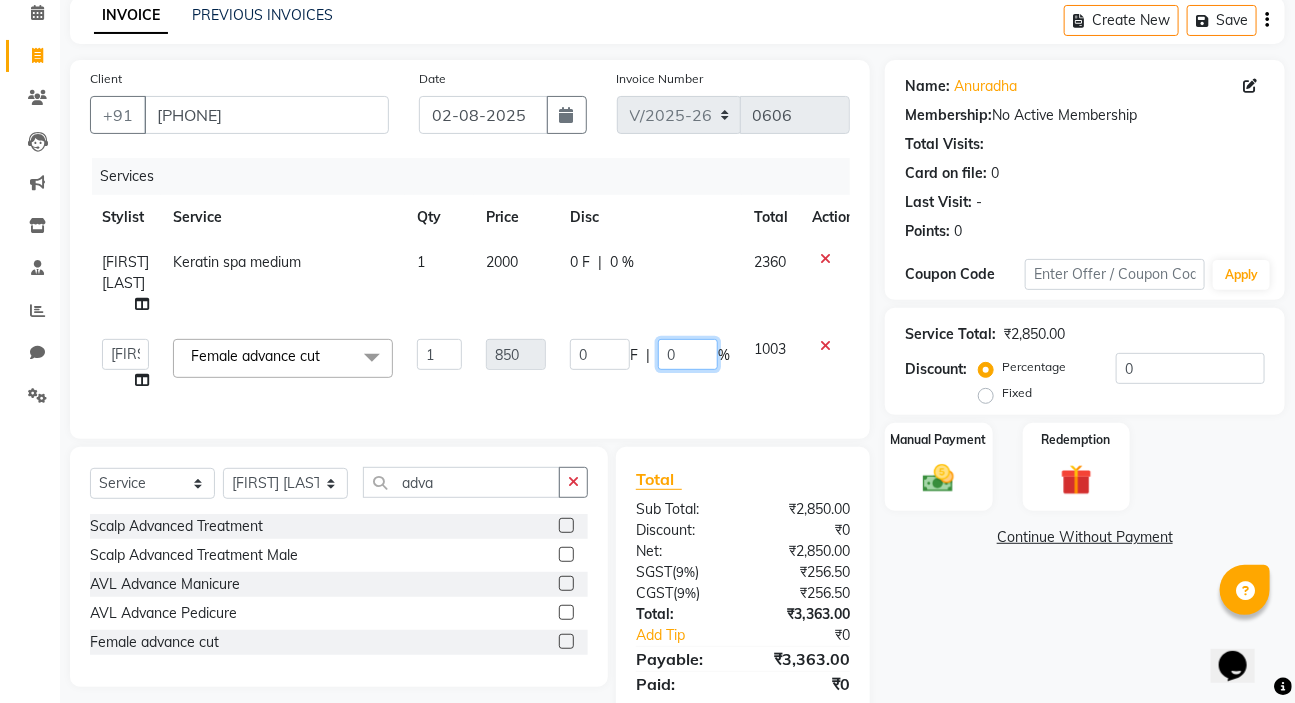 click on "0" 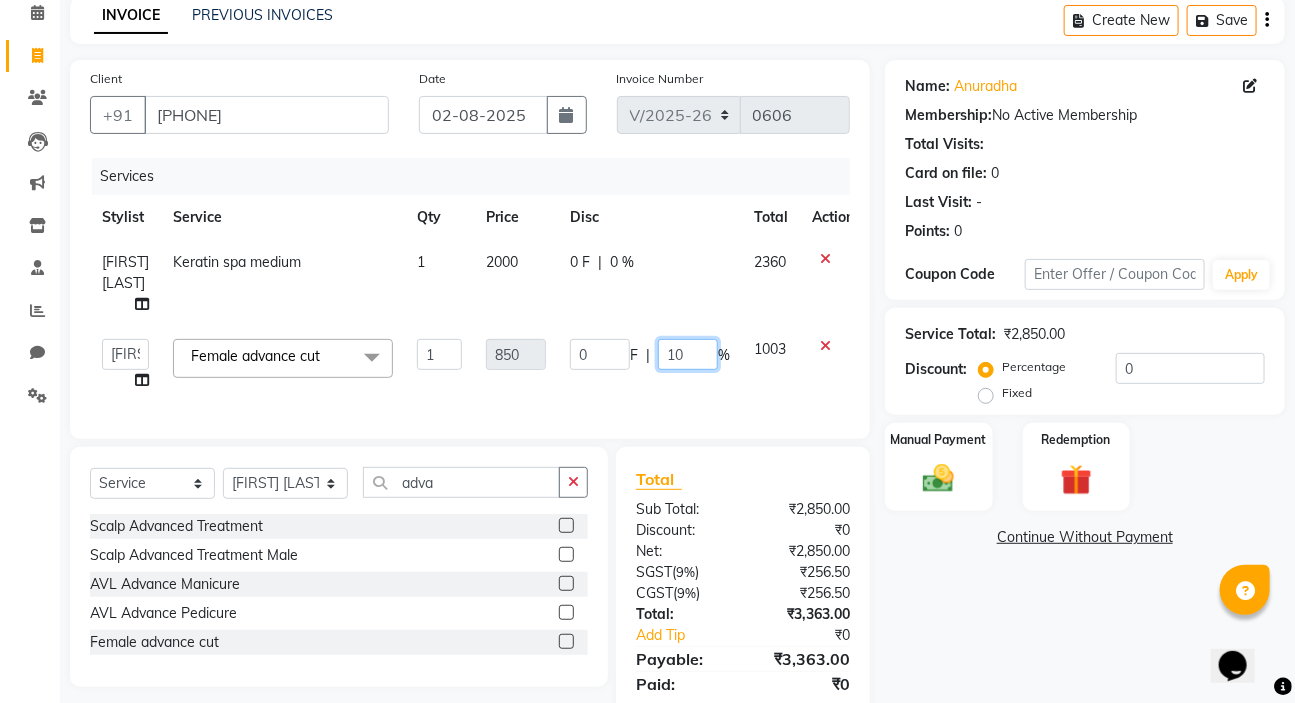 type on "100" 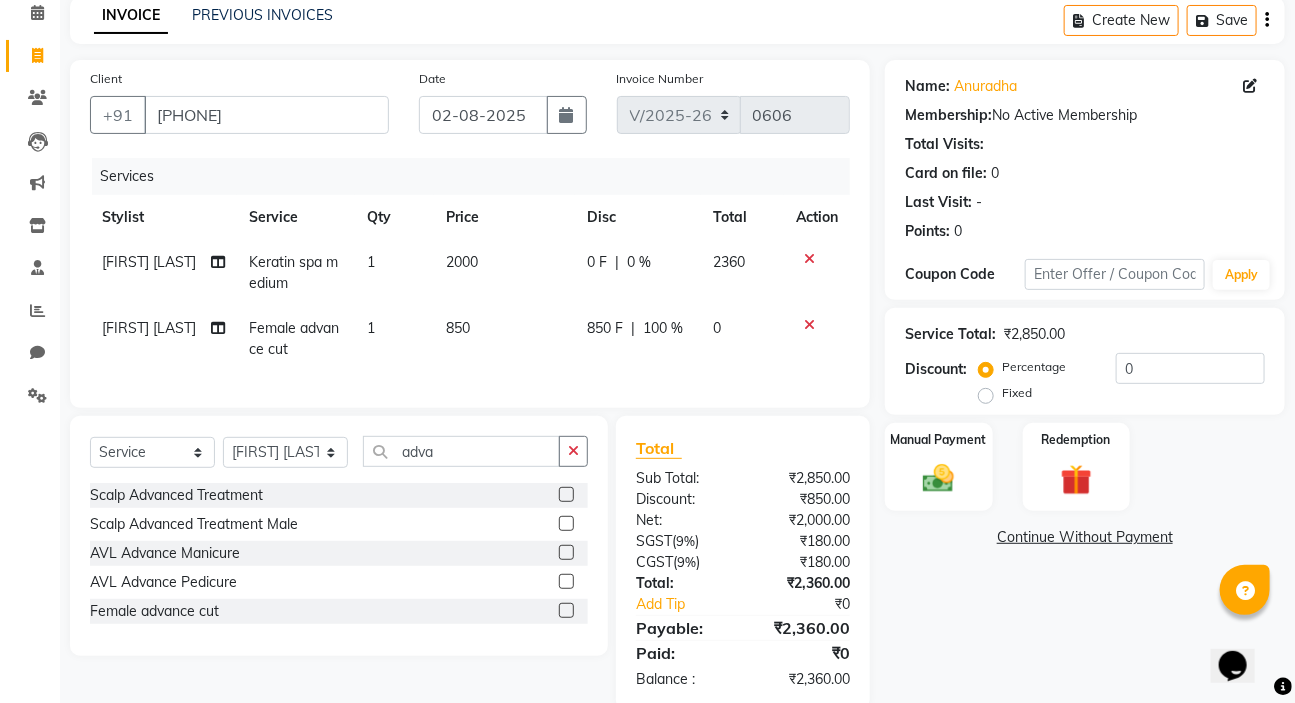 scroll, scrollTop: 141, scrollLeft: 0, axis: vertical 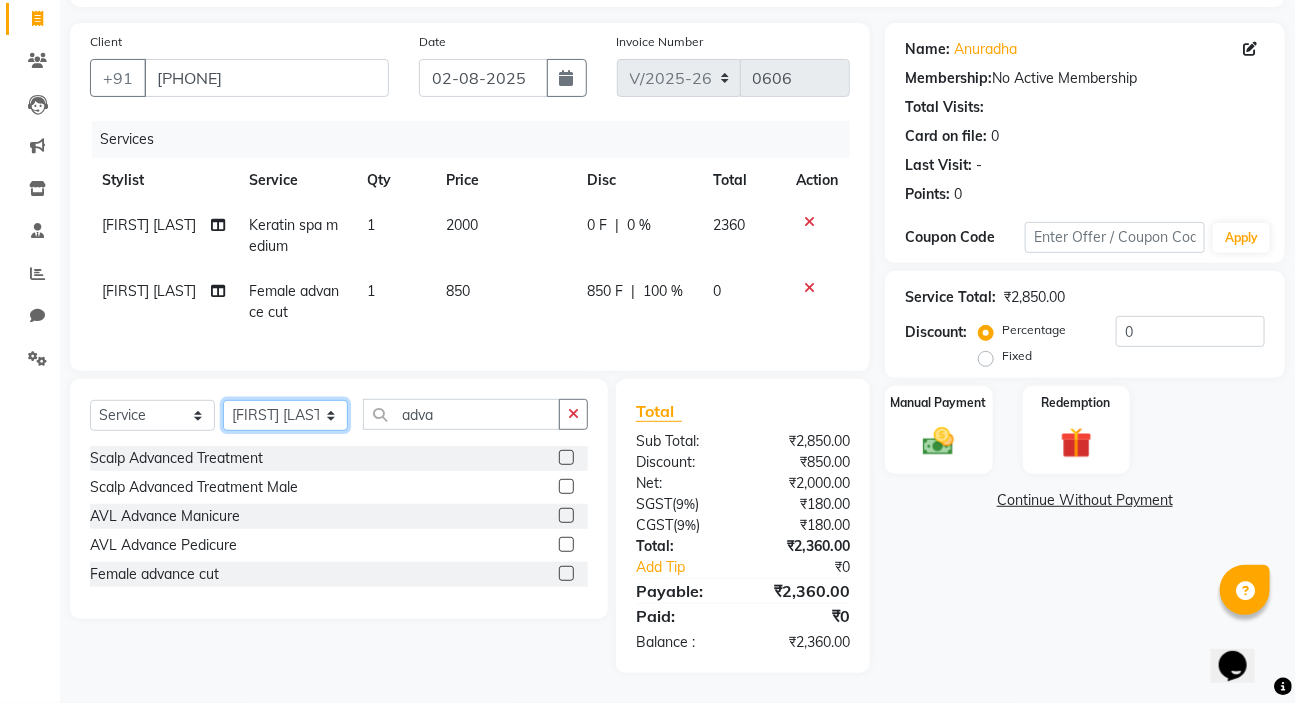click on "Select Stylist [FIRST] [LAST] [FIRST] [LAST] Manager [FIRST] [LAST] [FIRST] [LAST] [FIRST] [LAST]  [FIRST]" 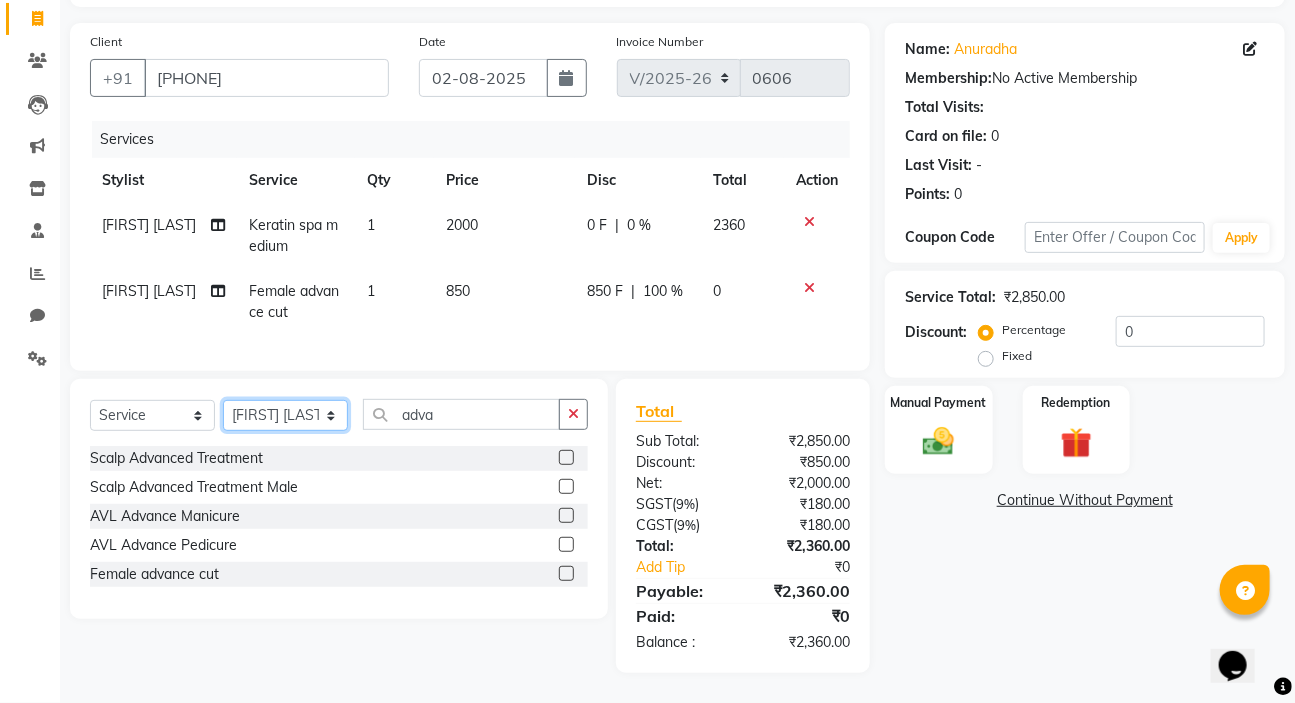 select on "67609" 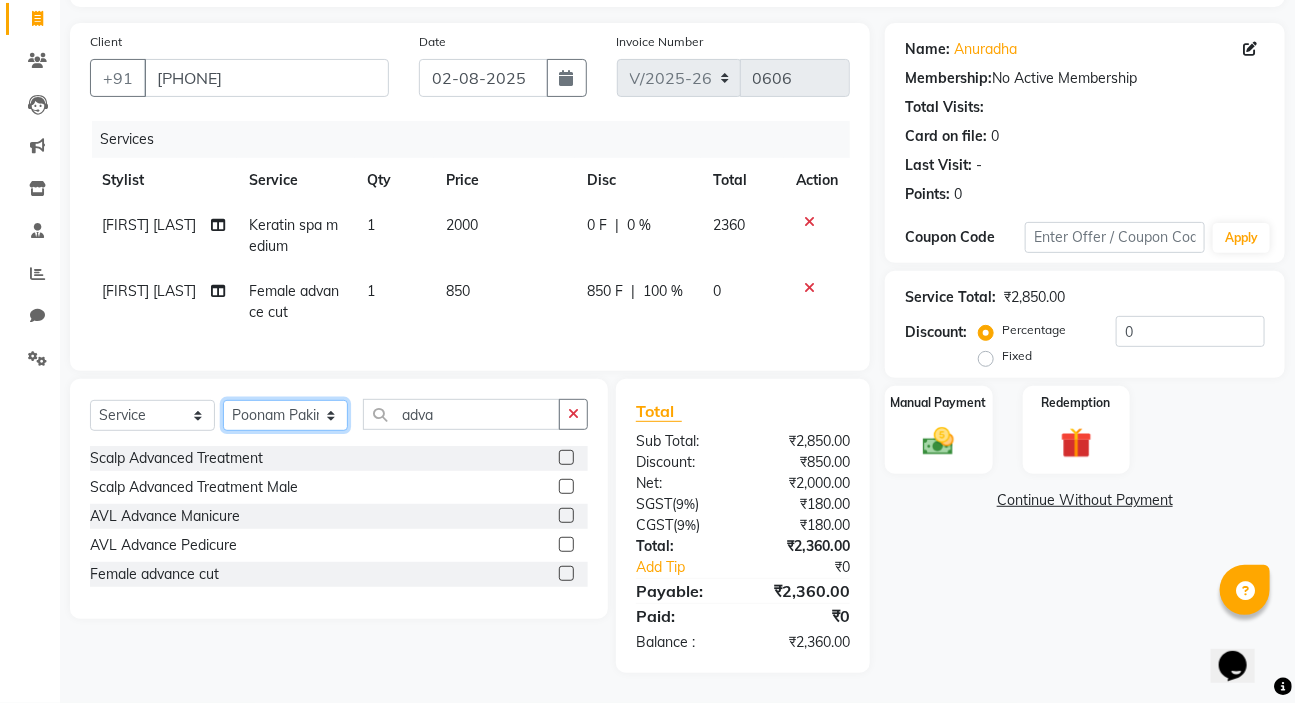 click on "Select Stylist [FIRST] [LAST] [FIRST] [LAST] Manager [FIRST] [LAST] [FIRST] [LAST] [FIRST] [LAST]  [FIRST]" 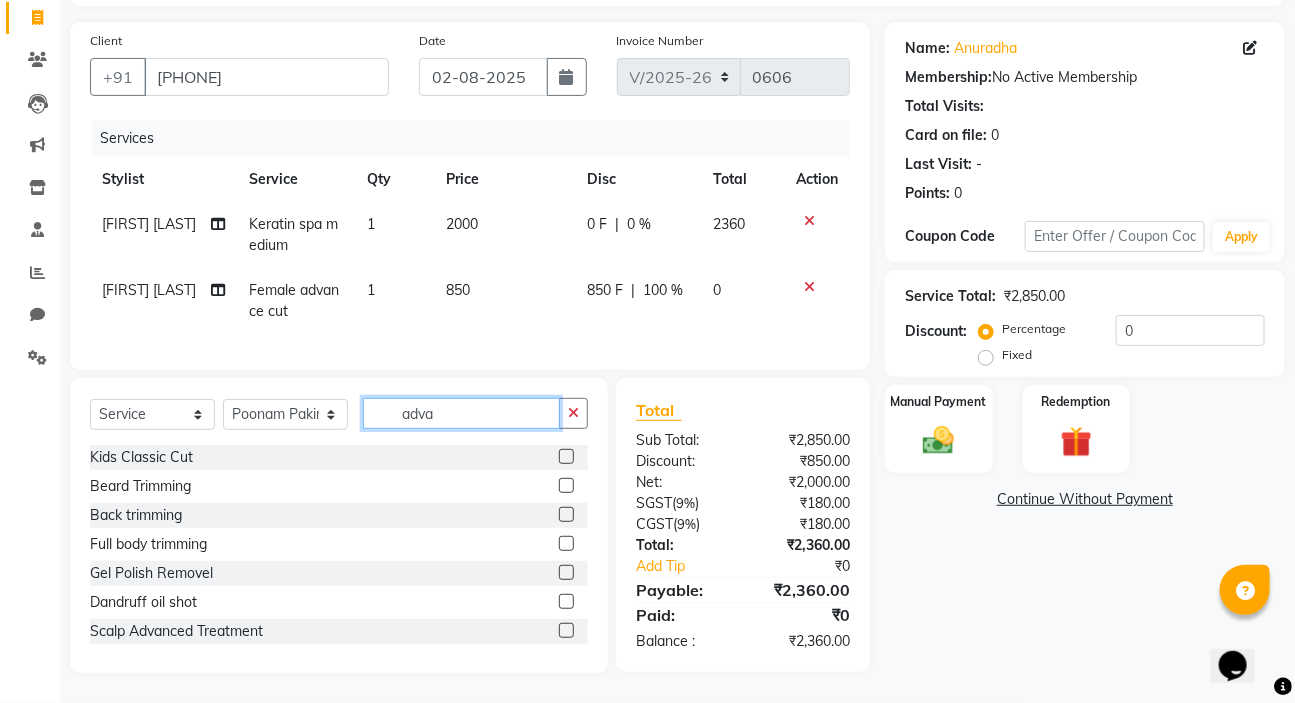 click on "adva" 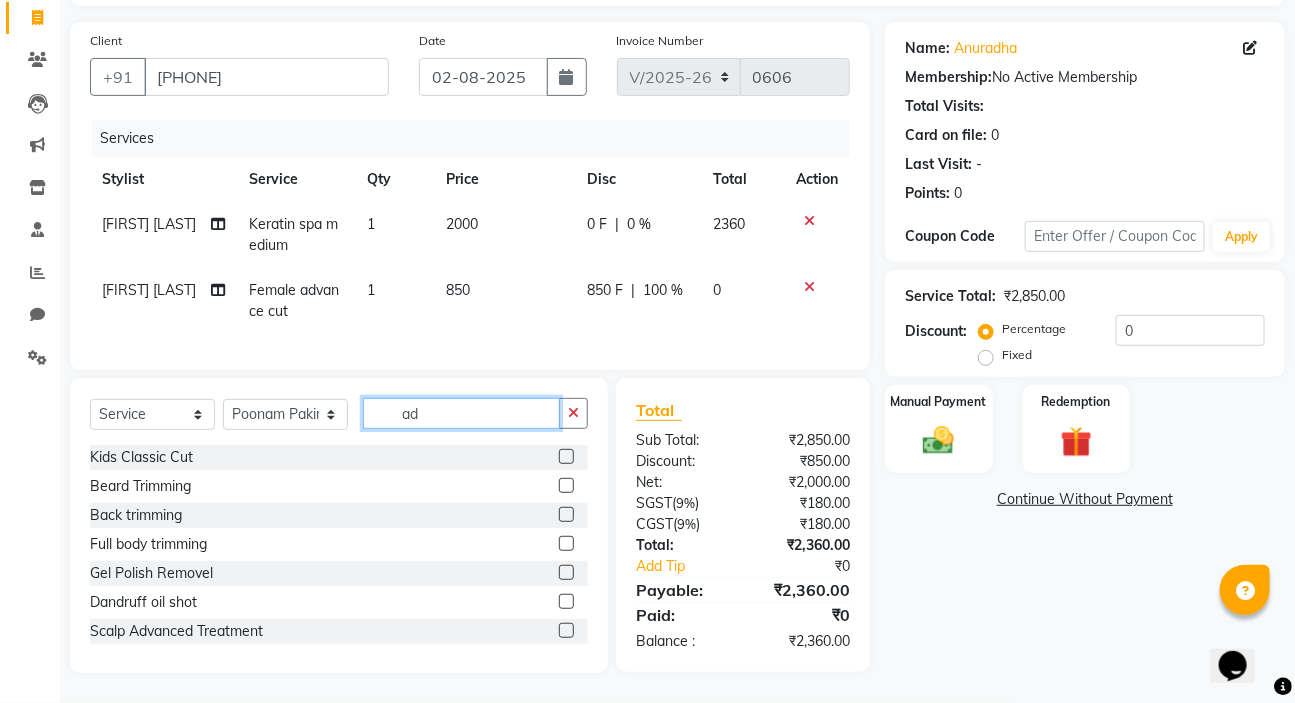 type on "a" 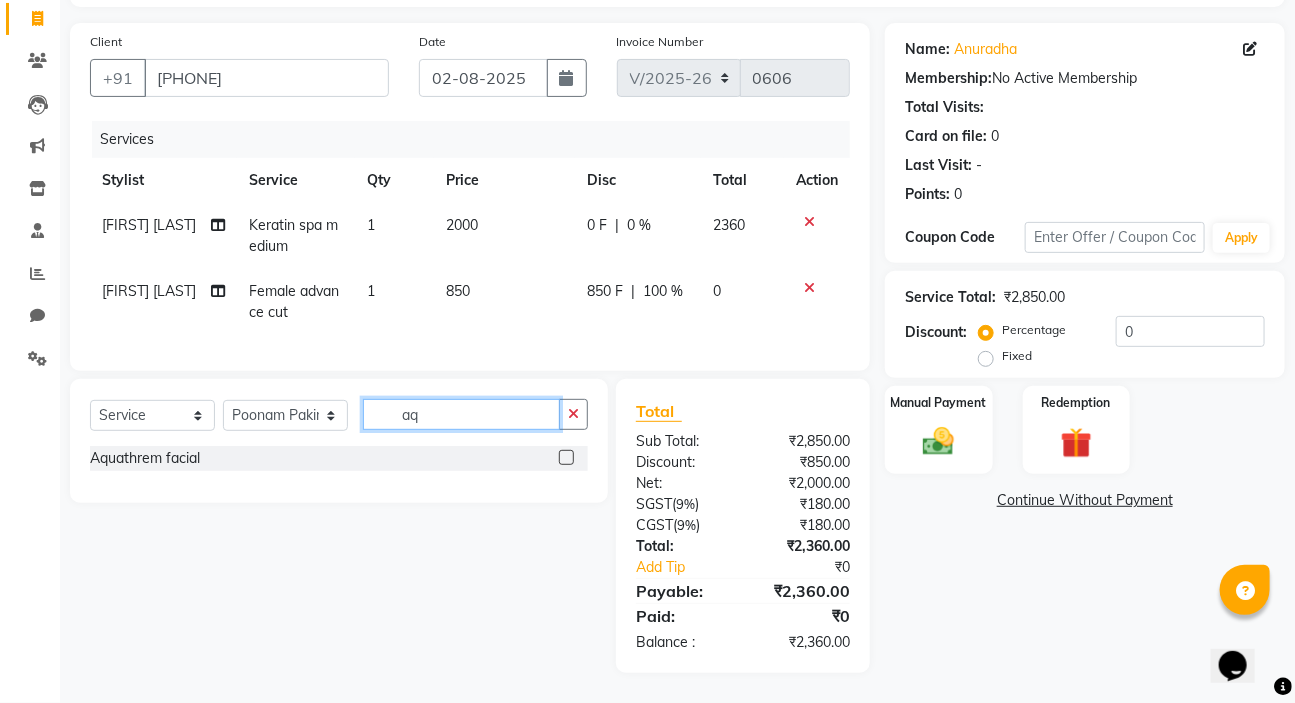 type on "aq" 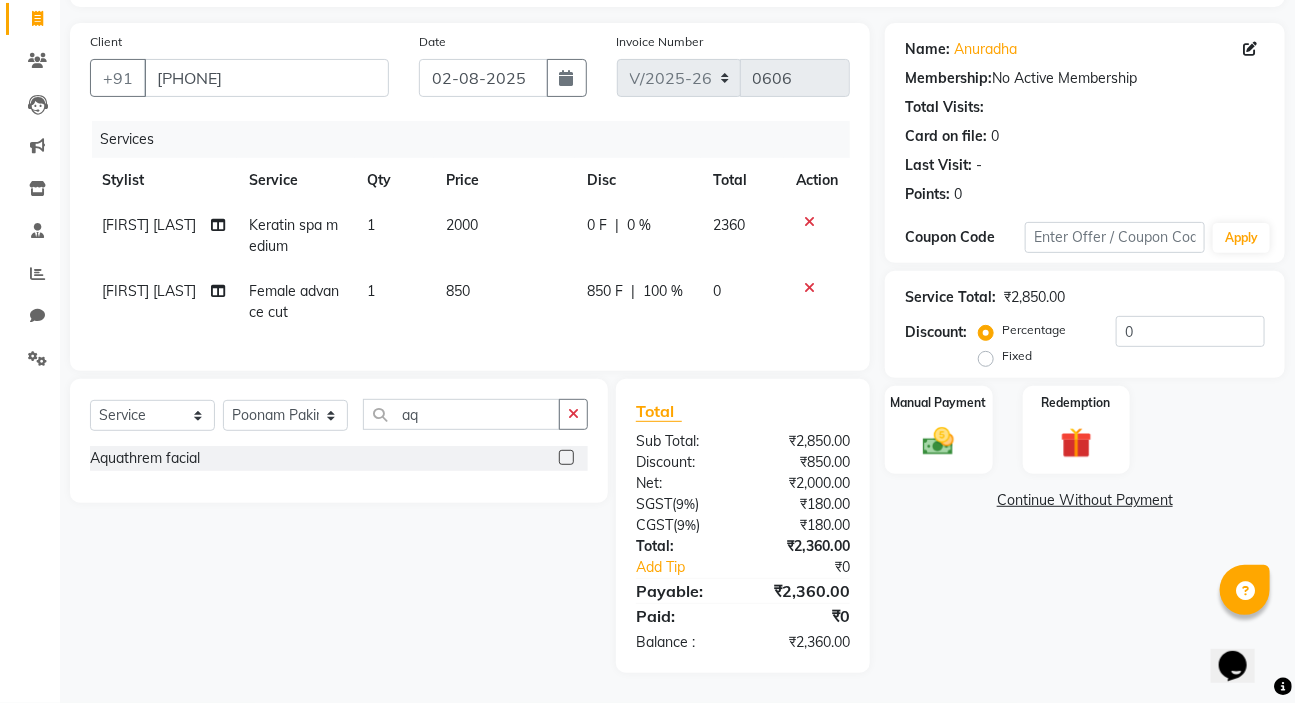 click 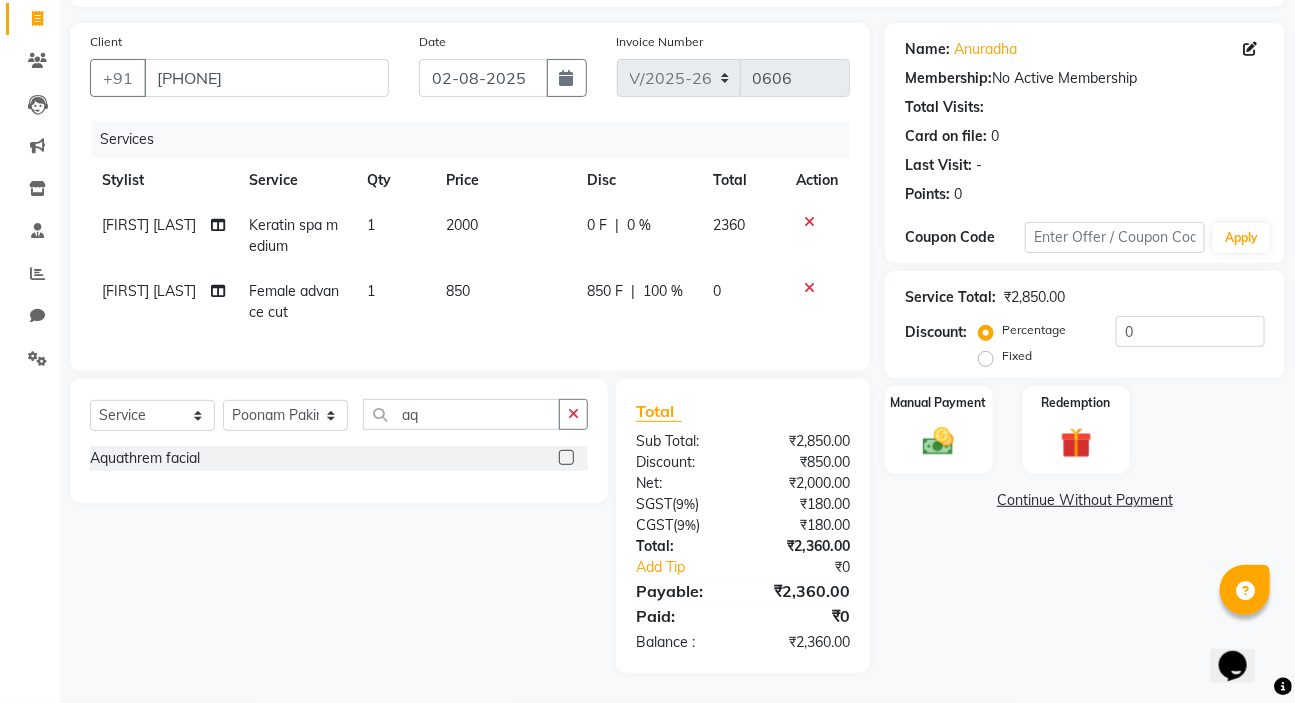click at bounding box center (565, 458) 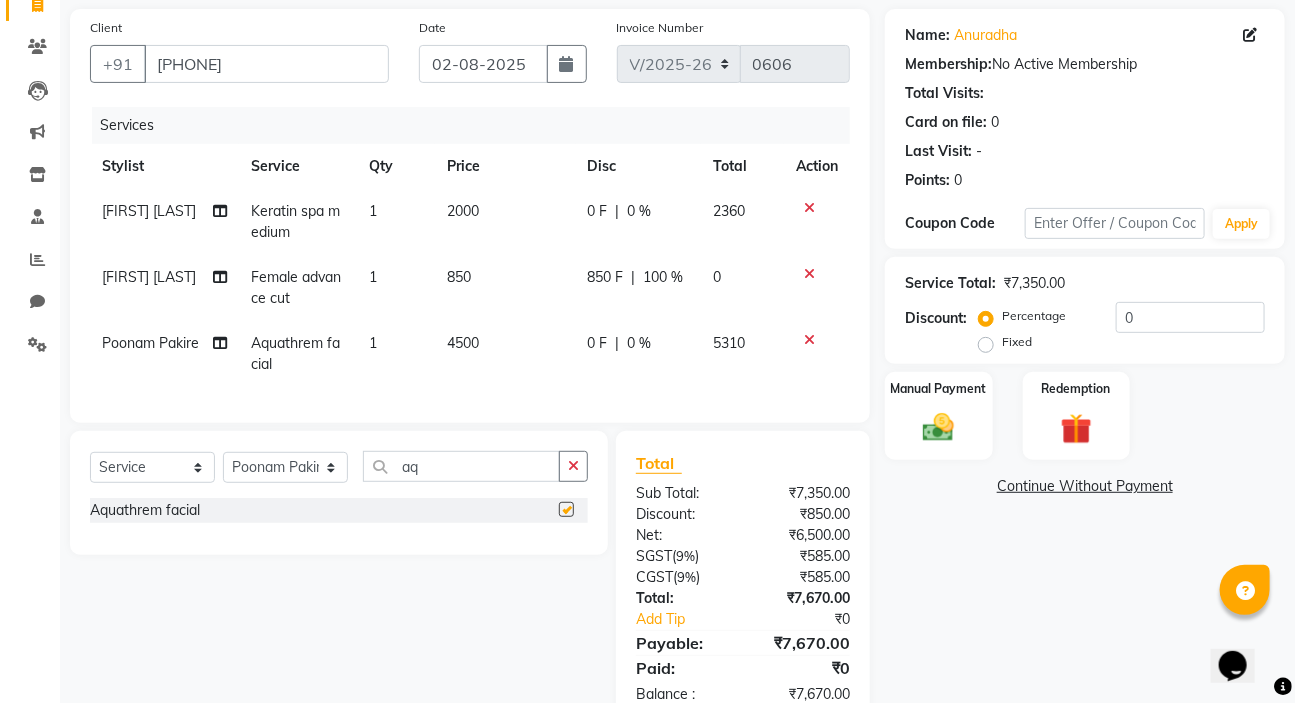 checkbox on "false" 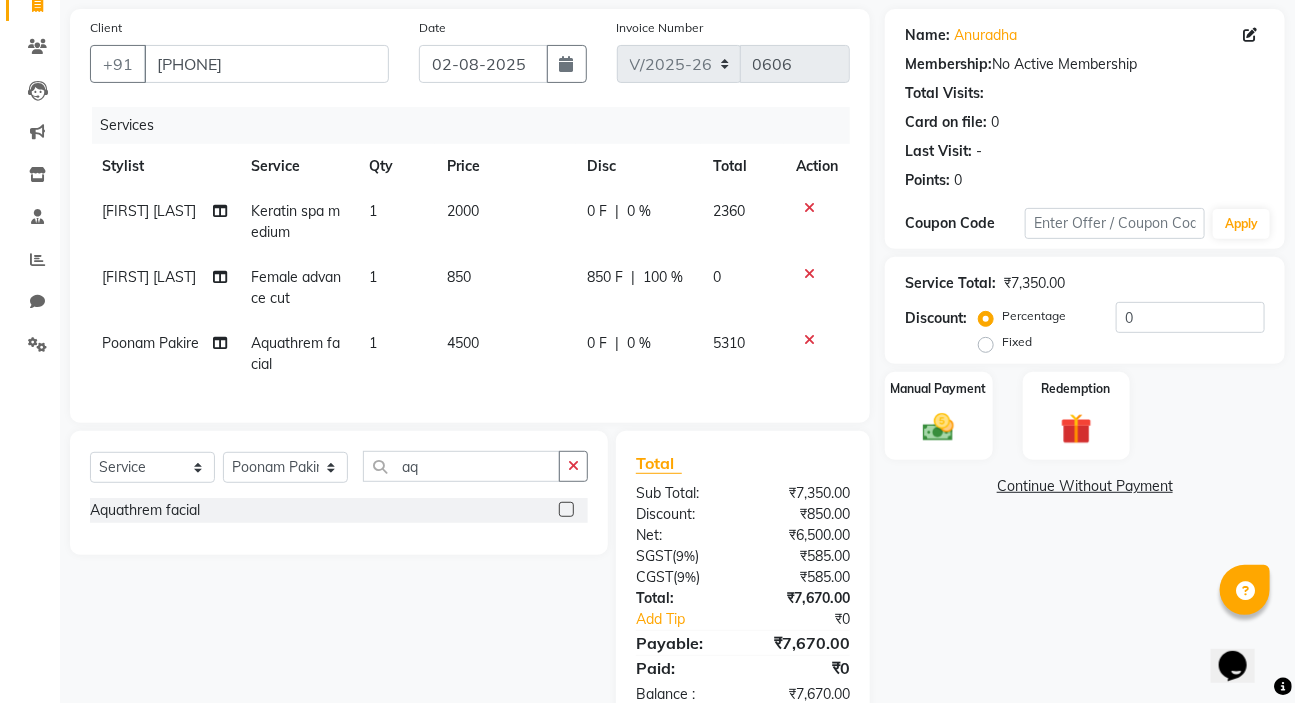 scroll, scrollTop: 208, scrollLeft: 0, axis: vertical 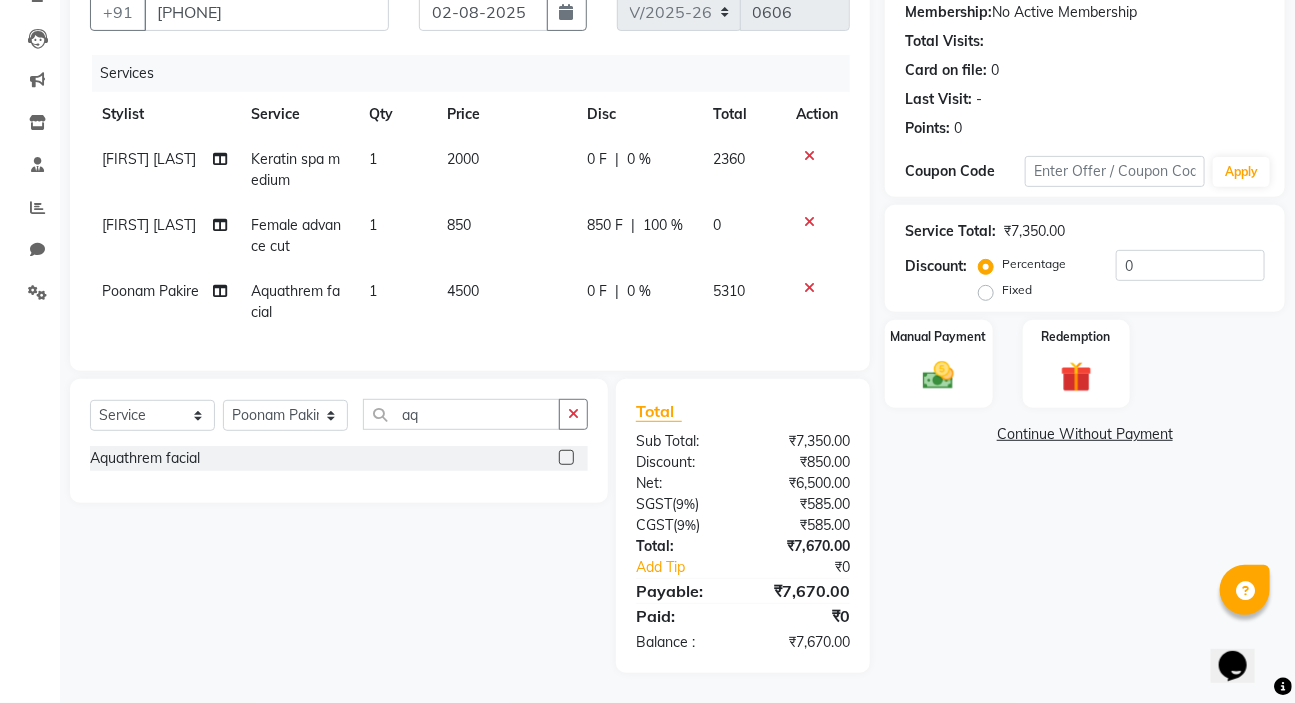 click on "0 %" 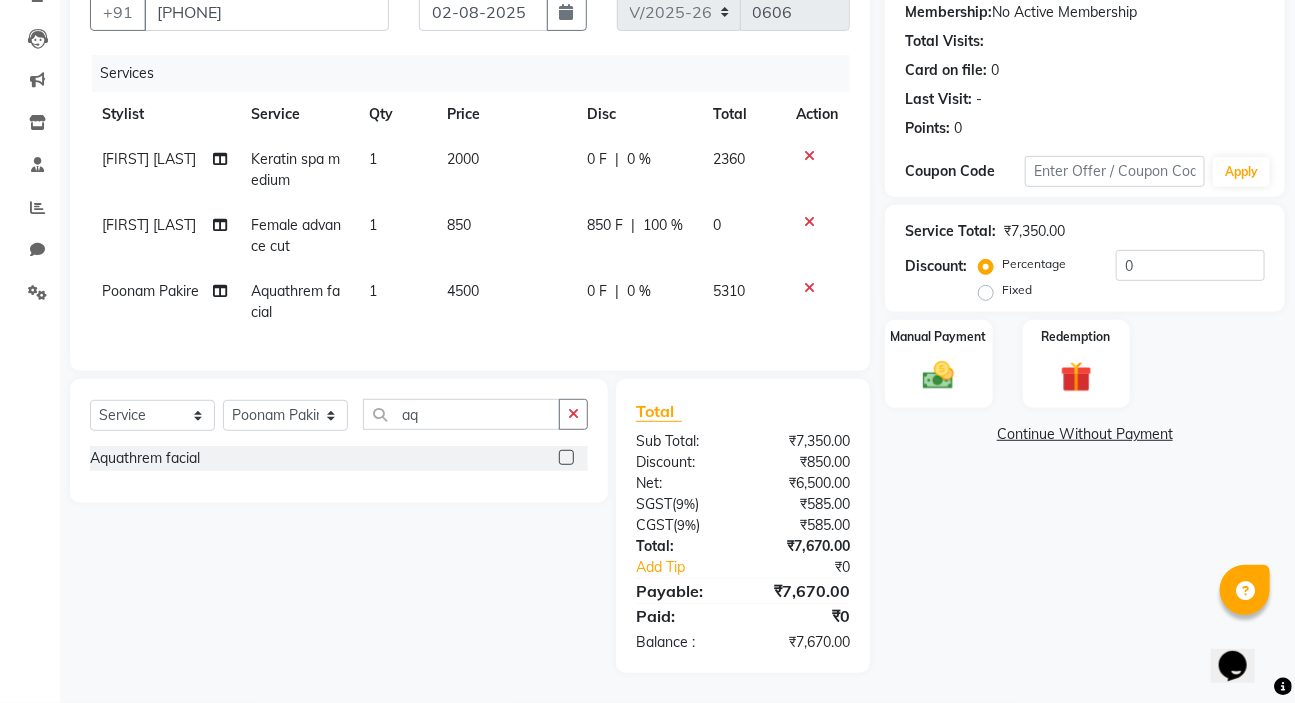 select on "67609" 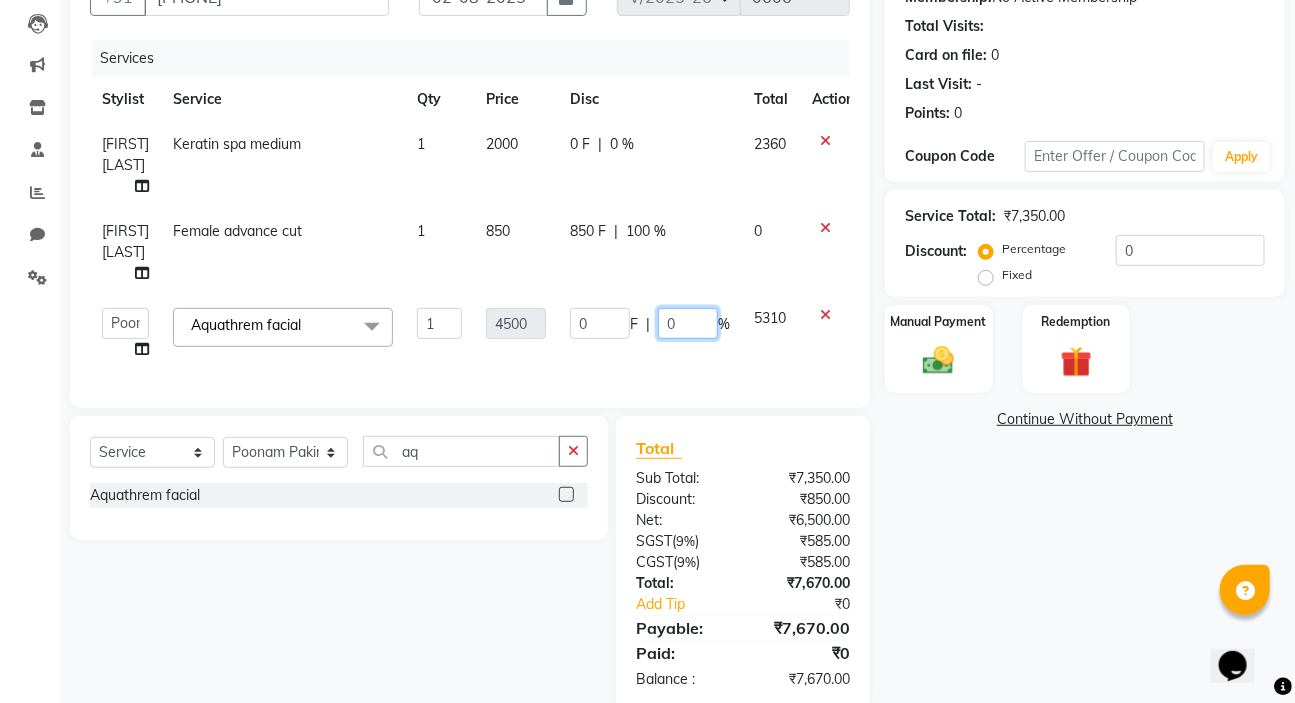 click on "0" 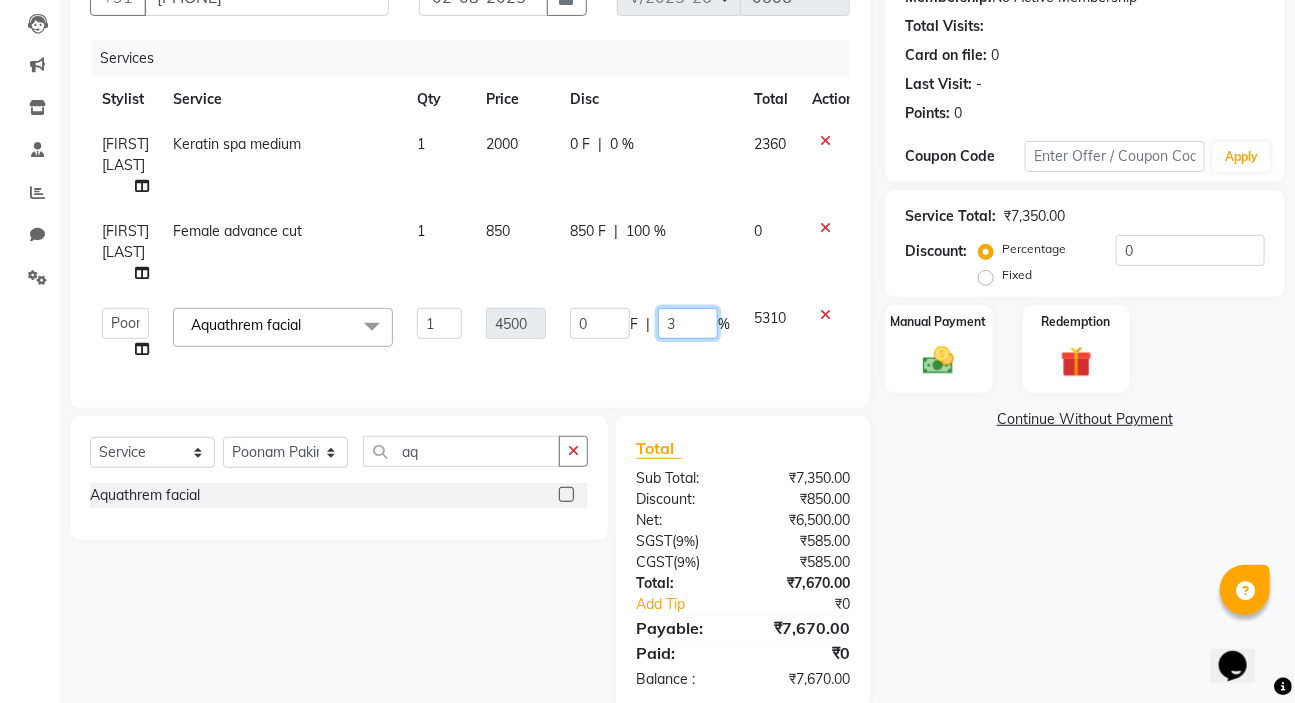 type on "30" 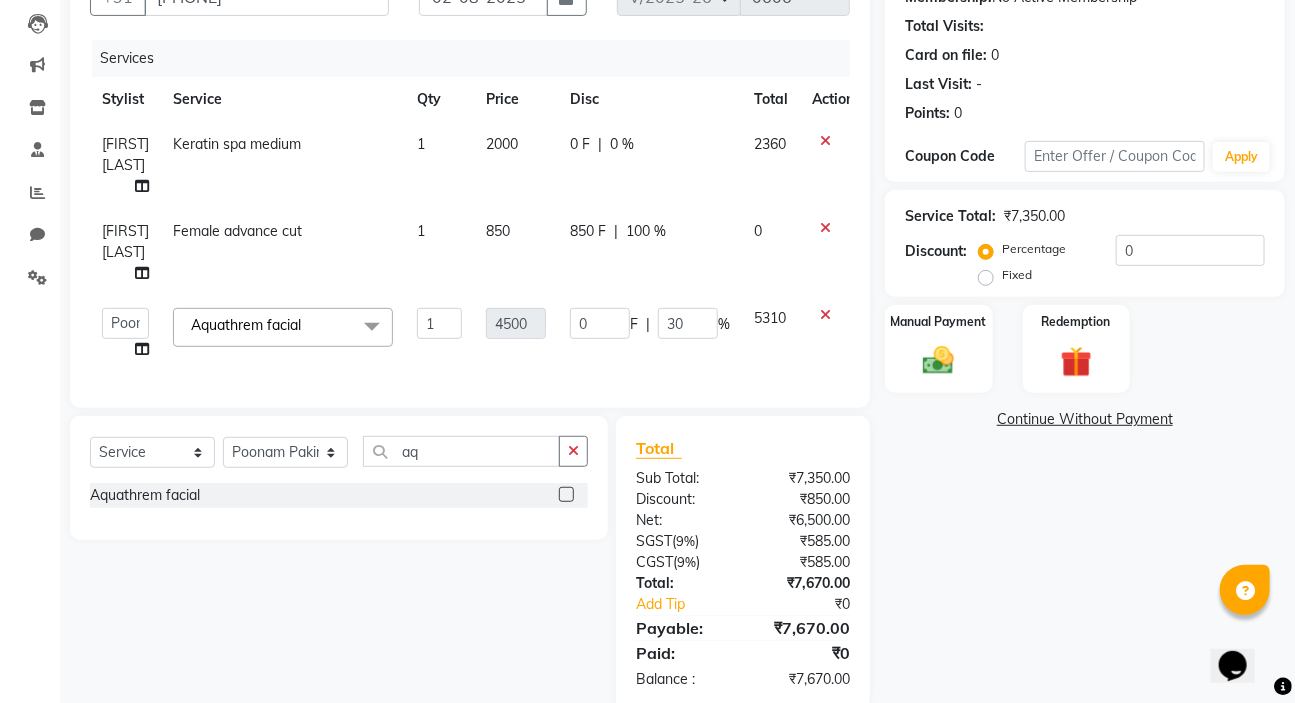click on "Total Sub Total: ₹7,350.00 Discount: ₹850.00 Net: ₹6,500.00 SGST  ( 9% ) ₹585.00 CGST  ( 9% ) ₹585.00 Total: ₹7,670.00 Add Tip ₹0 Payable: ₹7,670.00 Paid: ₹0 Balance   : ₹7,670.00" 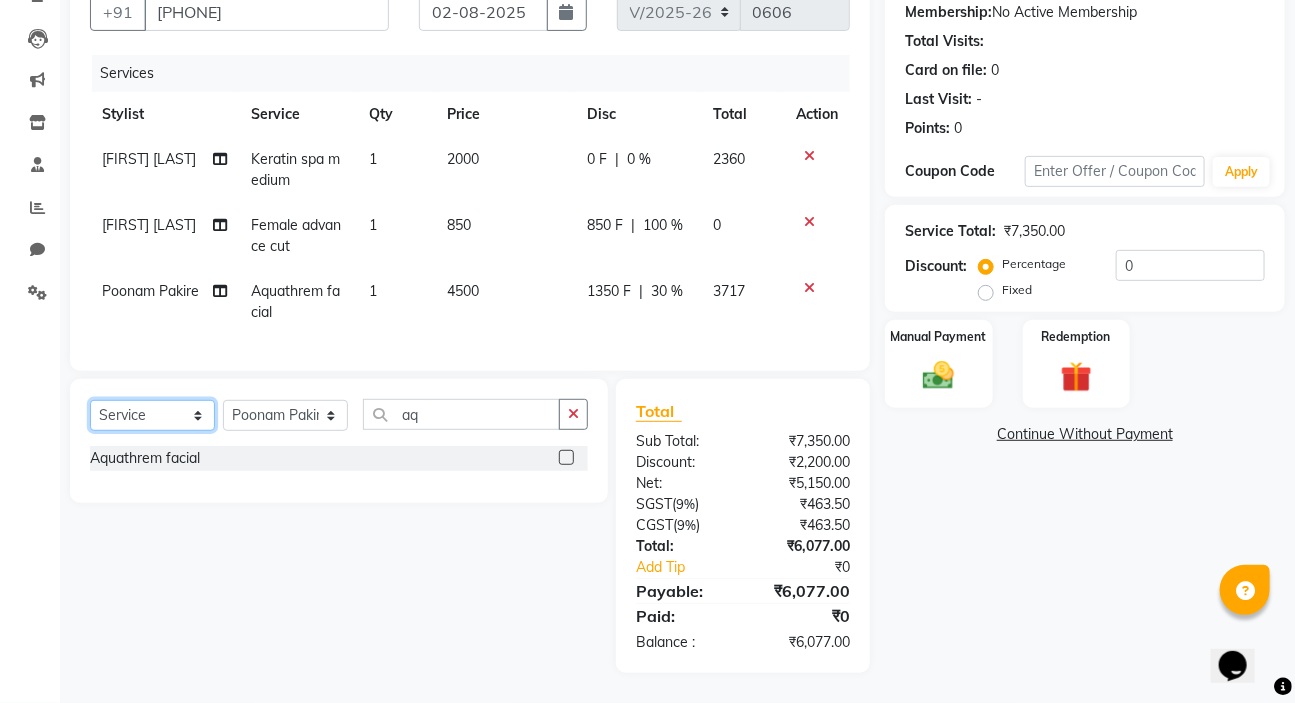 click on "Select  Service  Product  Membership  Package Voucher Prepaid Gift Card" 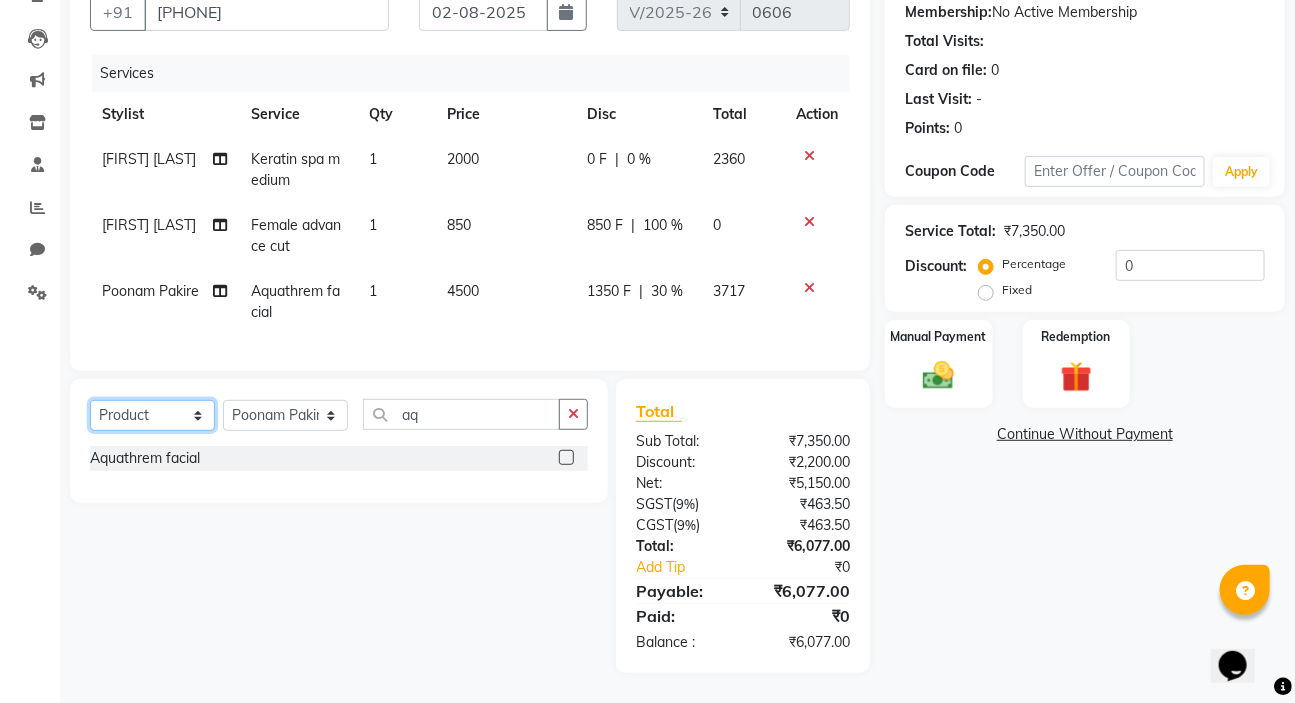 click on "Select  Service  Product  Membership  Package Voucher Prepaid Gift Card" 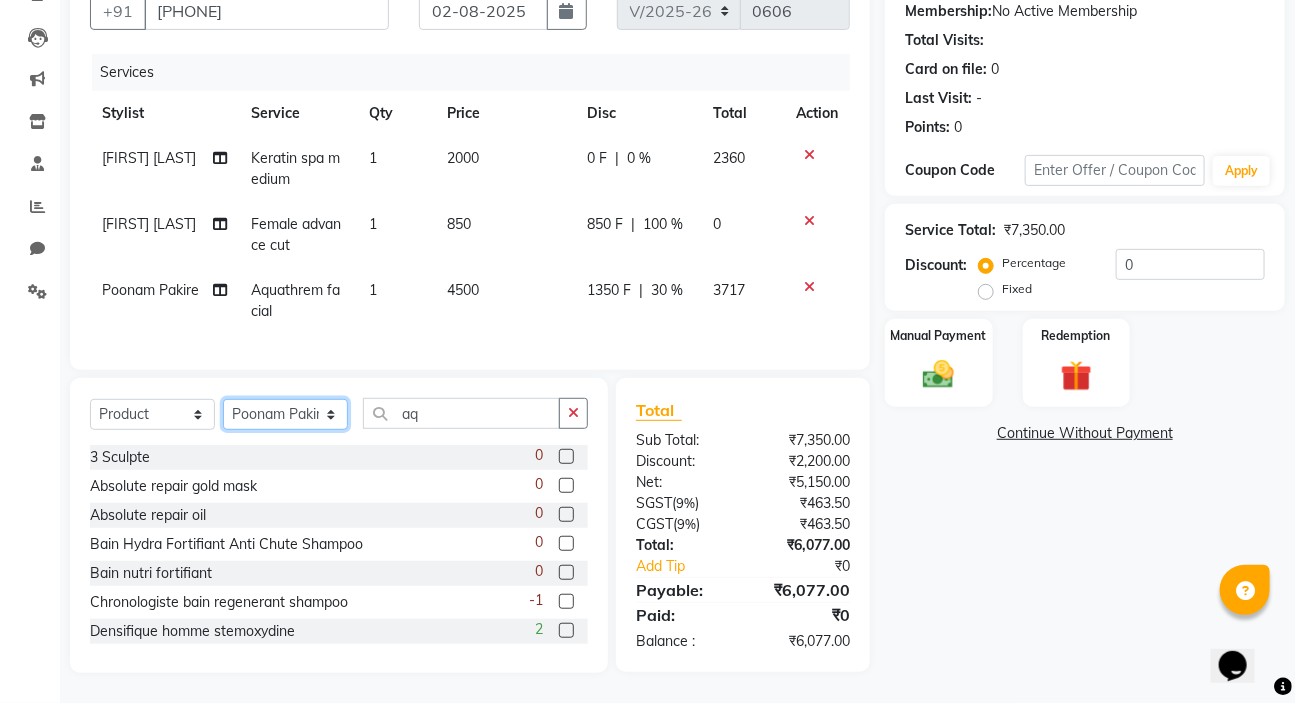 click on "Select Stylist [FIRST] [LAST] [FIRST] [LAST] Manager [FIRST] [LAST] [FIRST] [LAST] [FIRST] [LAST]  [FIRST]" 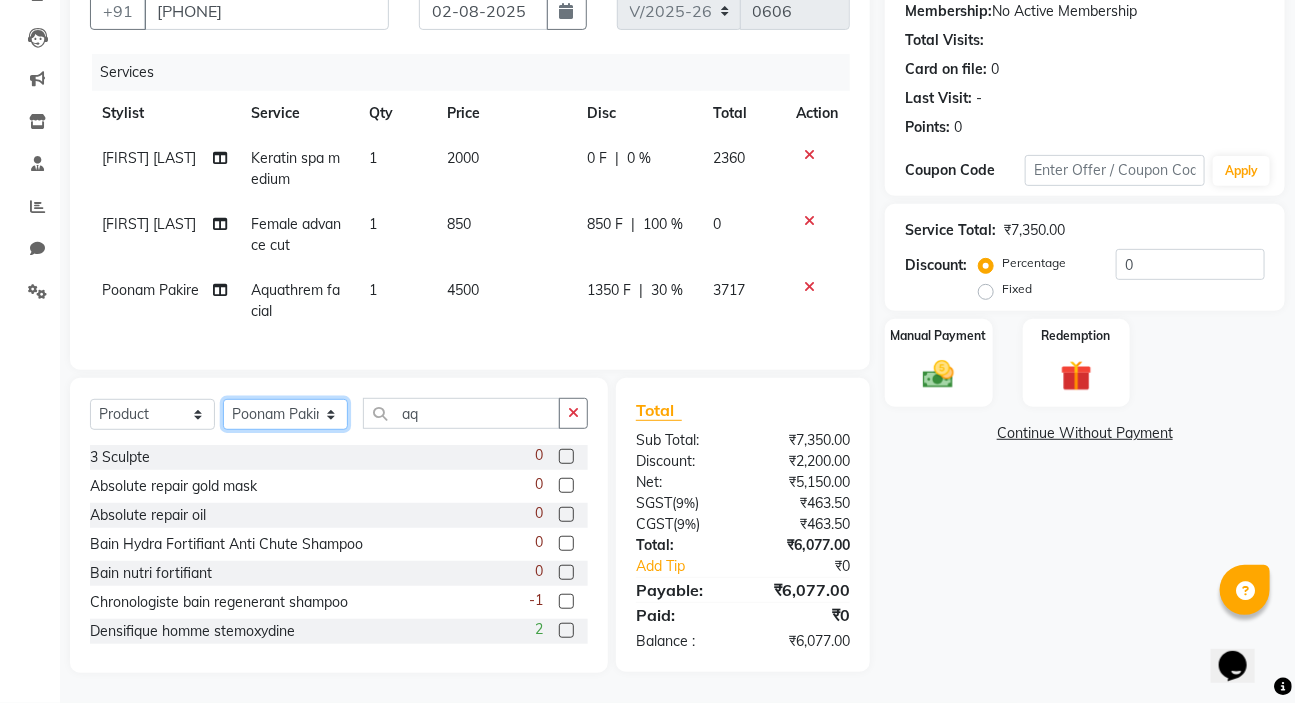 select on "63154" 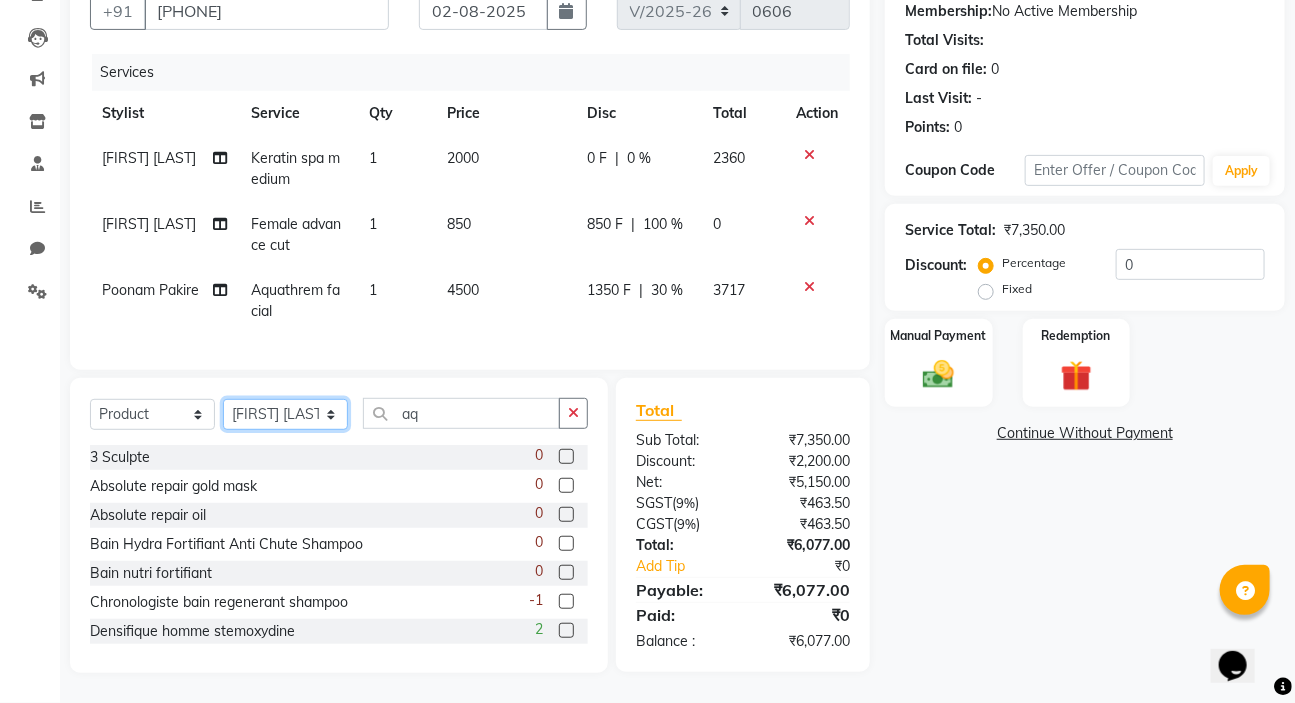click on "Select Stylist [FIRST] [LAST] [FIRST] [LAST] Manager [FIRST] [LAST] [FIRST] [LAST] [FIRST] [LAST]  [FIRST]" 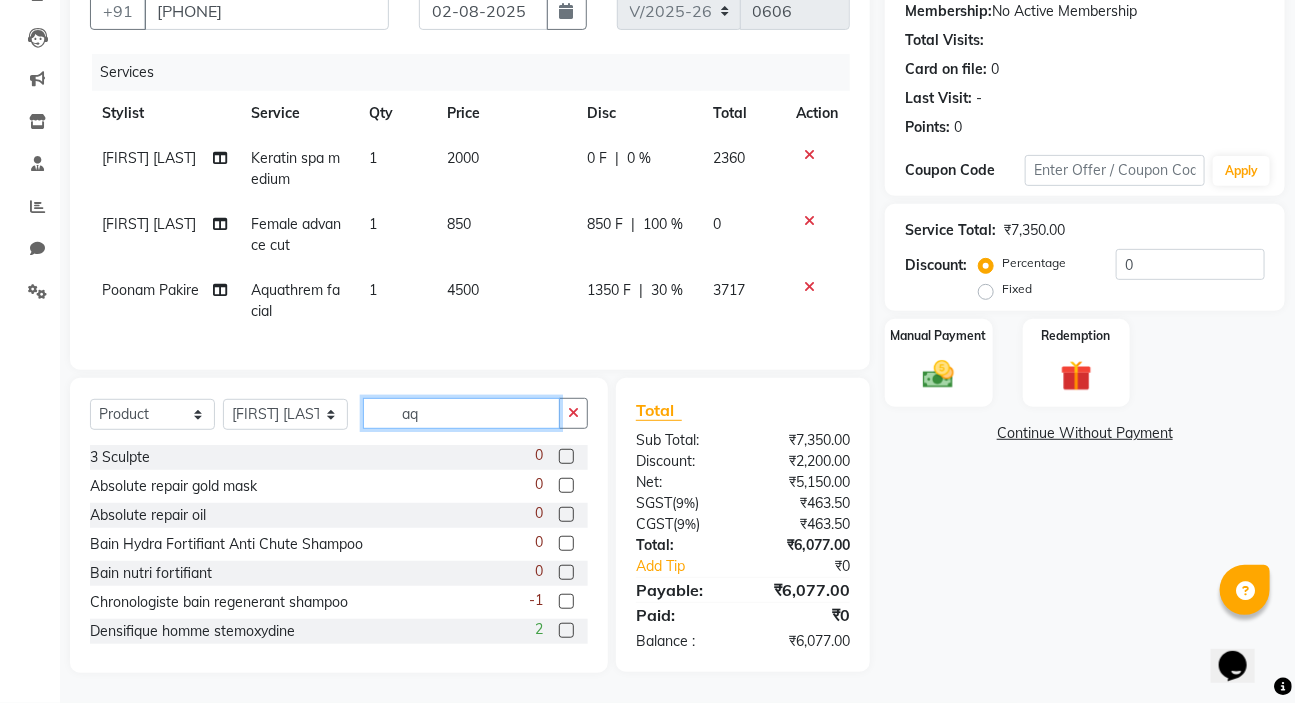click on "aq" 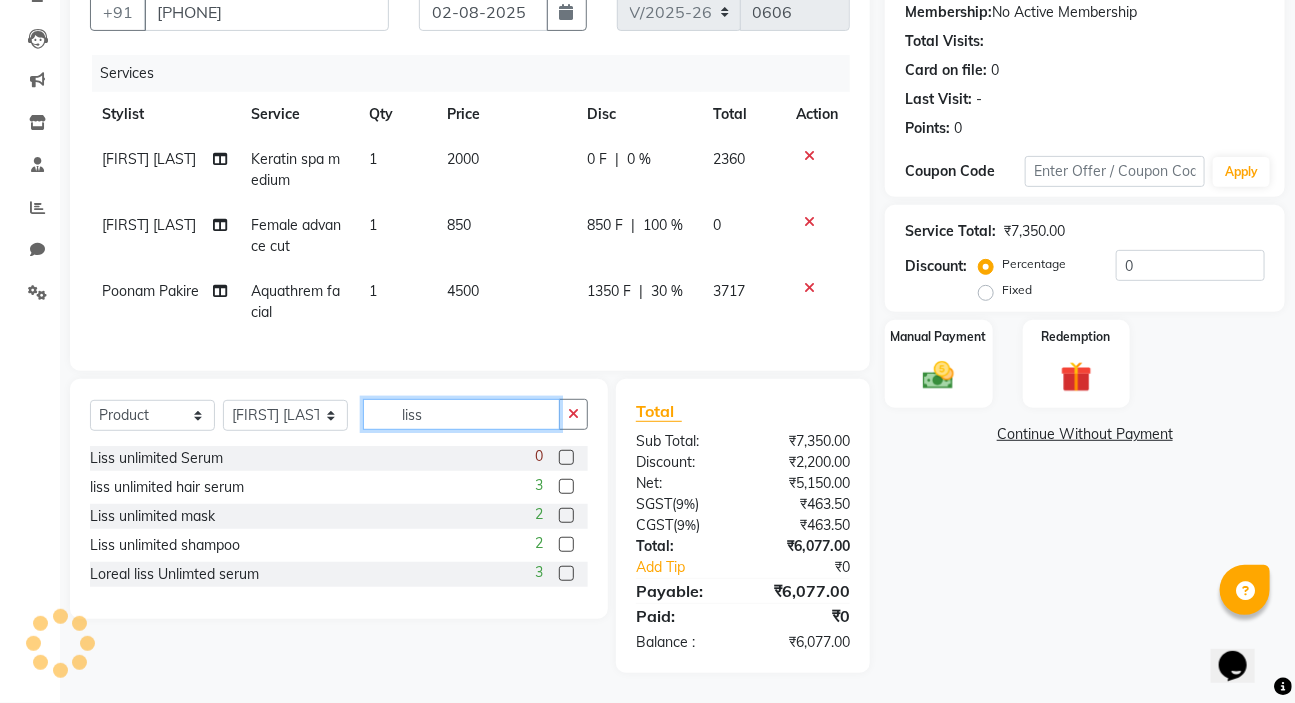 type on "liss" 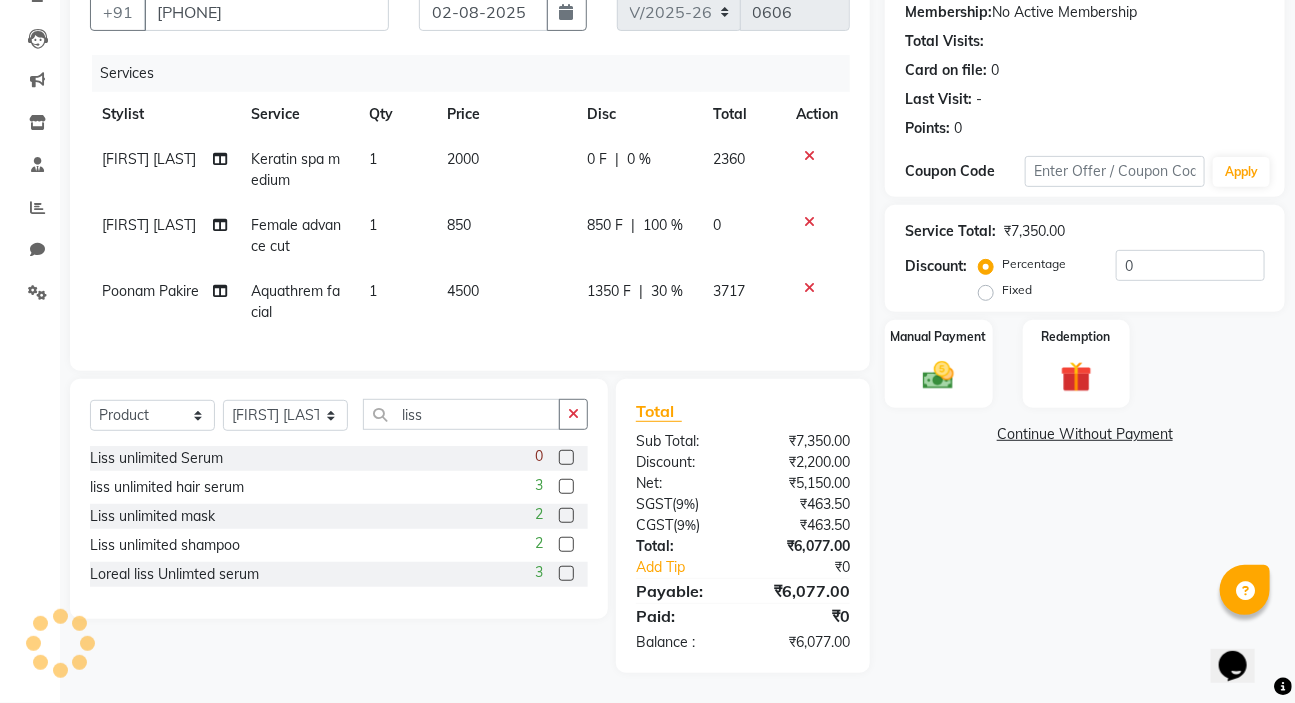 click 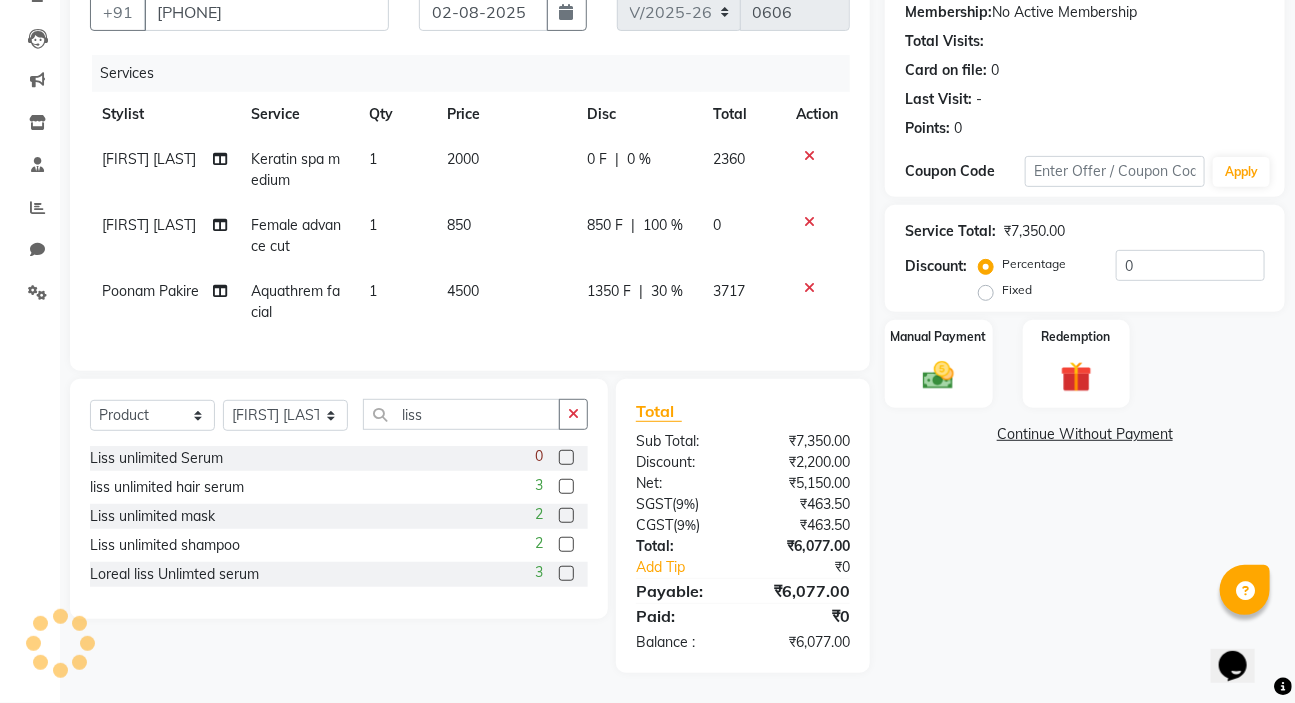 click at bounding box center (565, 545) 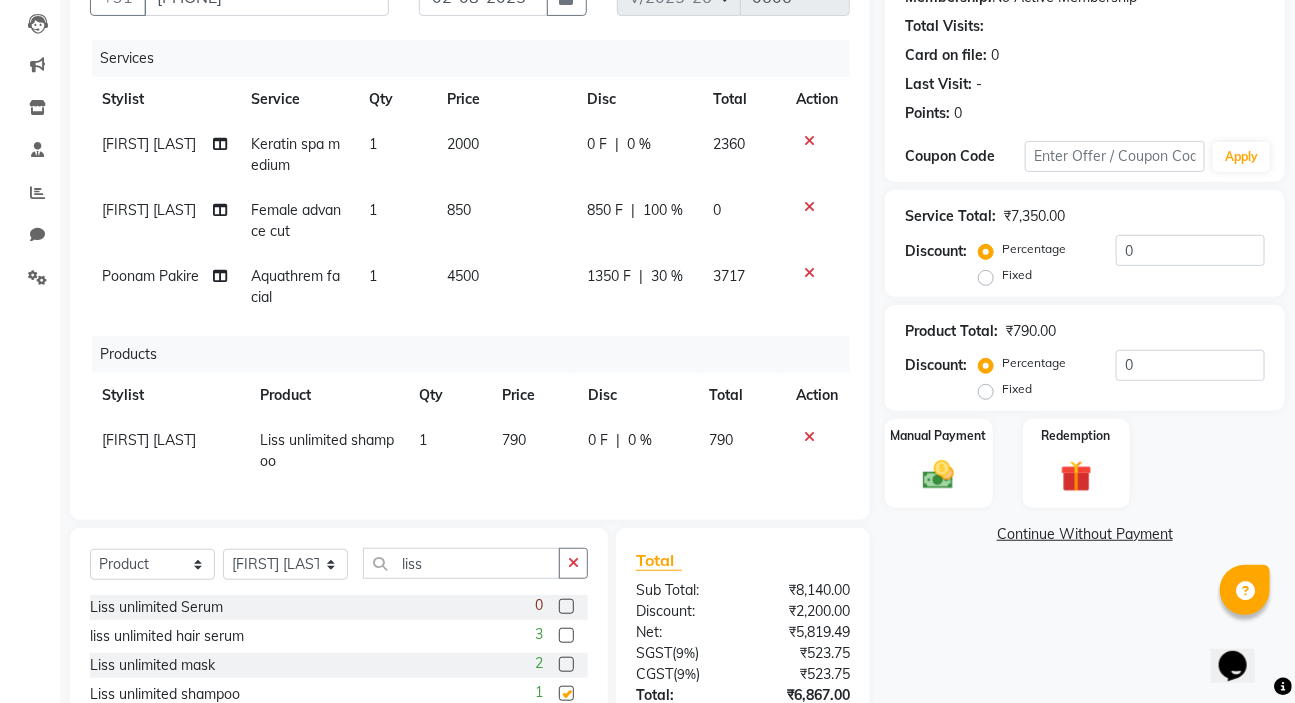checkbox on "false" 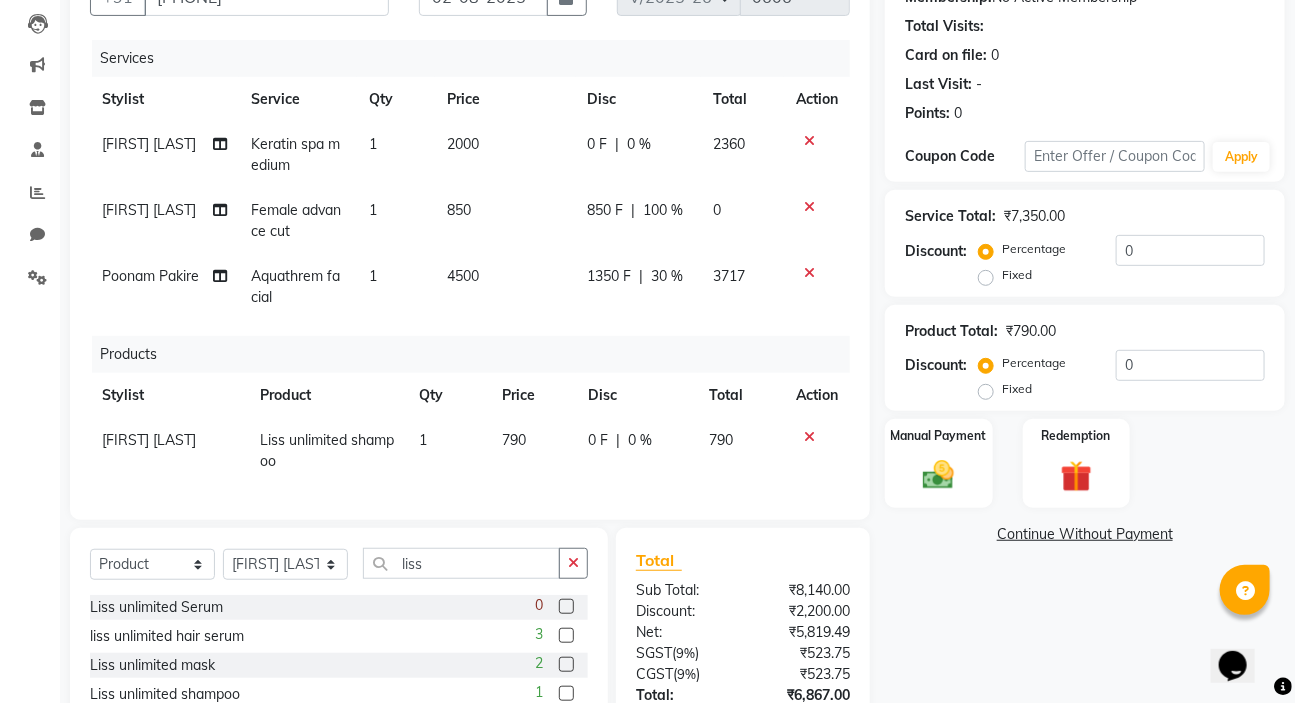 scroll, scrollTop: 371, scrollLeft: 0, axis: vertical 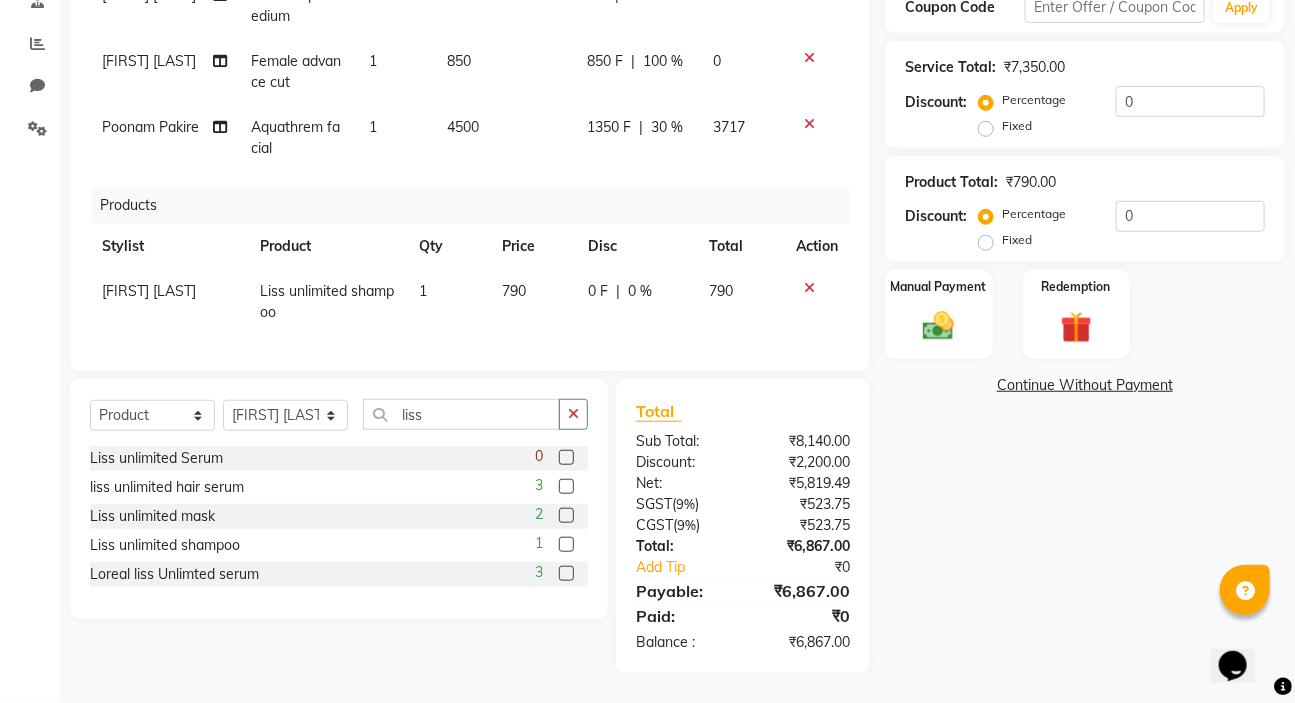 click 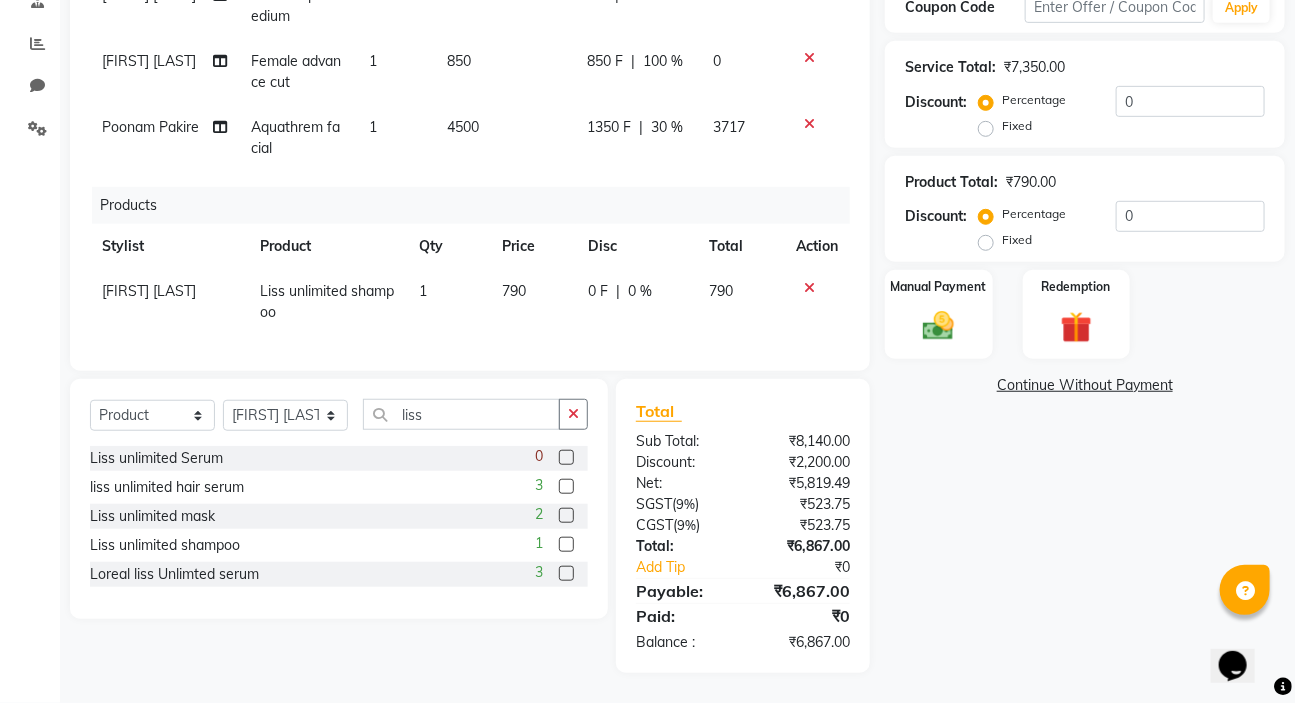 click at bounding box center (565, 516) 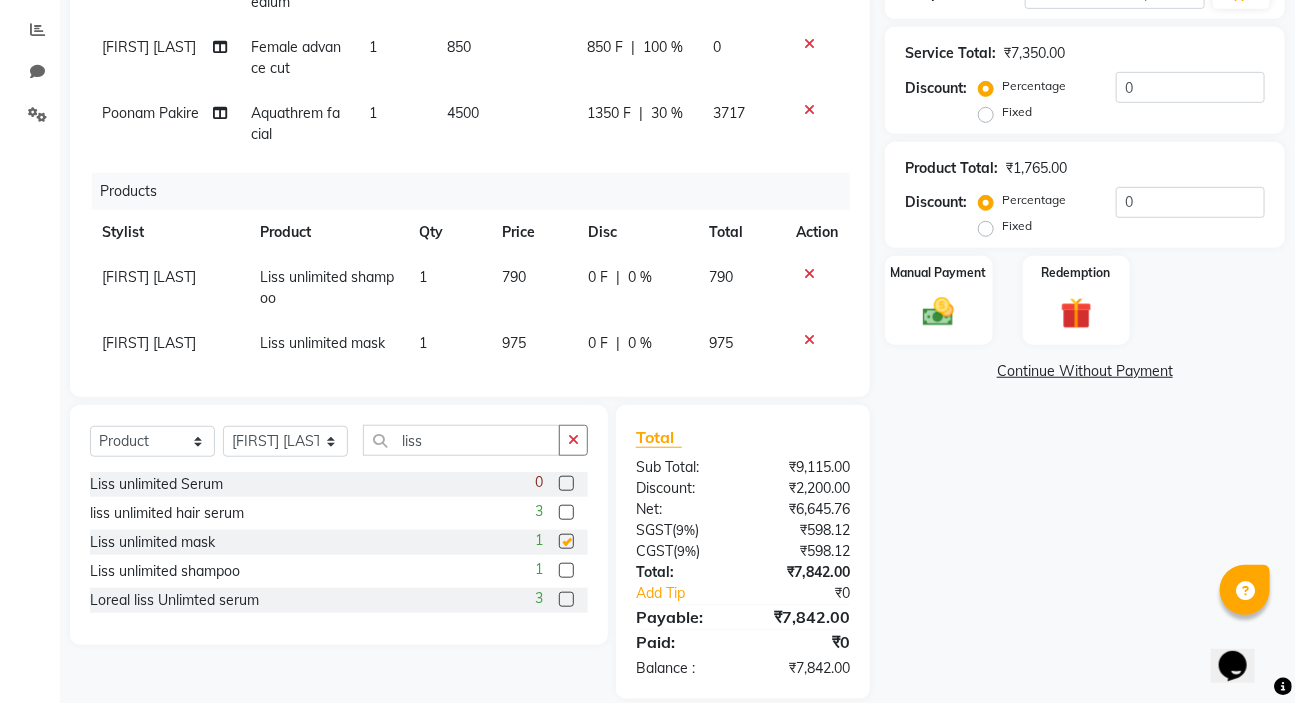 checkbox on "false" 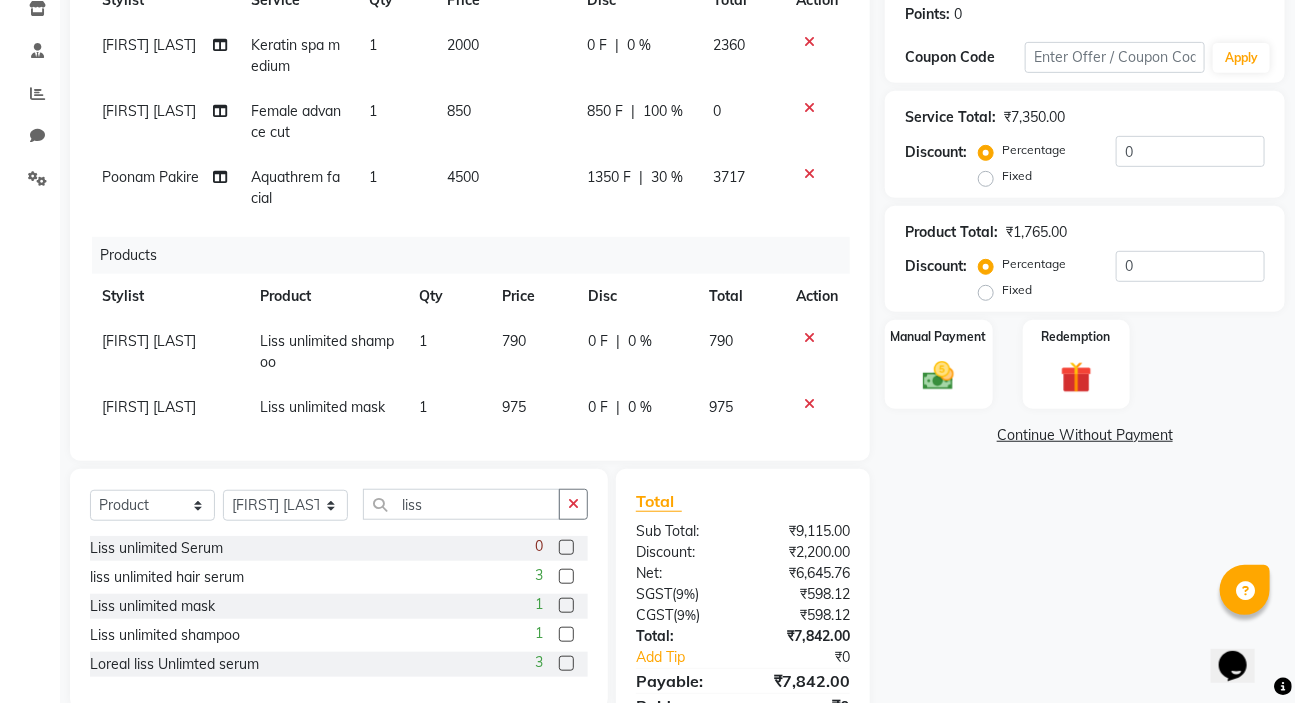 scroll, scrollTop: 398, scrollLeft: 0, axis: vertical 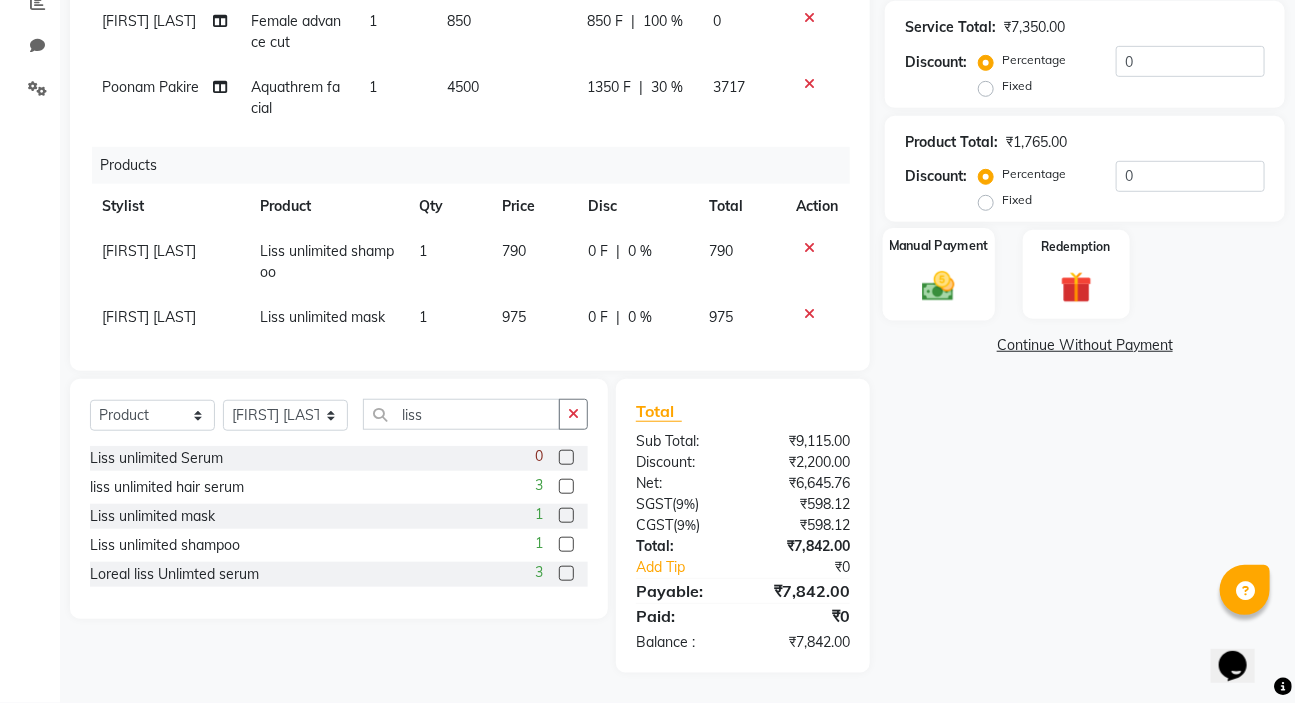 click on "Manual Payment" 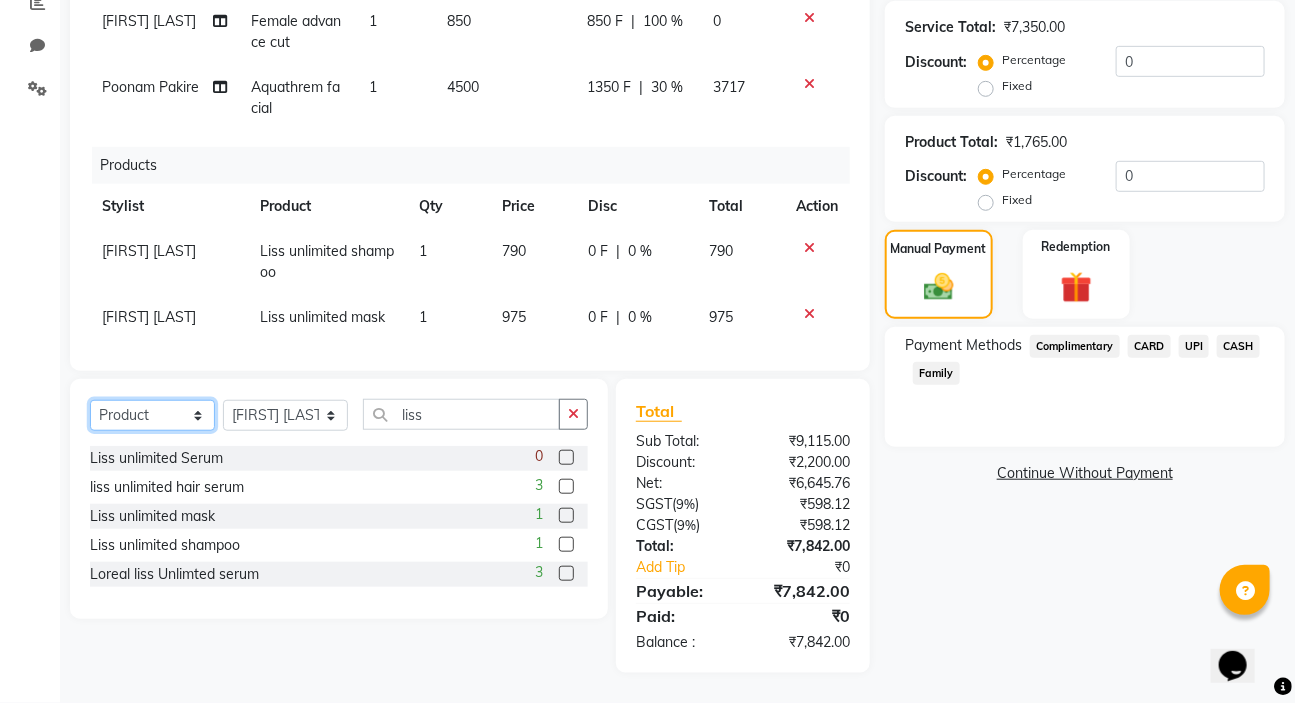 click on "Select  Service  Product  Membership  Package Voucher Prepaid Gift Card" 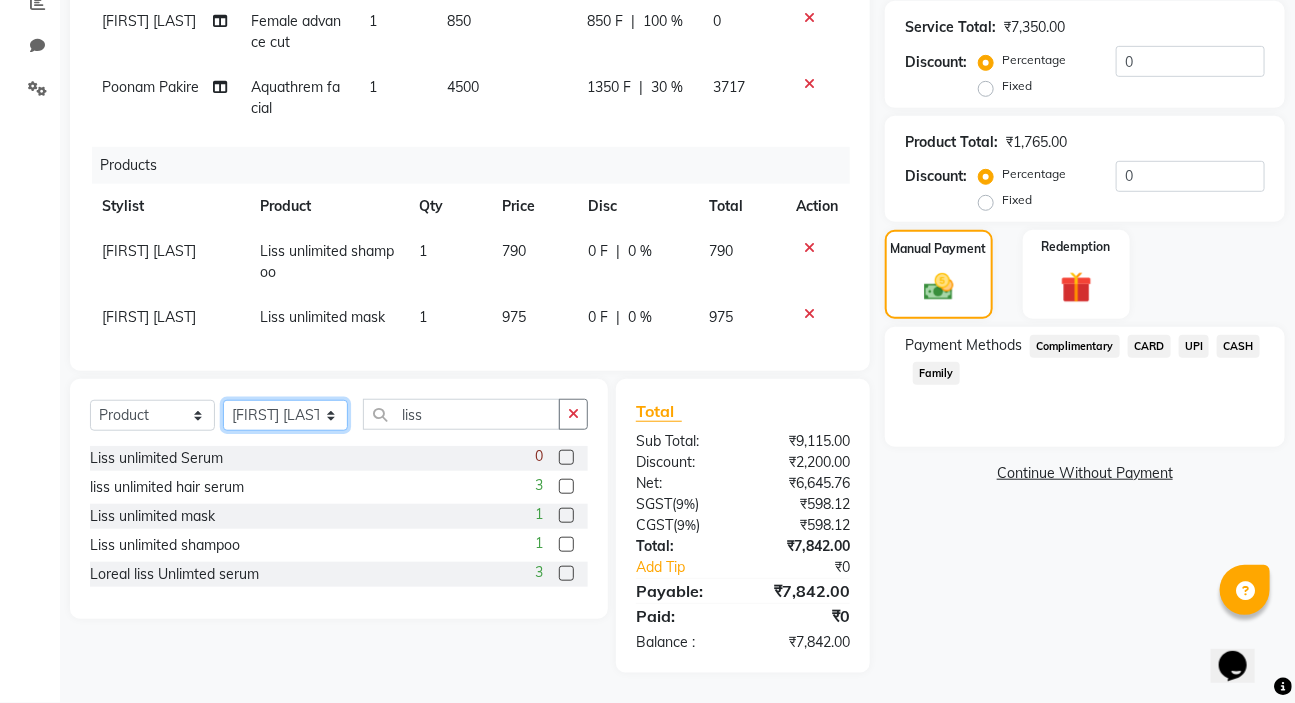 click on "Select Stylist [FIRST] [LAST] [FIRST] [LAST] Manager [FIRST] [LAST] [FIRST] [LAST] [FIRST] [LAST]  [FIRST]" 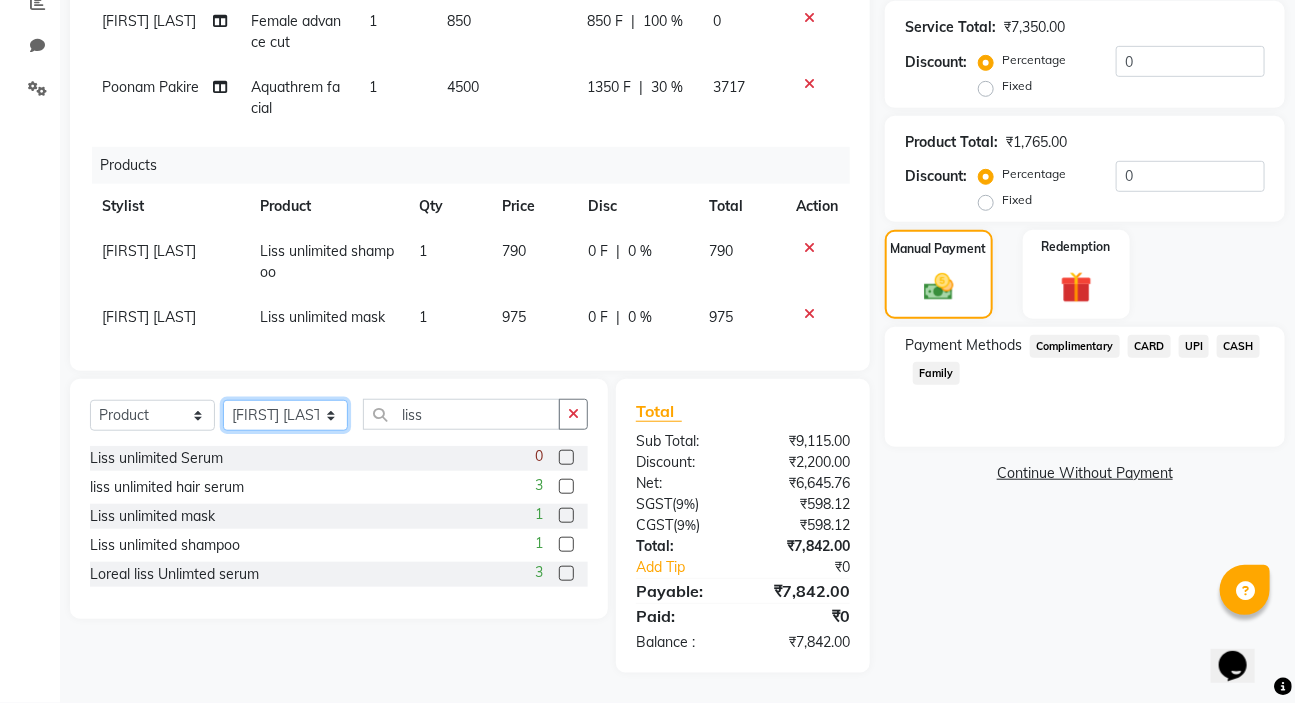 select on "67609" 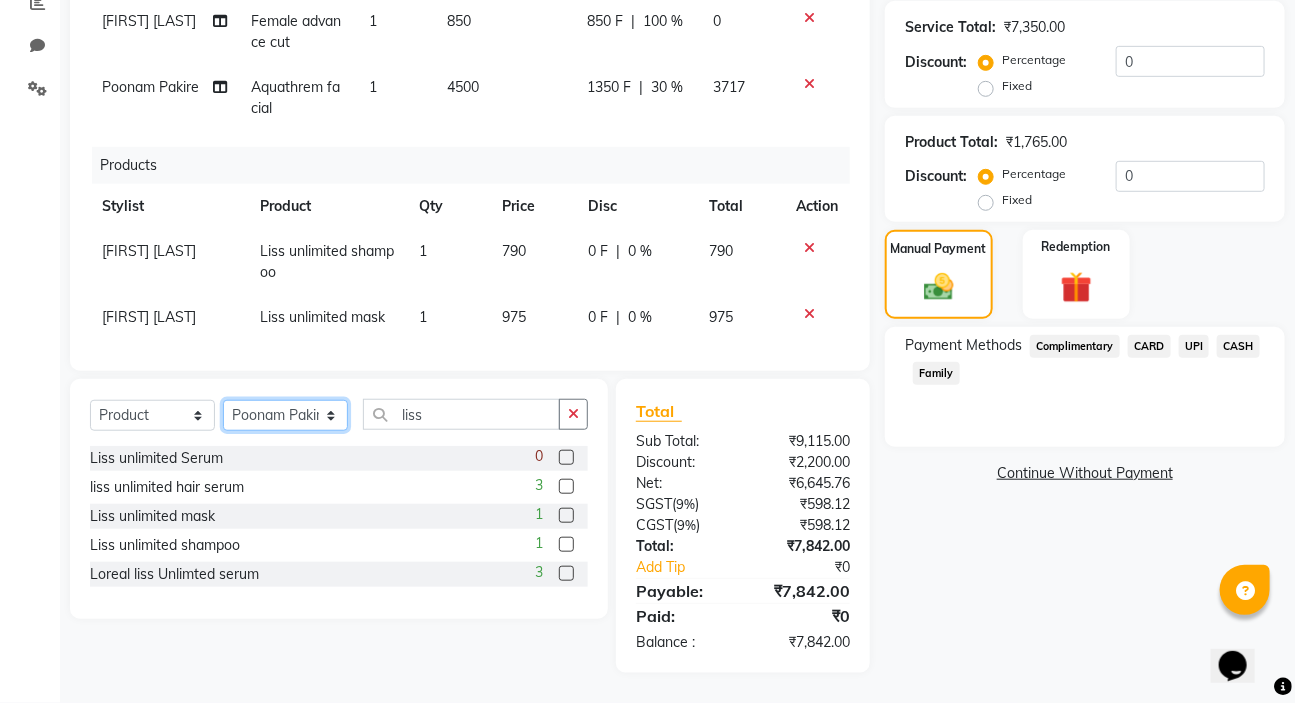 click on "Select Stylist [FIRST] [LAST] [FIRST] [LAST] Manager [FIRST] [LAST] [FIRST] [LAST] [FIRST] [LAST]  [FIRST]" 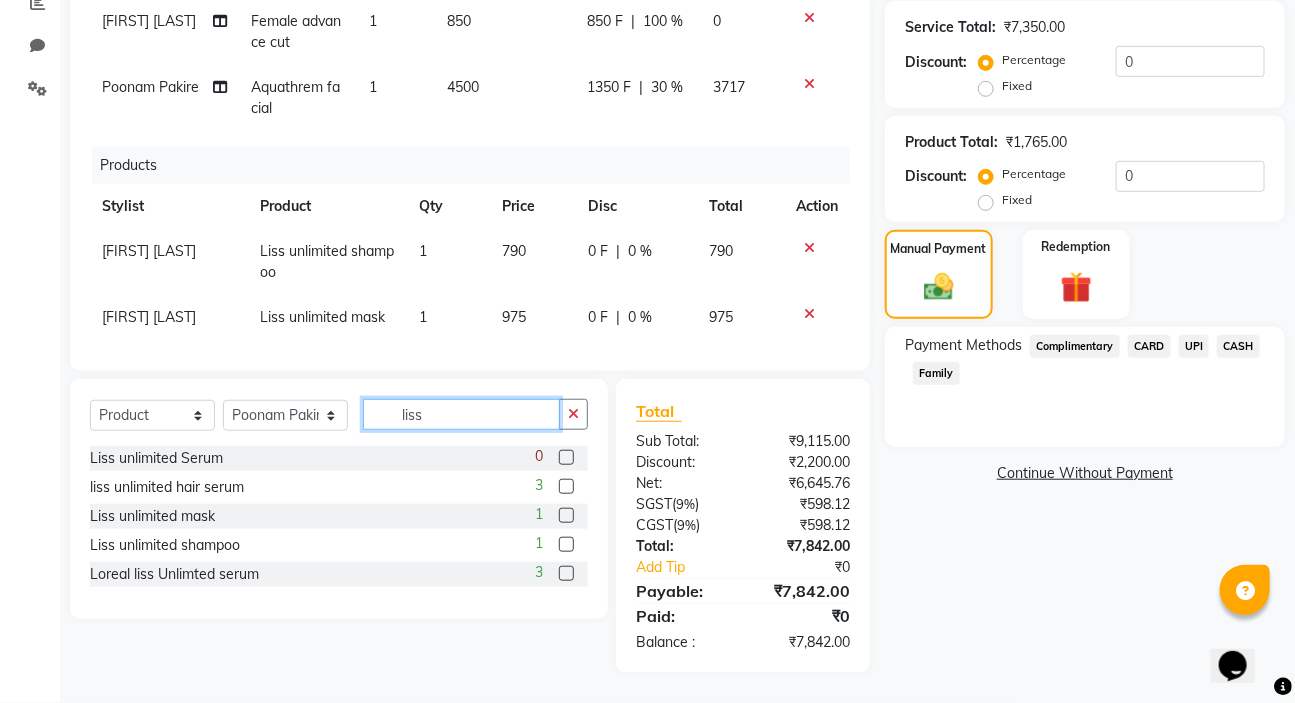 click on "liss" 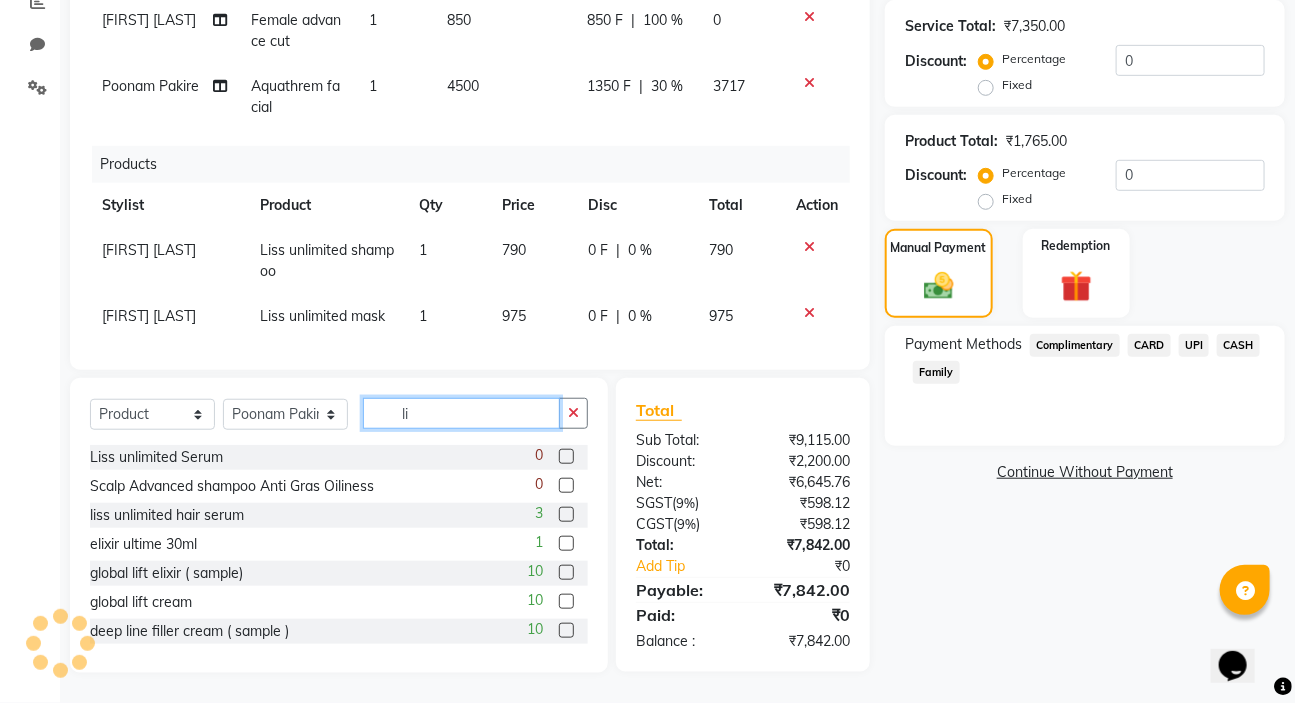 type on "l" 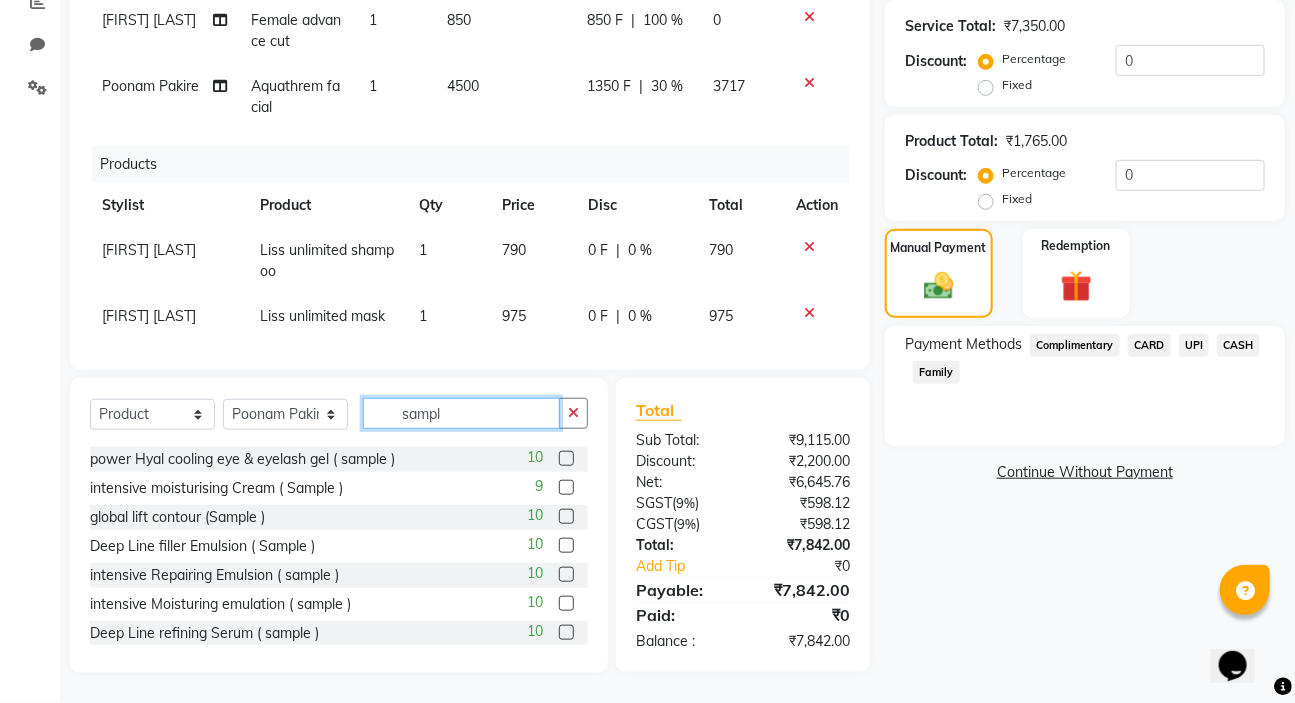 scroll, scrollTop: 272, scrollLeft: 0, axis: vertical 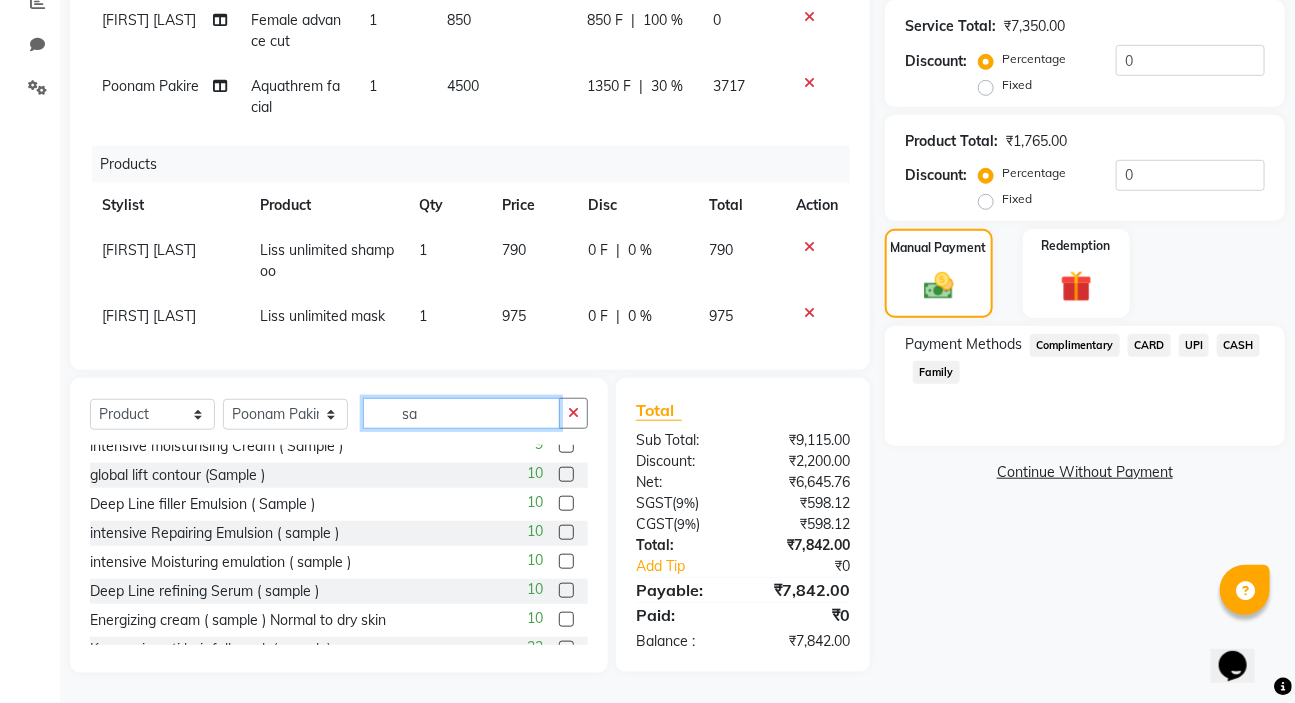type on "s" 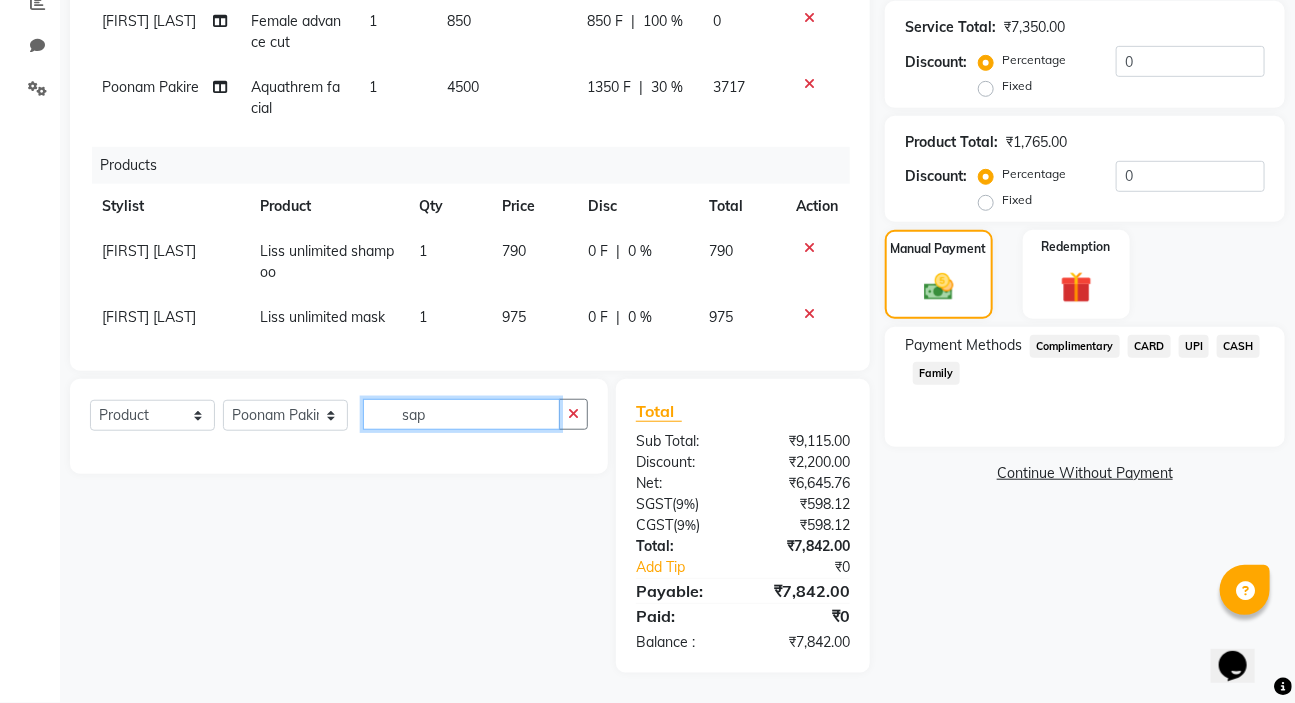 scroll, scrollTop: 0, scrollLeft: 0, axis: both 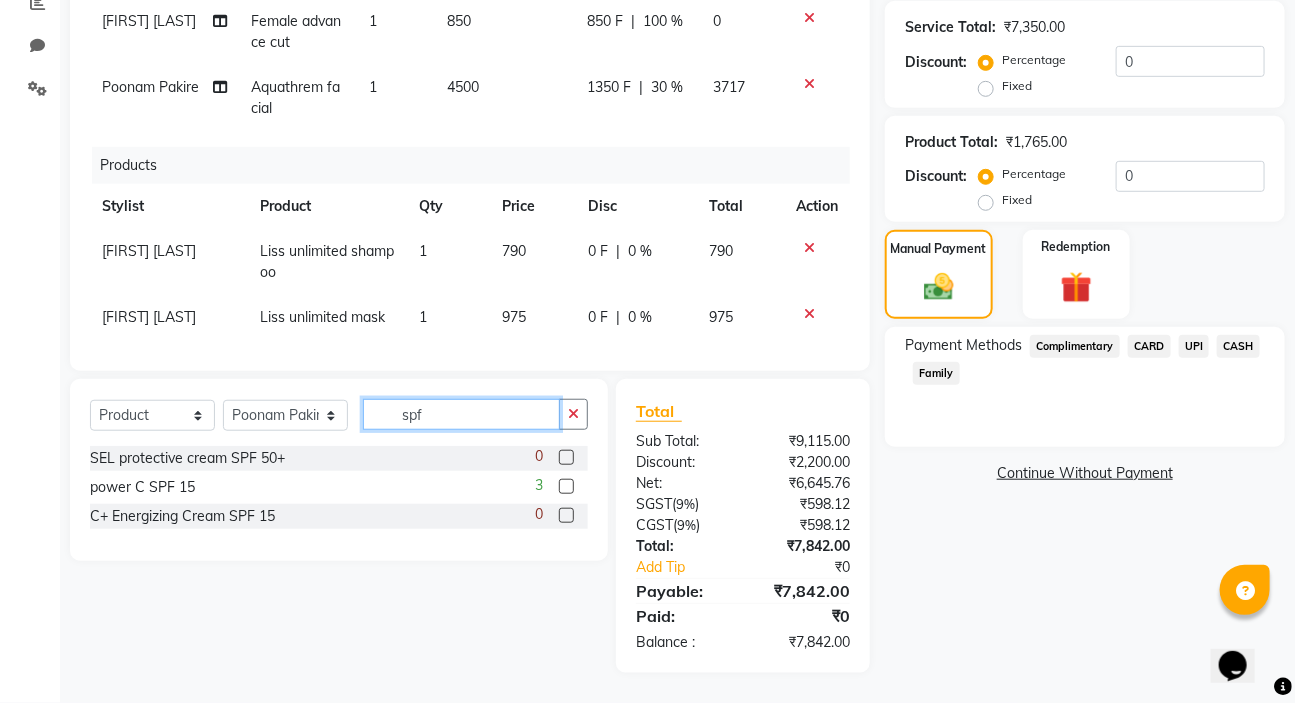 type on "spf" 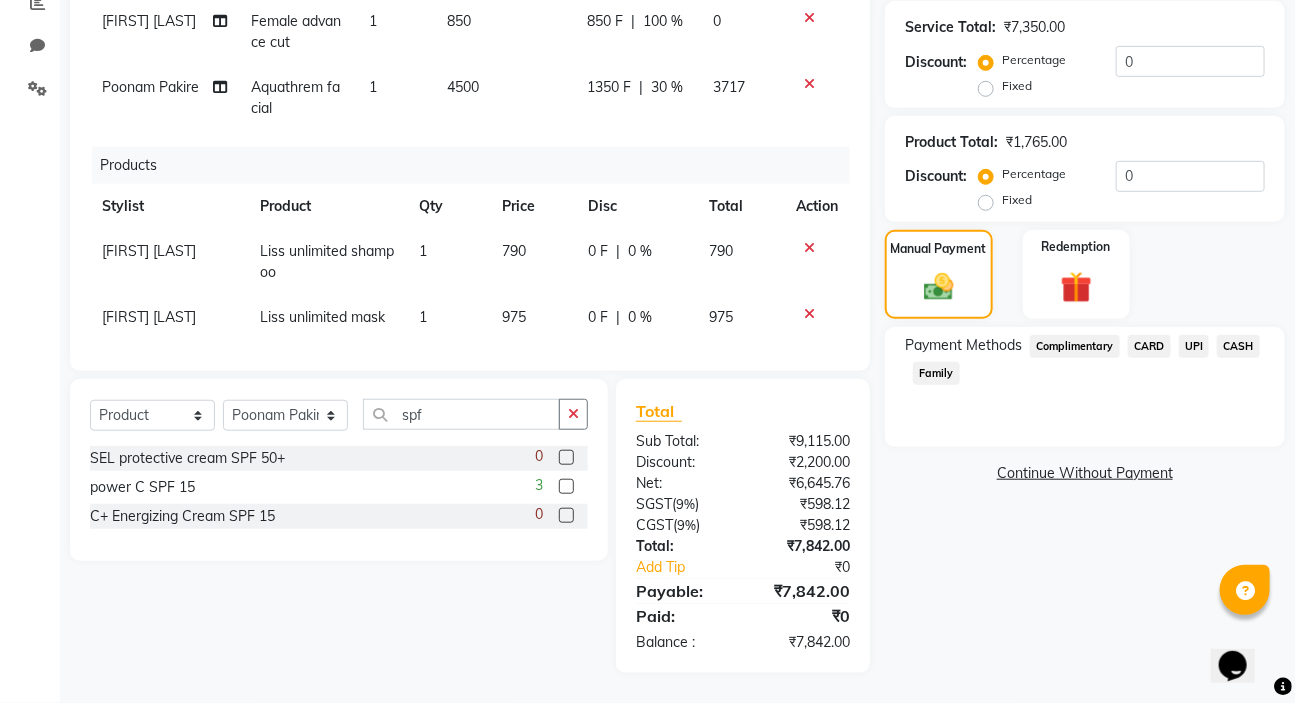 click 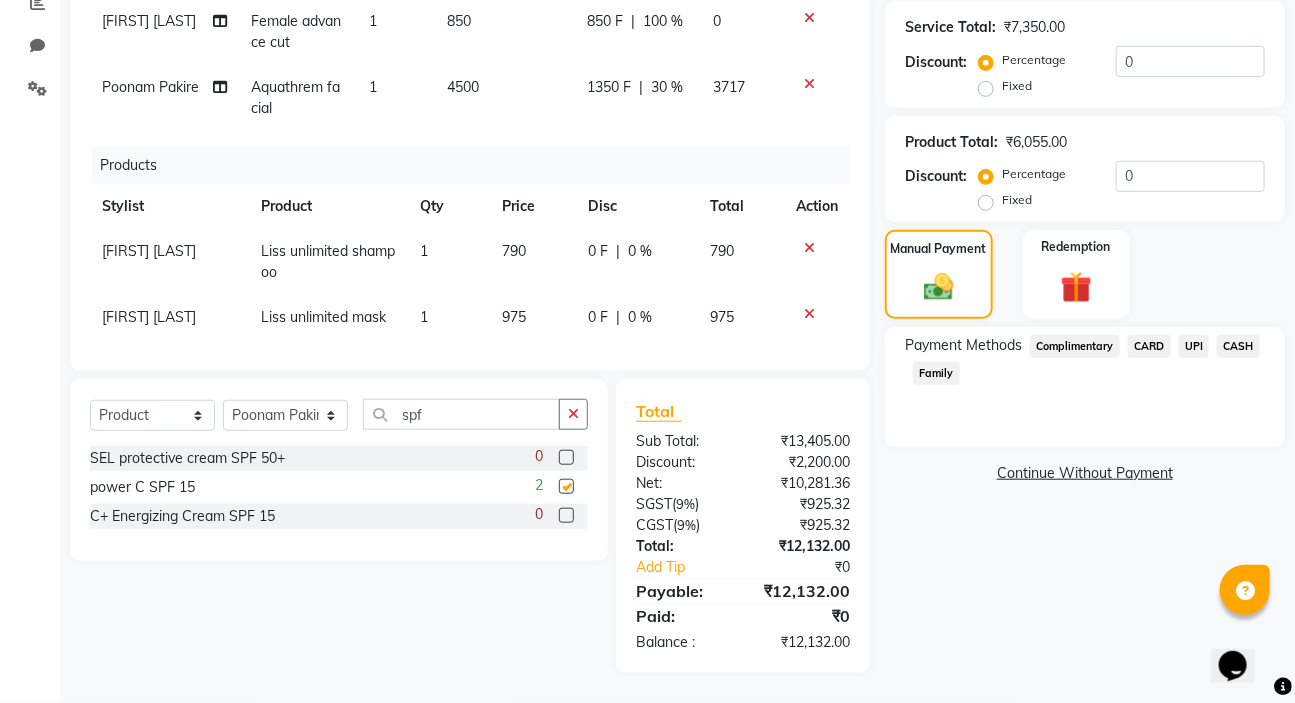 checkbox on "false" 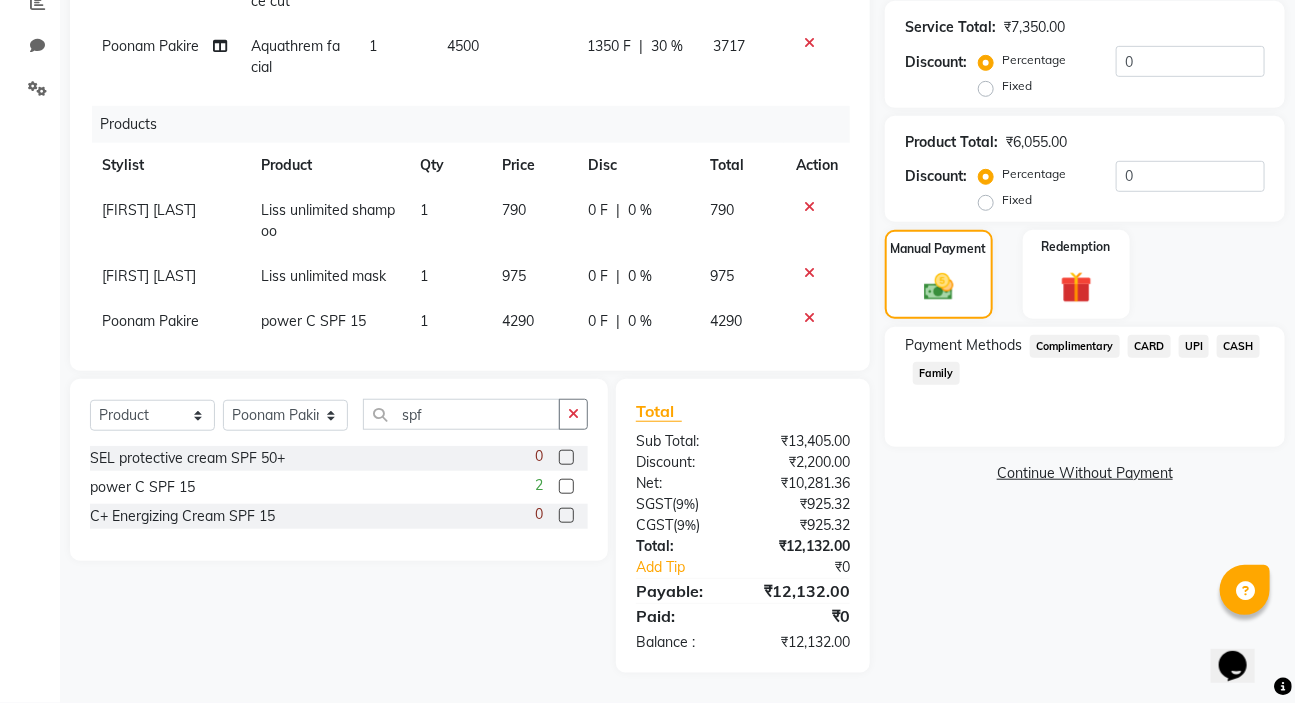 scroll, scrollTop: 63, scrollLeft: 0, axis: vertical 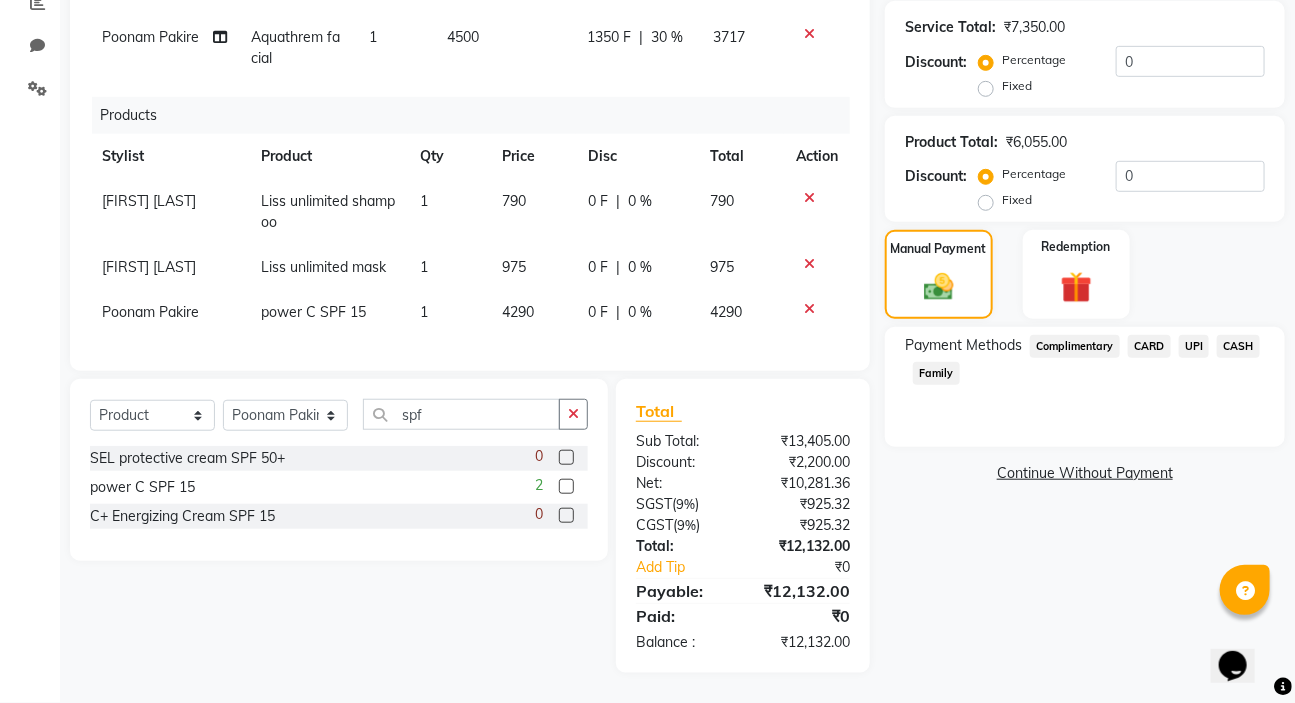 click 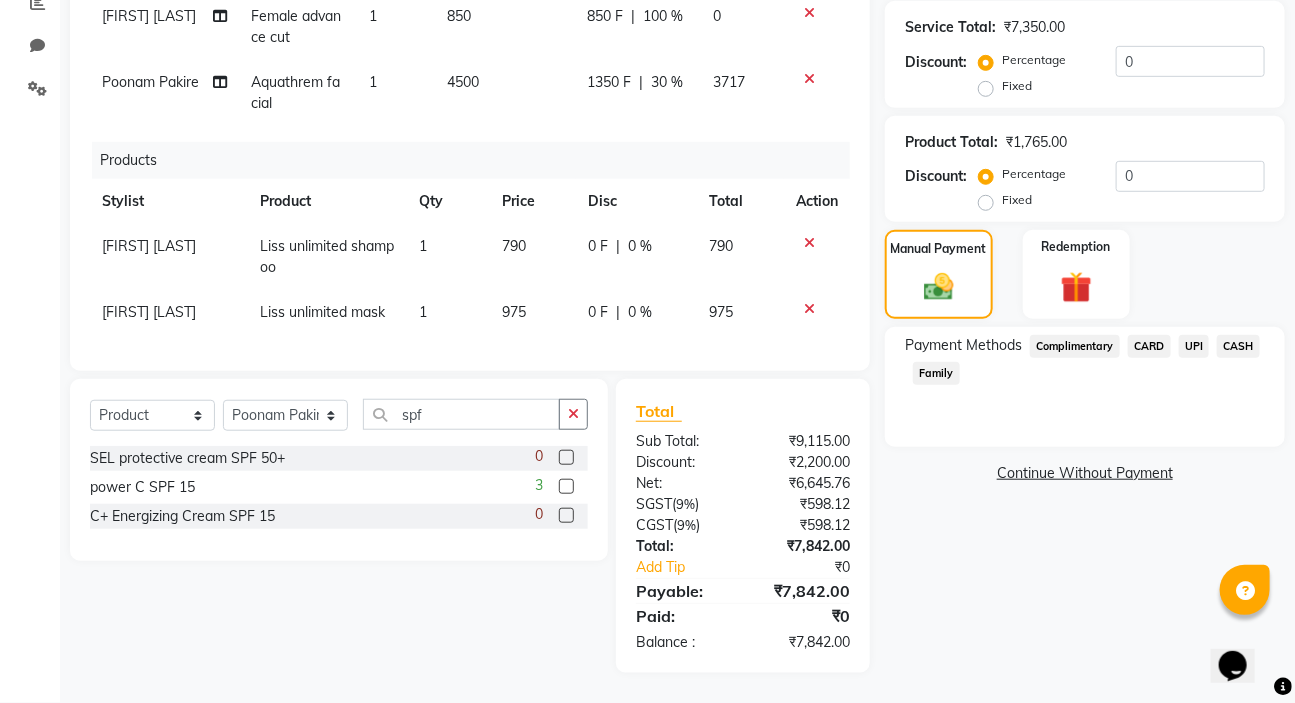 scroll, scrollTop: 18, scrollLeft: 0, axis: vertical 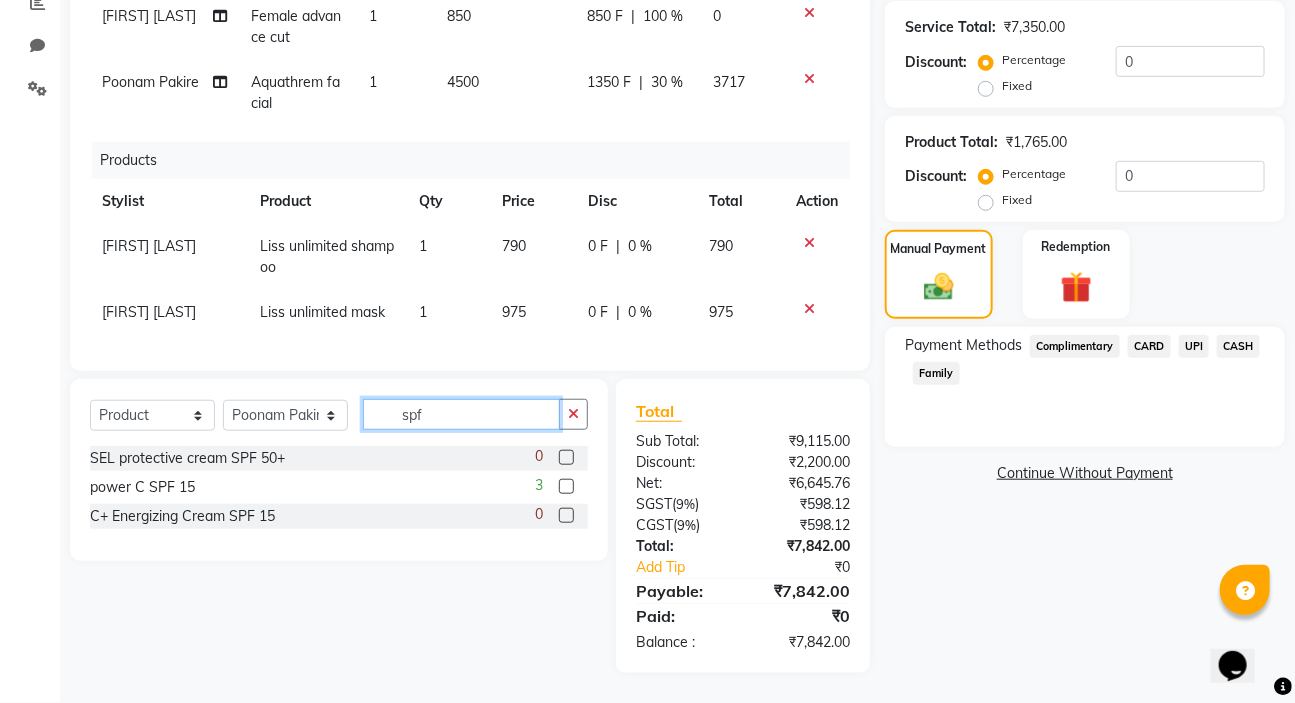 click on "spf" 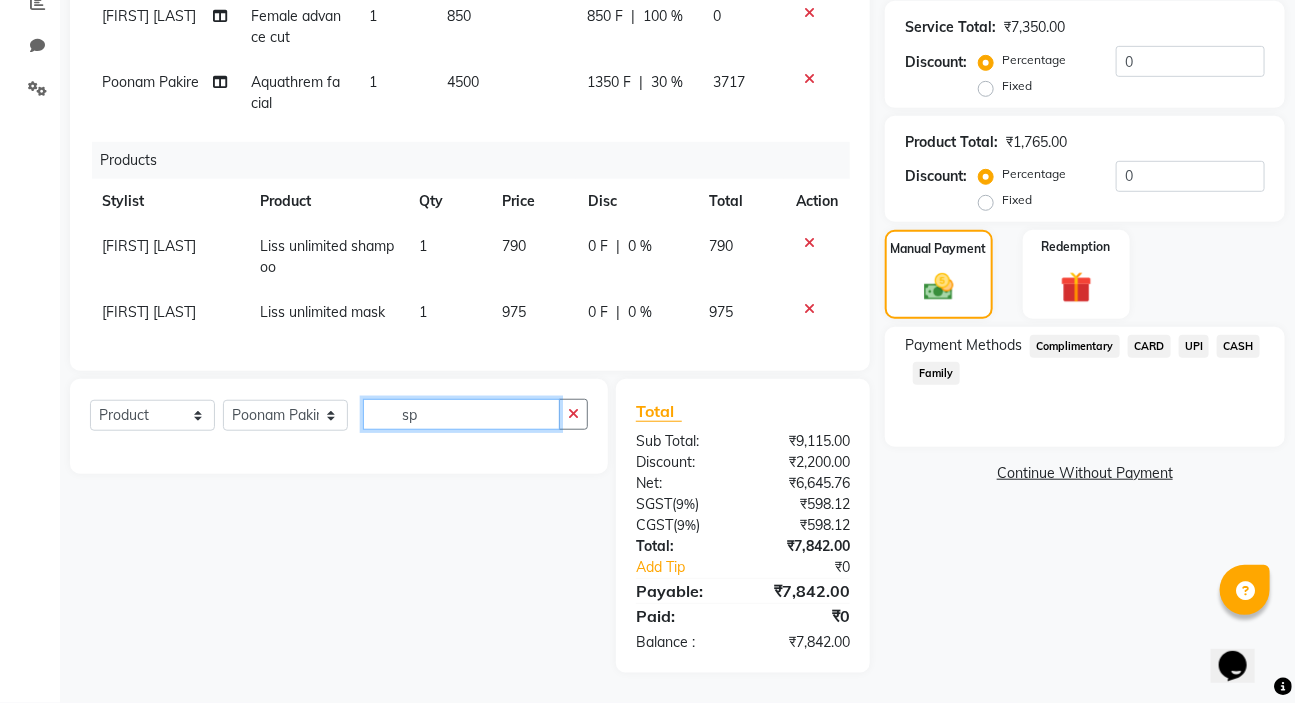 type on "s" 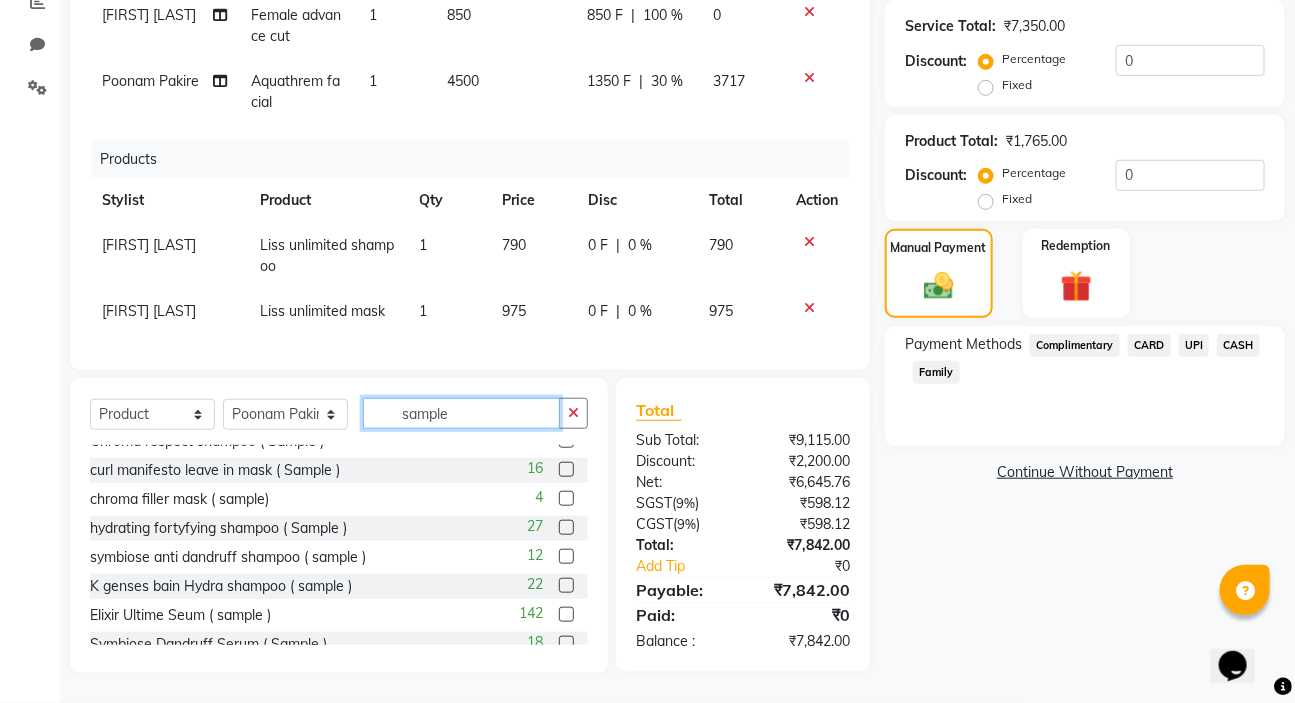 scroll, scrollTop: 524, scrollLeft: 0, axis: vertical 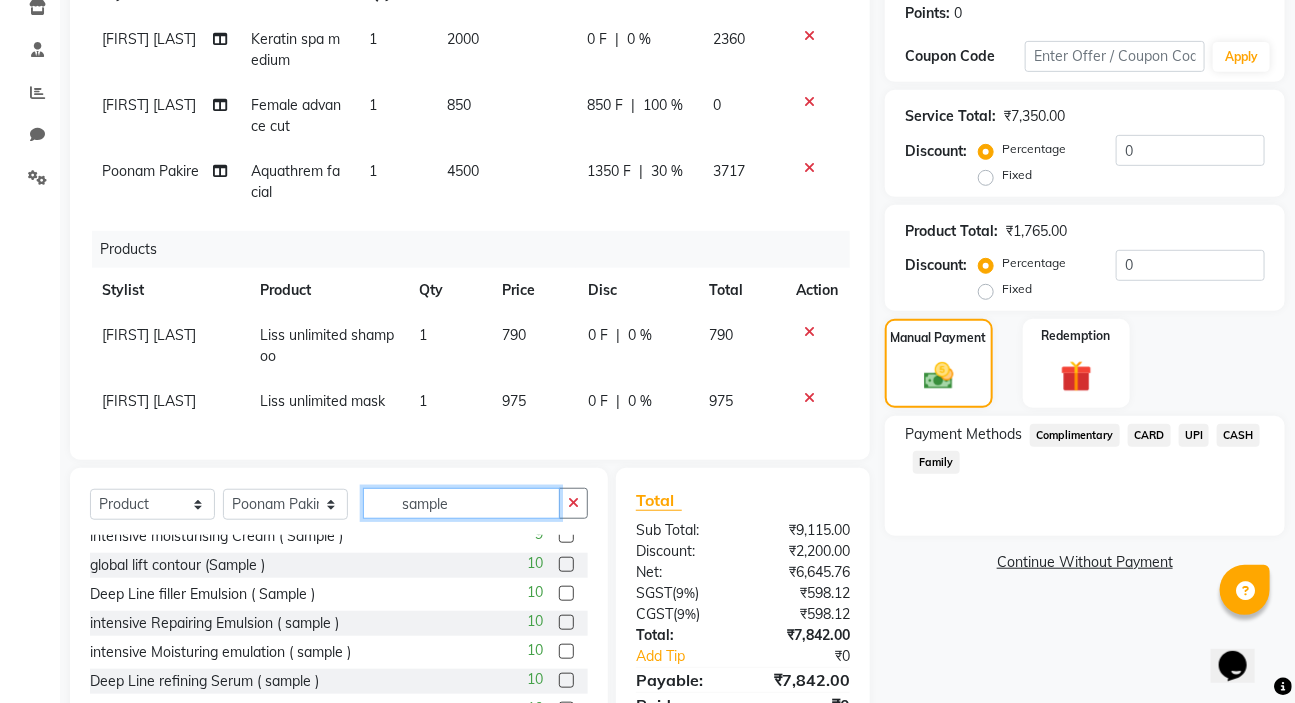 type on "sample" 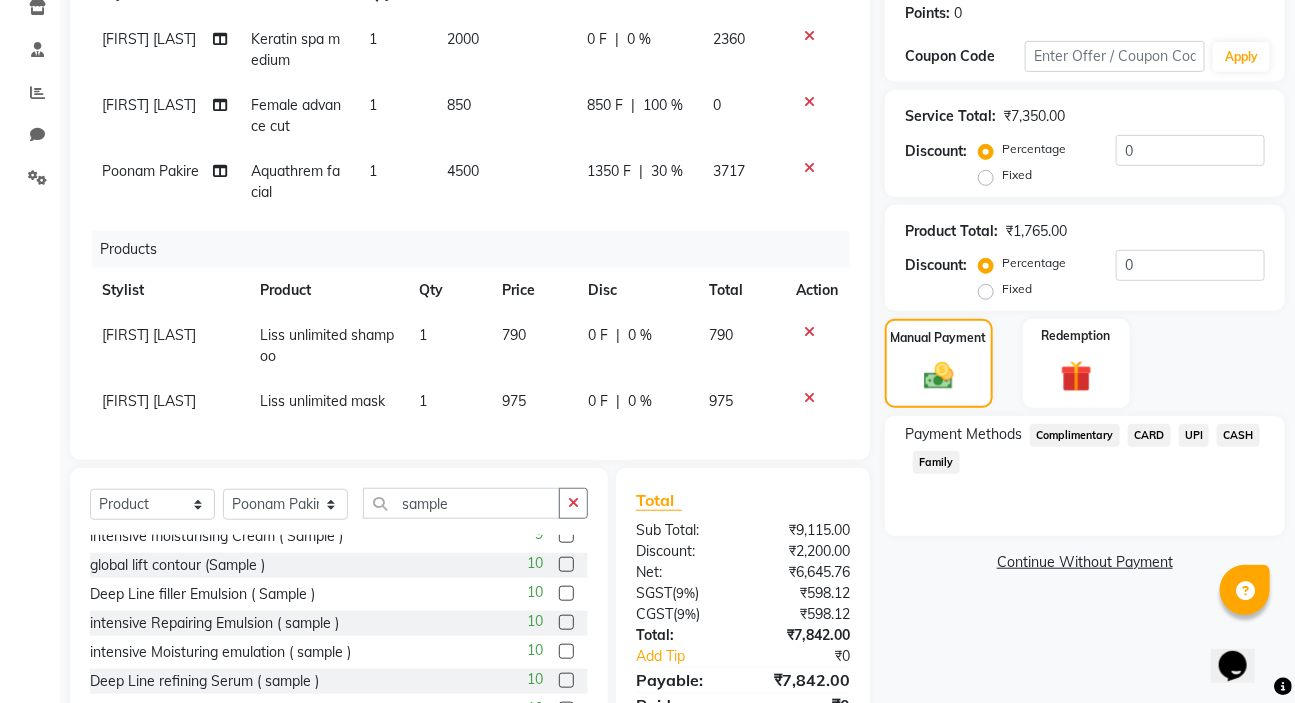 click 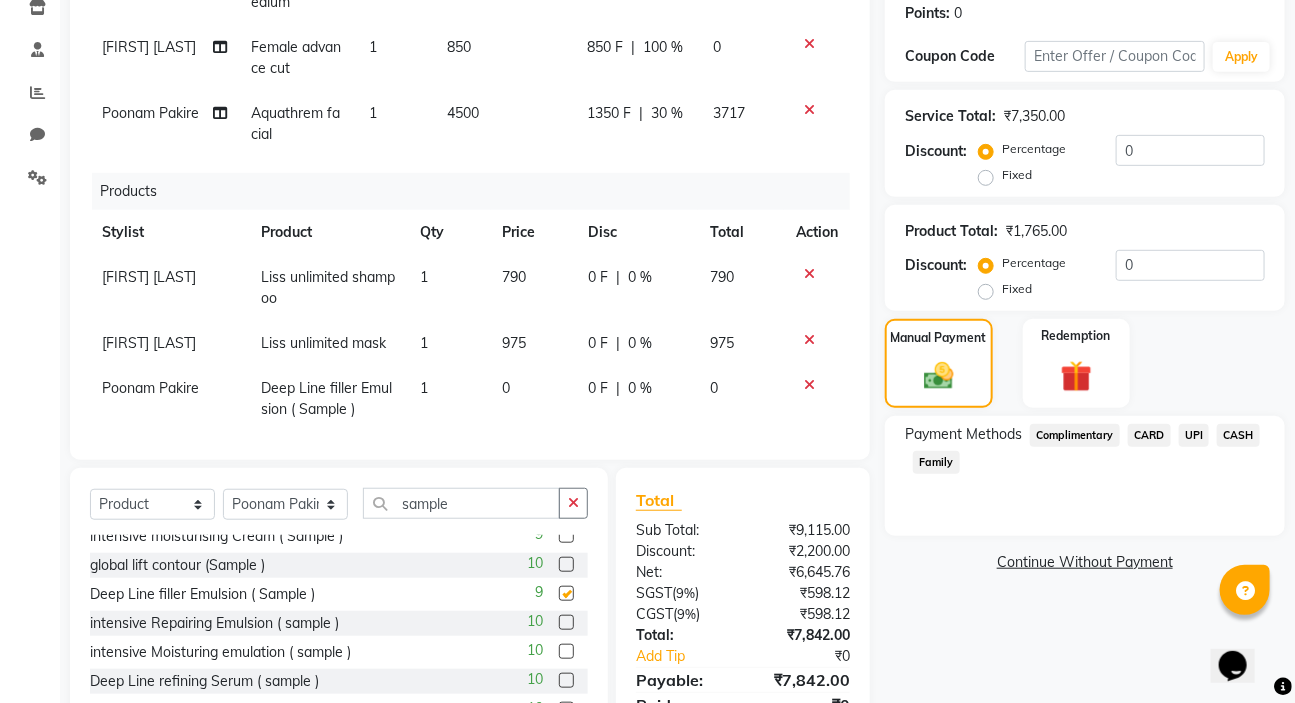 checkbox on "false" 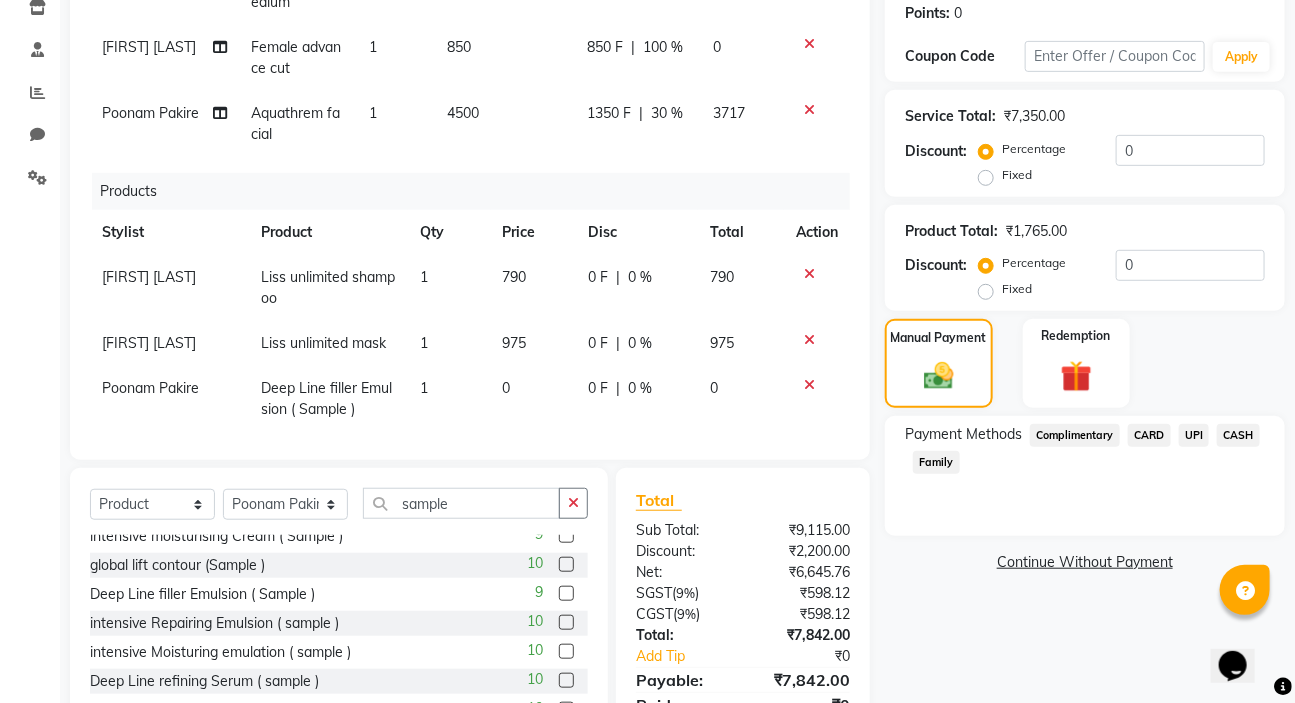 scroll, scrollTop: 84, scrollLeft: 0, axis: vertical 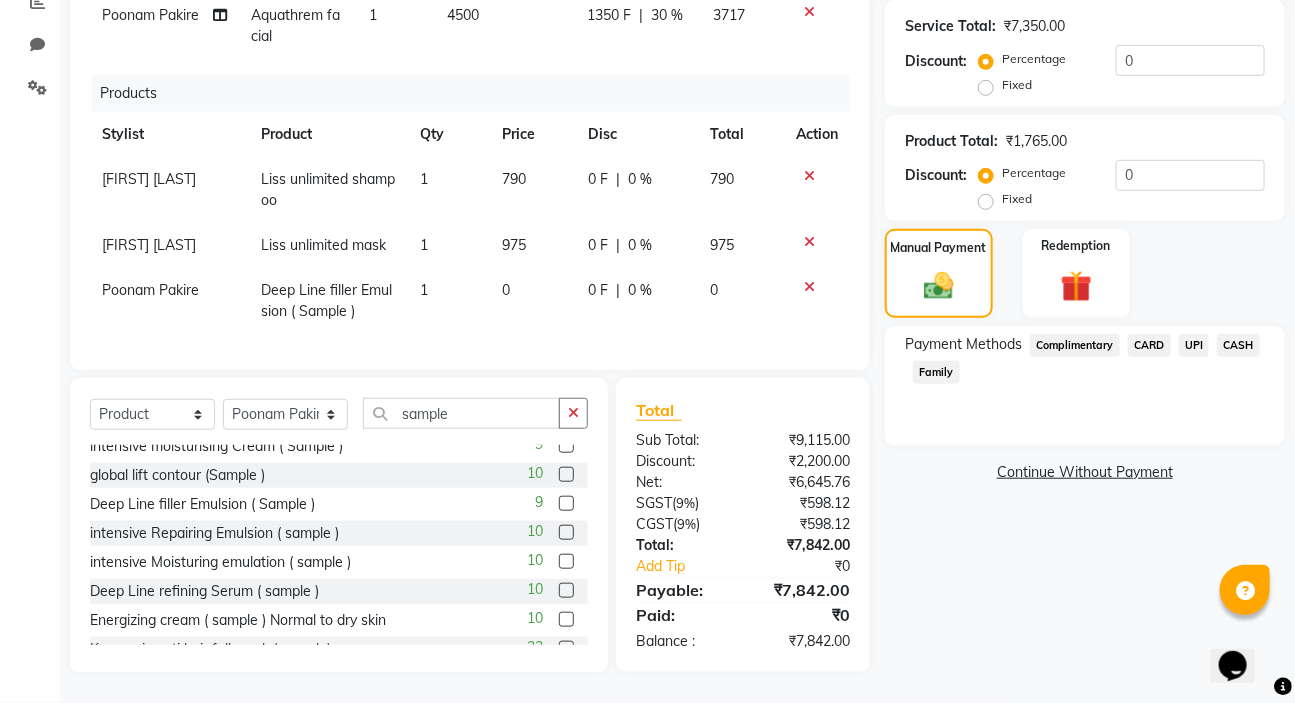 click on "UPI" 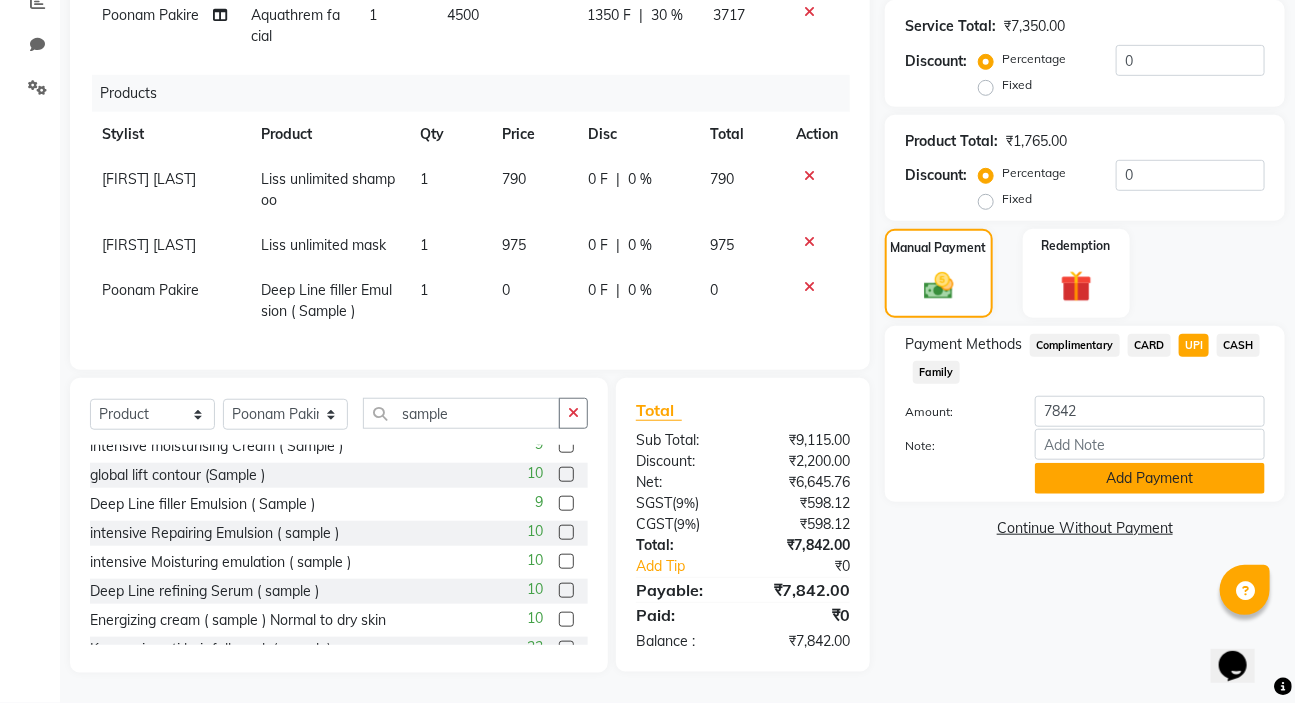 click on "Add Payment" 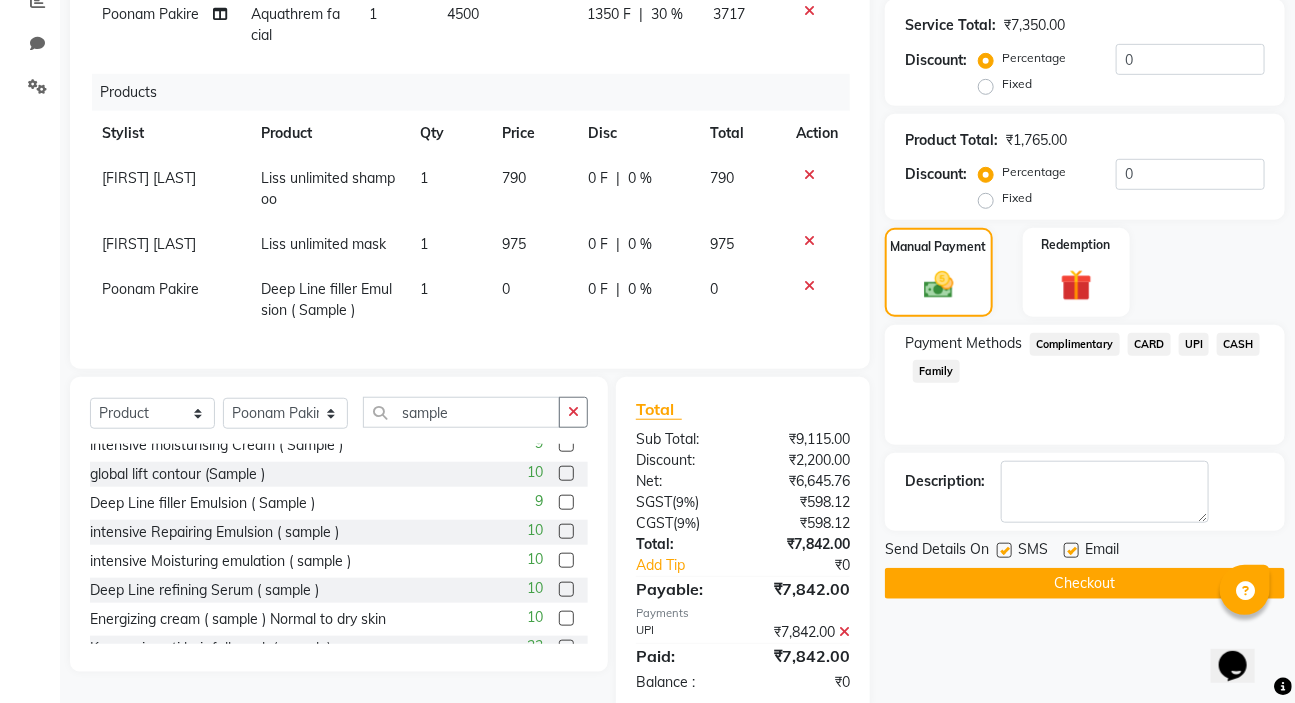 scroll, scrollTop: 440, scrollLeft: 0, axis: vertical 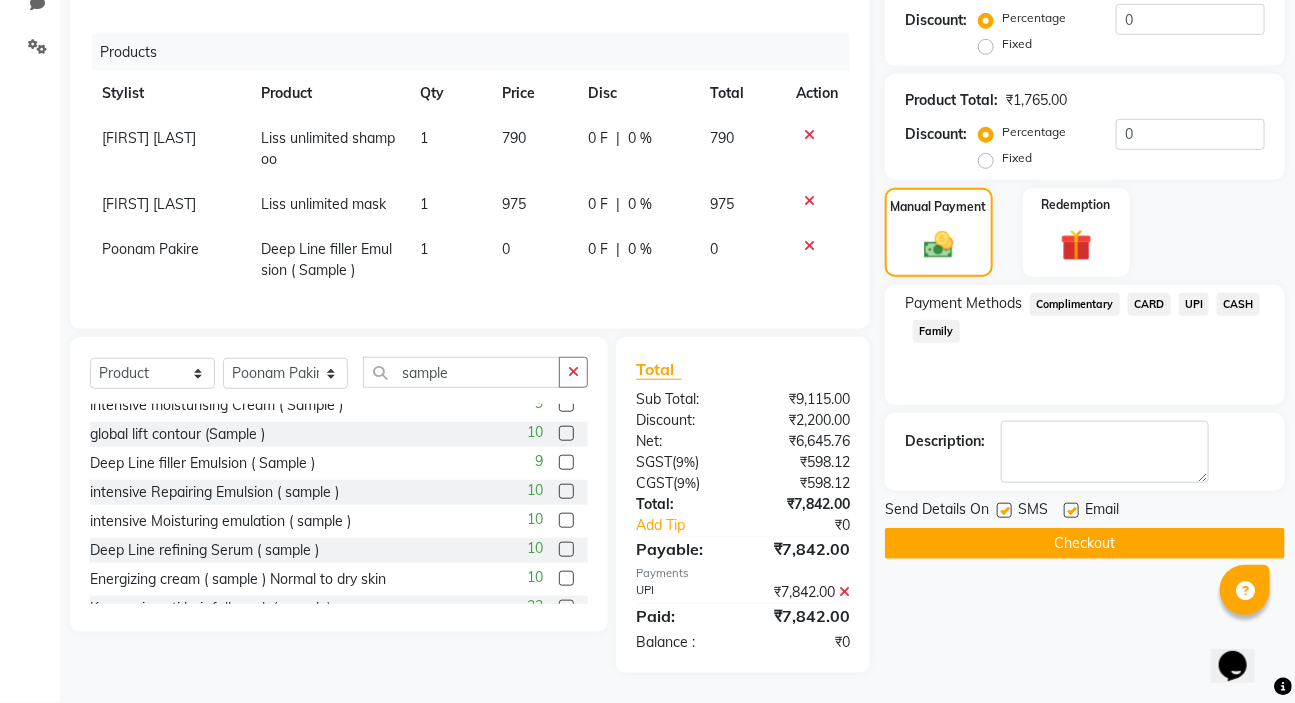 click on "Checkout" 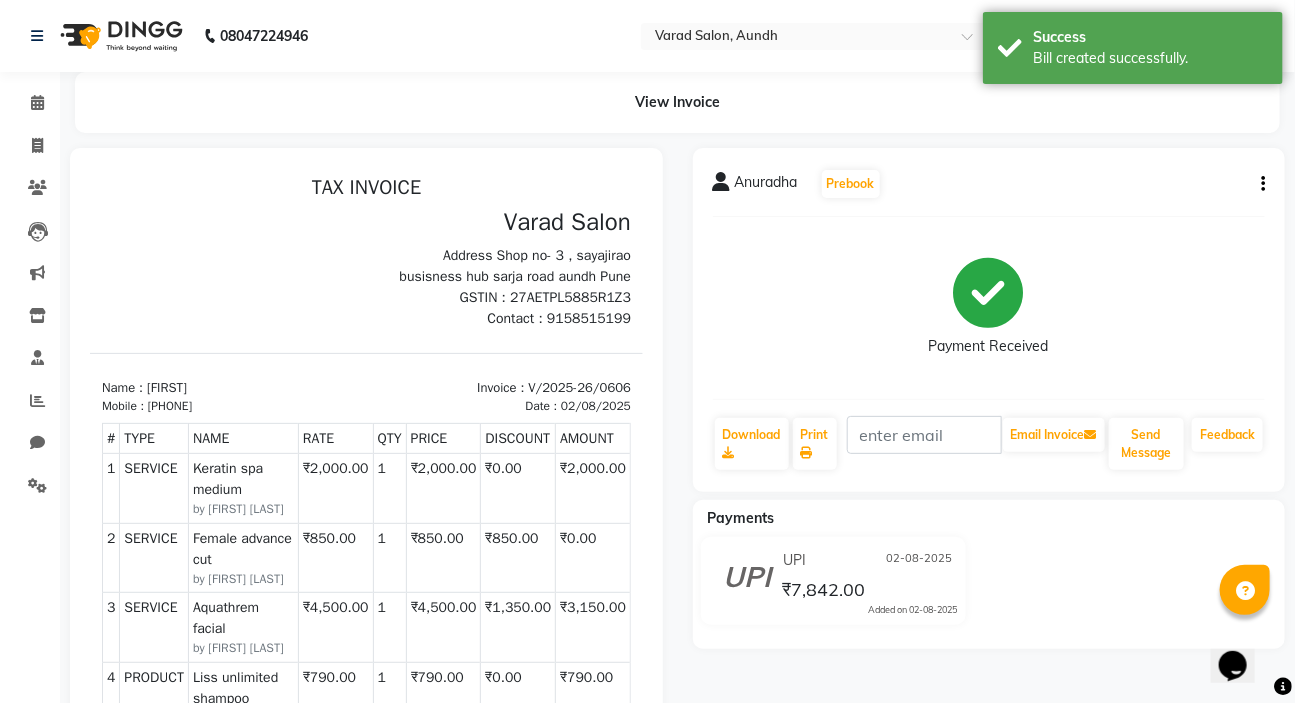 scroll, scrollTop: 0, scrollLeft: 0, axis: both 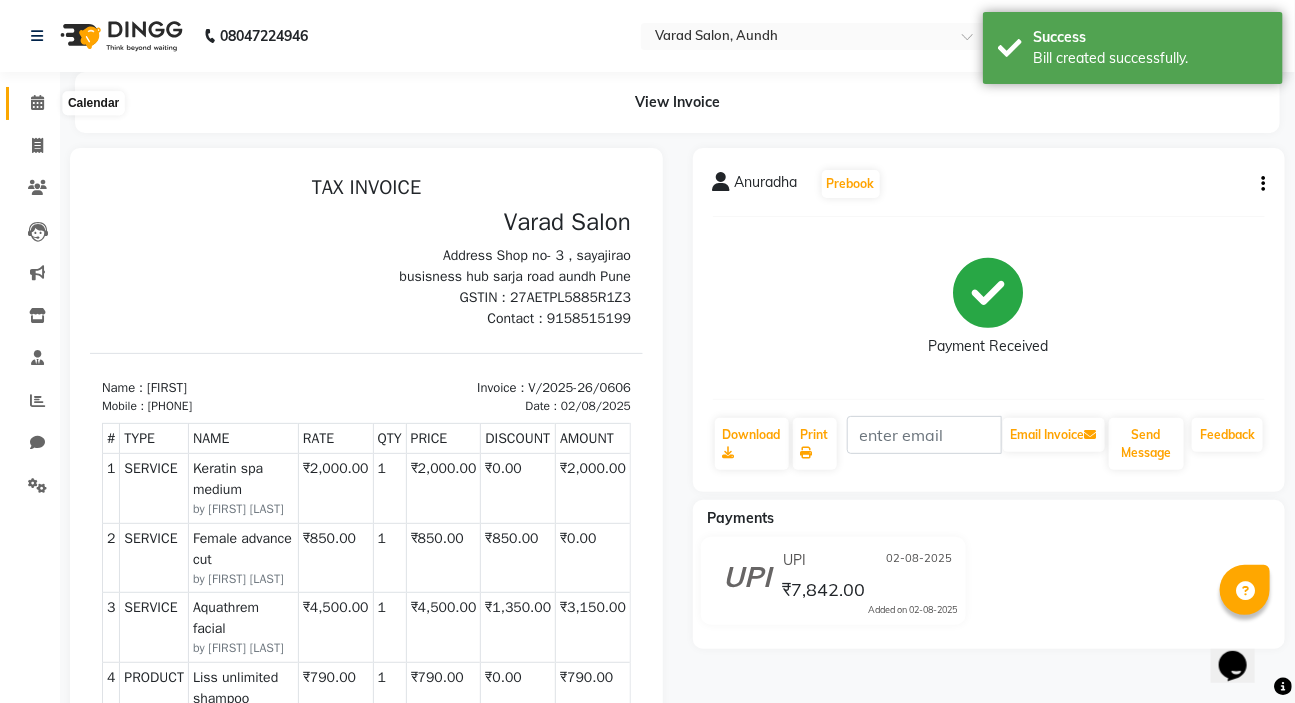 click 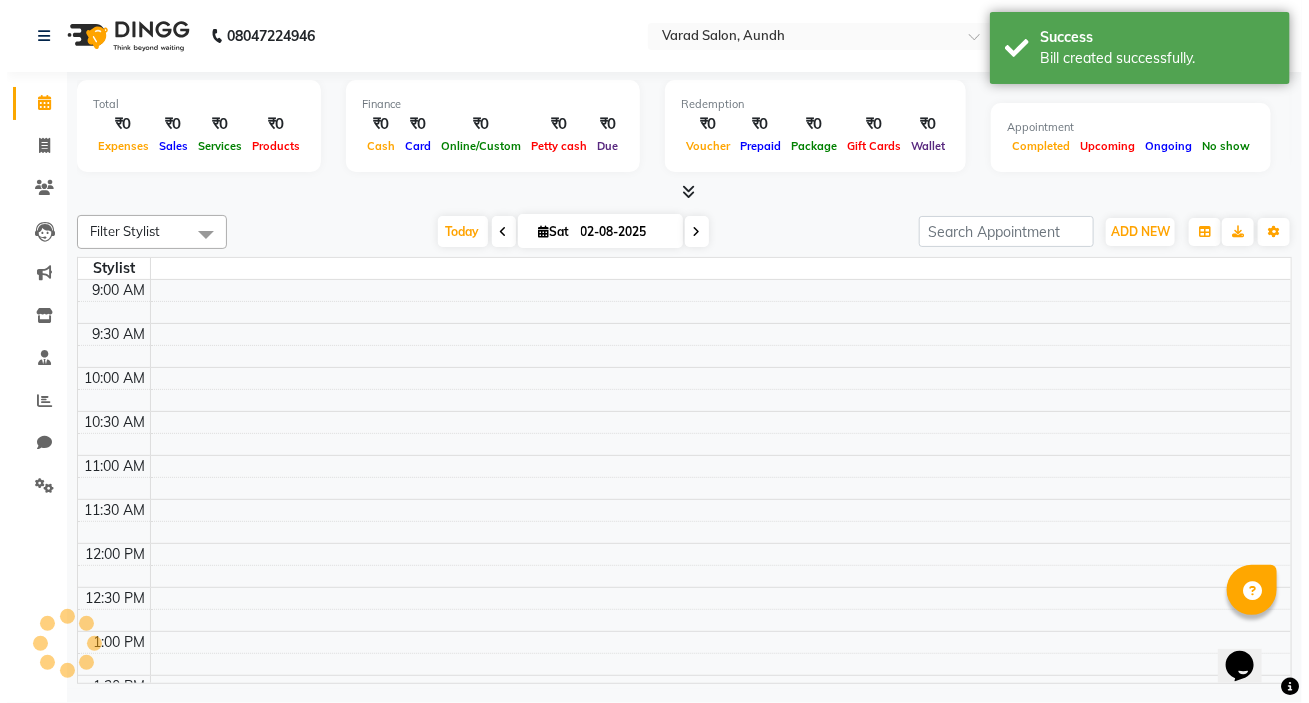 scroll, scrollTop: 0, scrollLeft: 0, axis: both 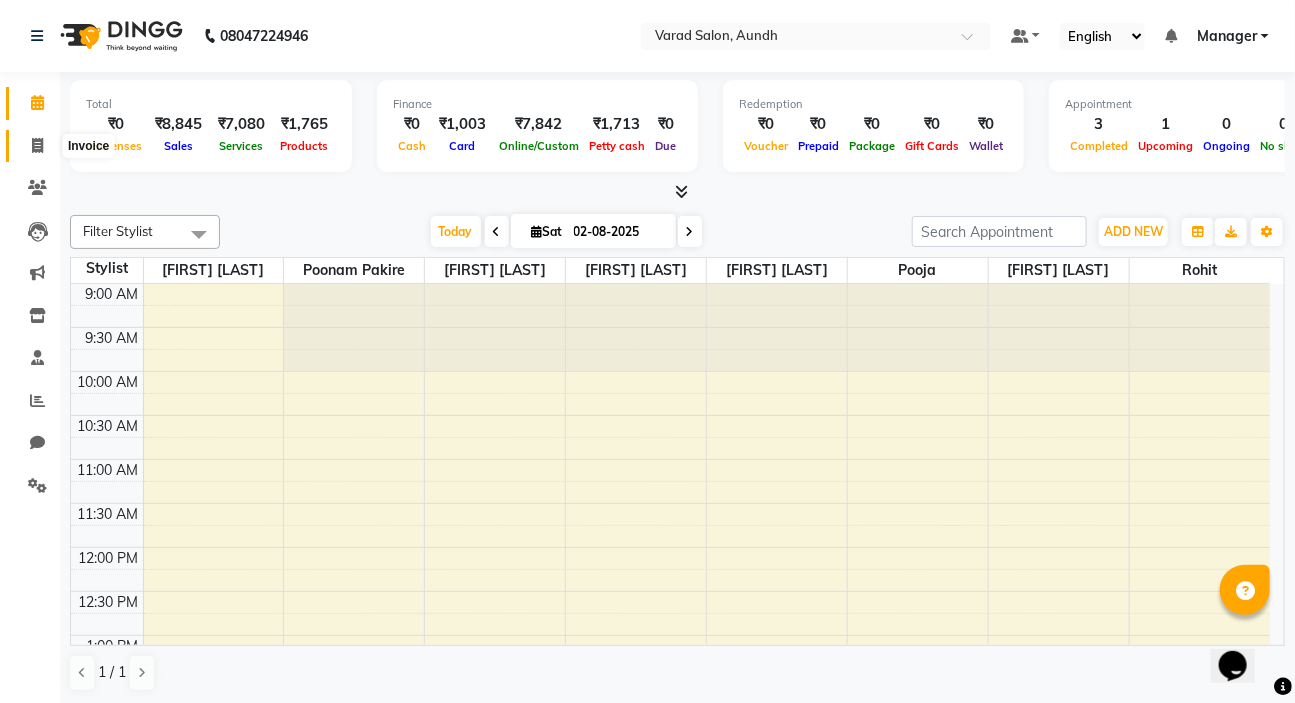 click 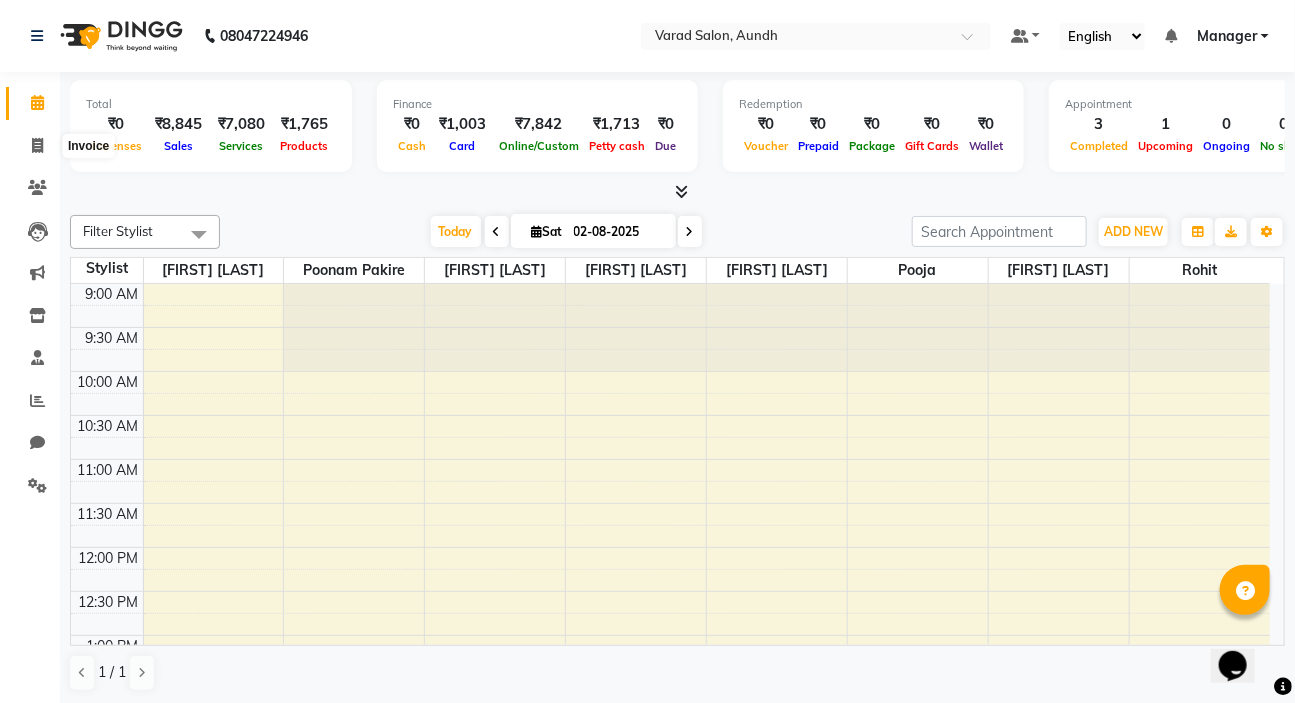 select on "service" 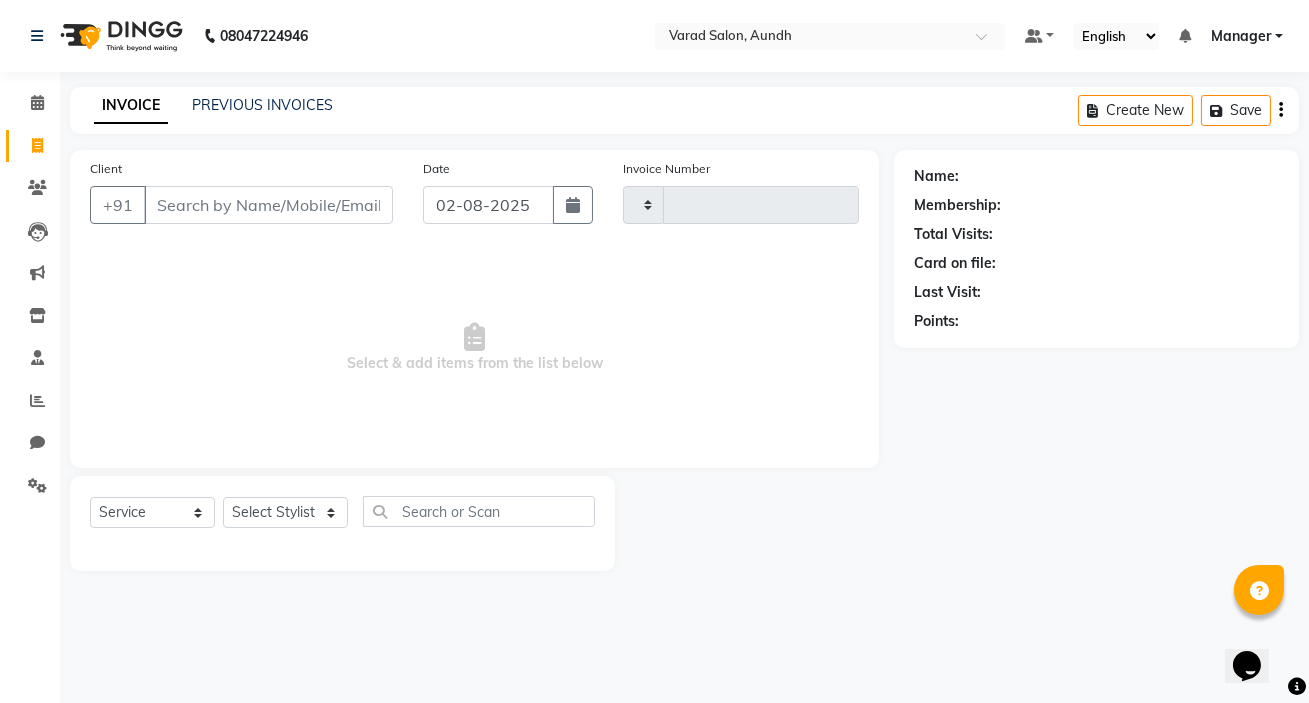 click on "Client" at bounding box center (268, 205) 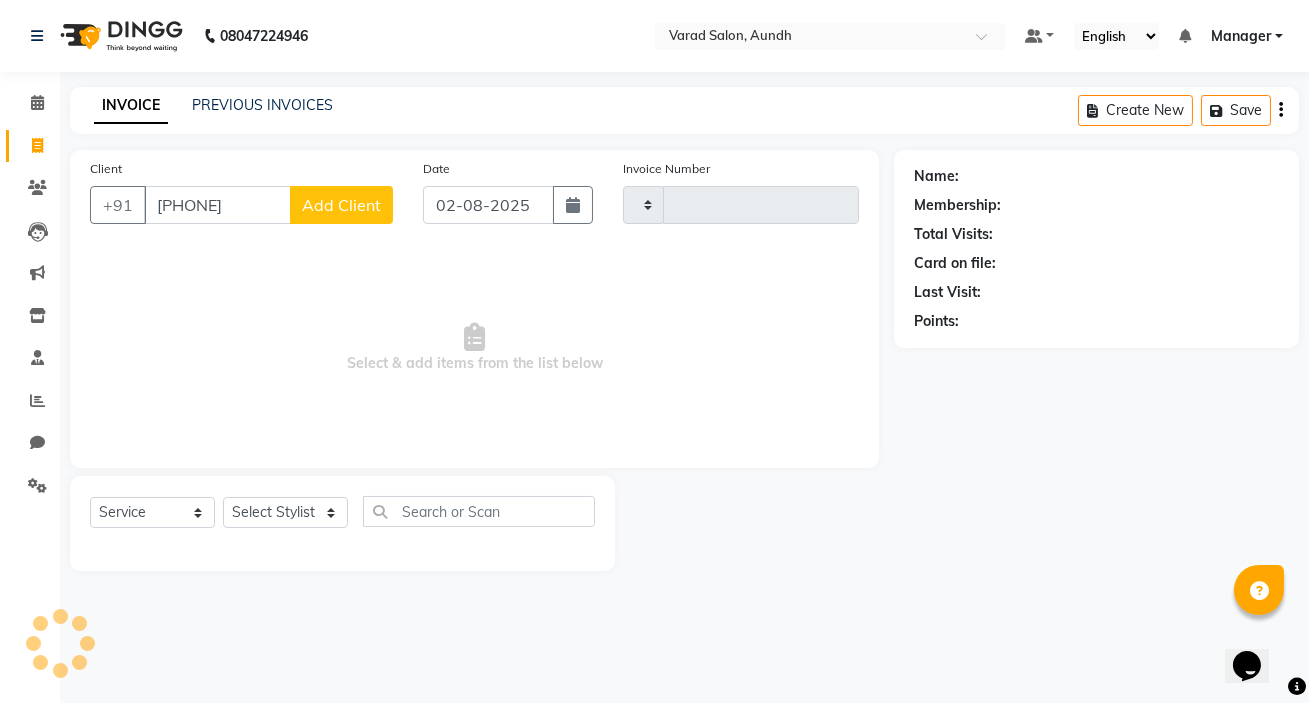type on "[PHONE]" 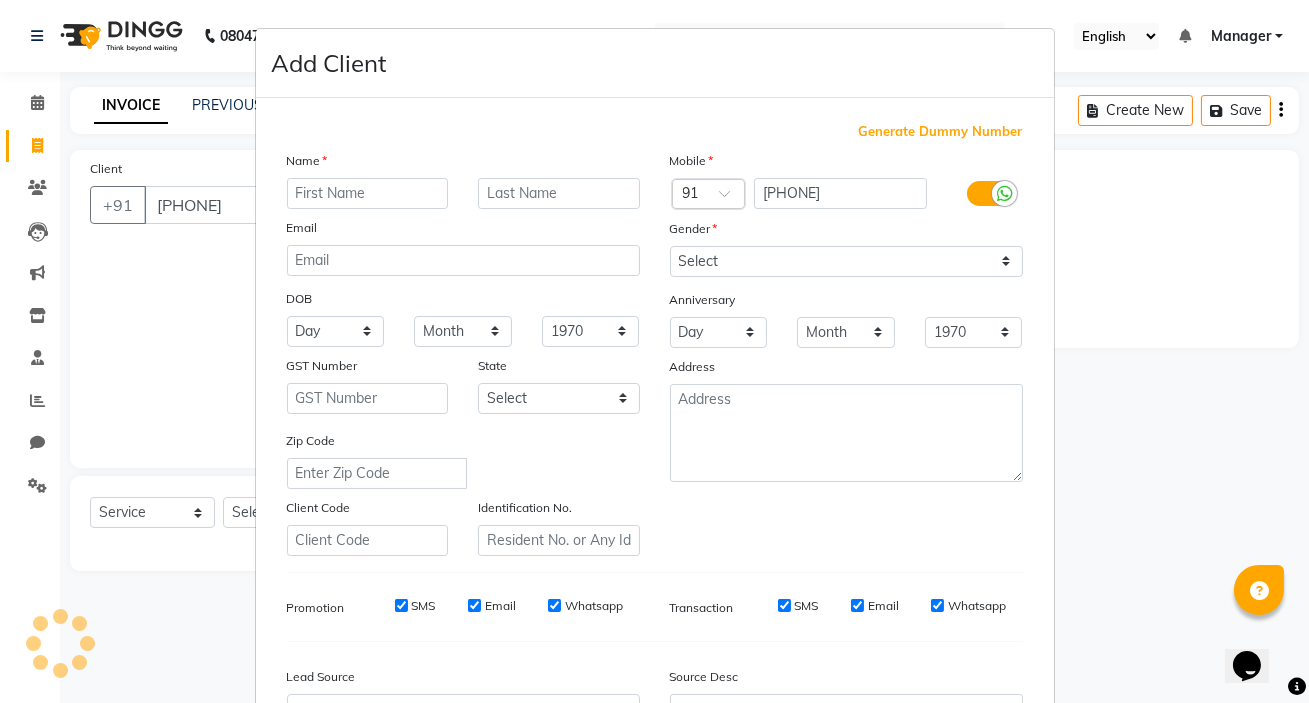 click at bounding box center (368, 193) 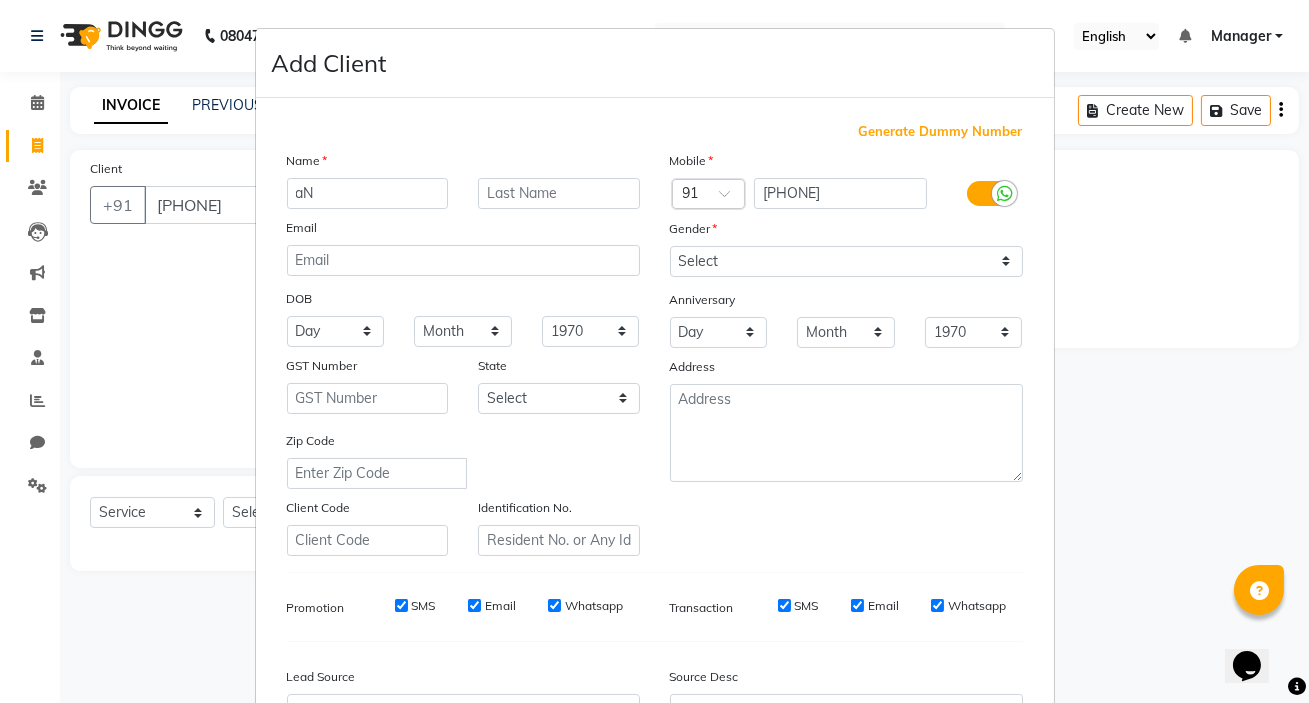 type on "a" 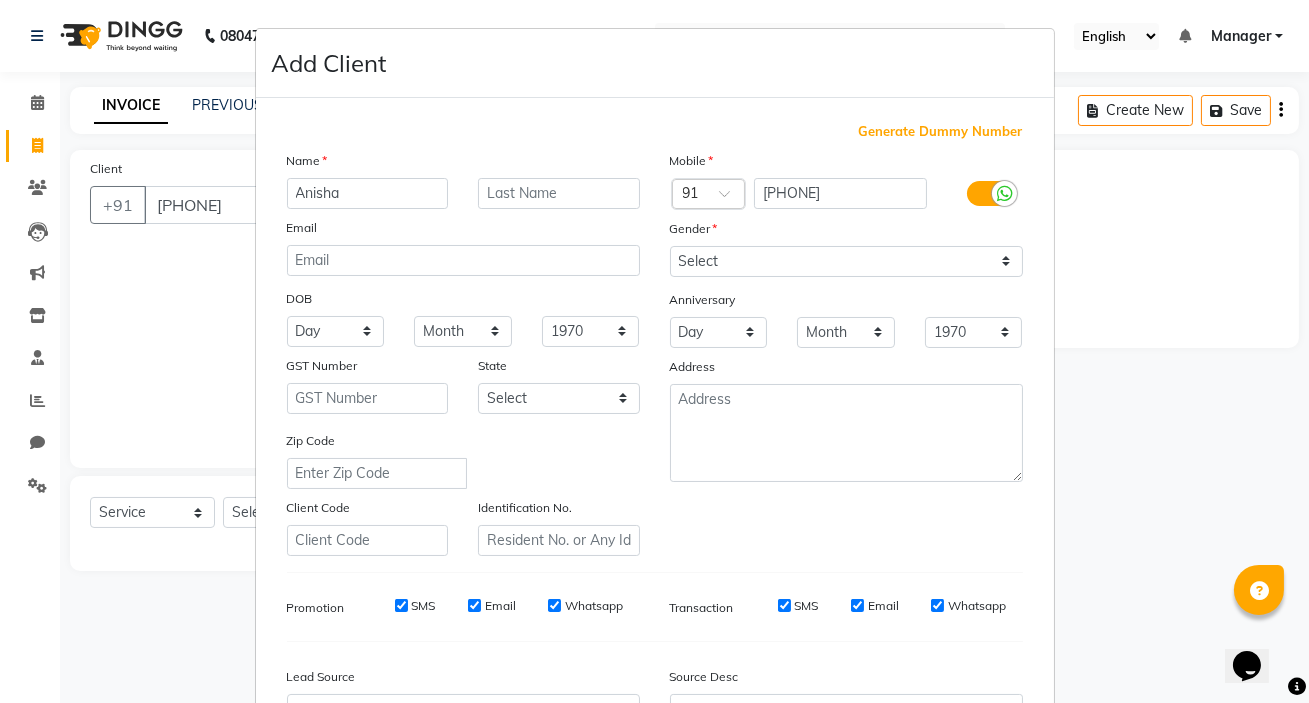 type on "Anisha" 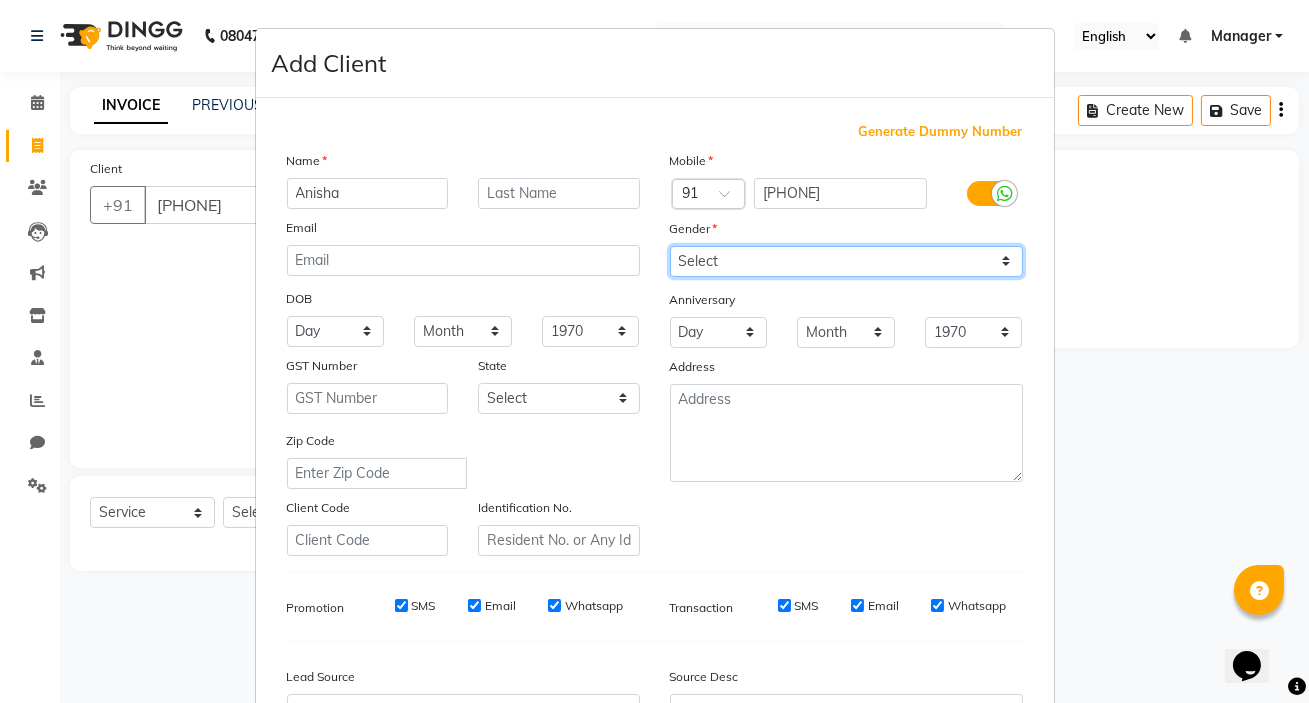 click on "Select Male Female Other Prefer Not To Say" at bounding box center [846, 261] 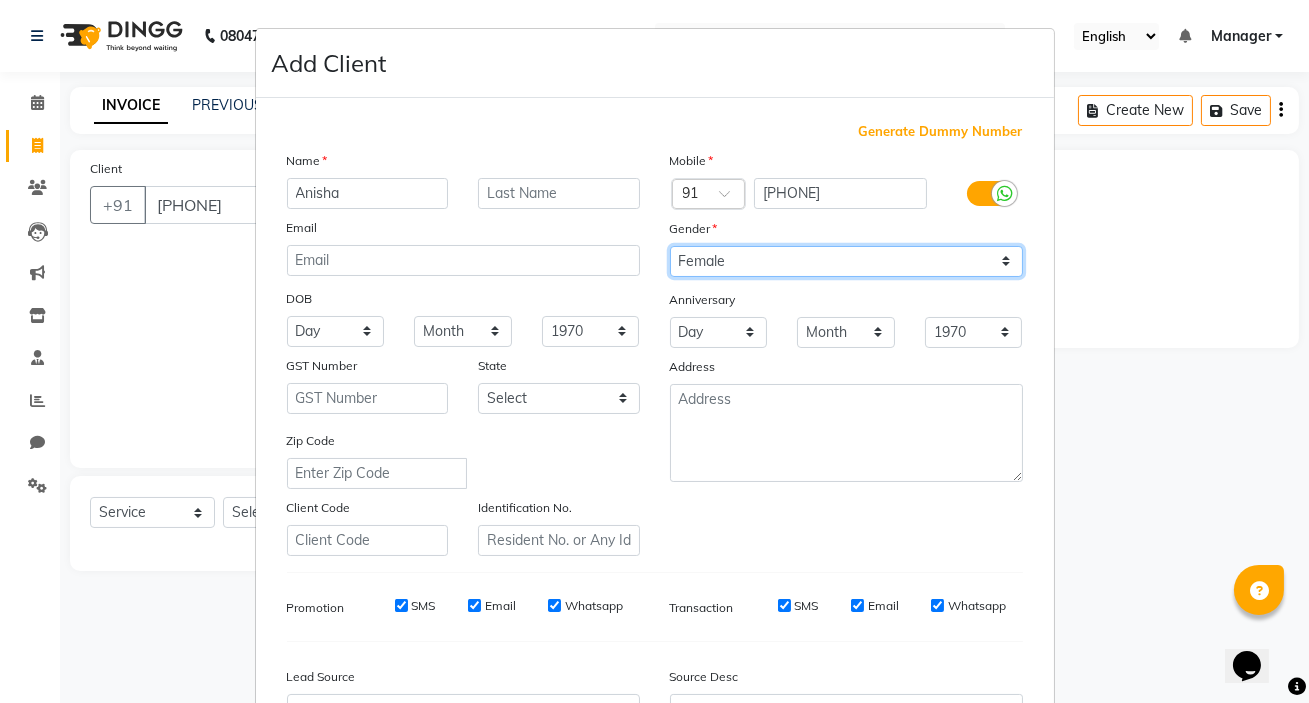 click on "Select Male Female Other Prefer Not To Say" at bounding box center (846, 261) 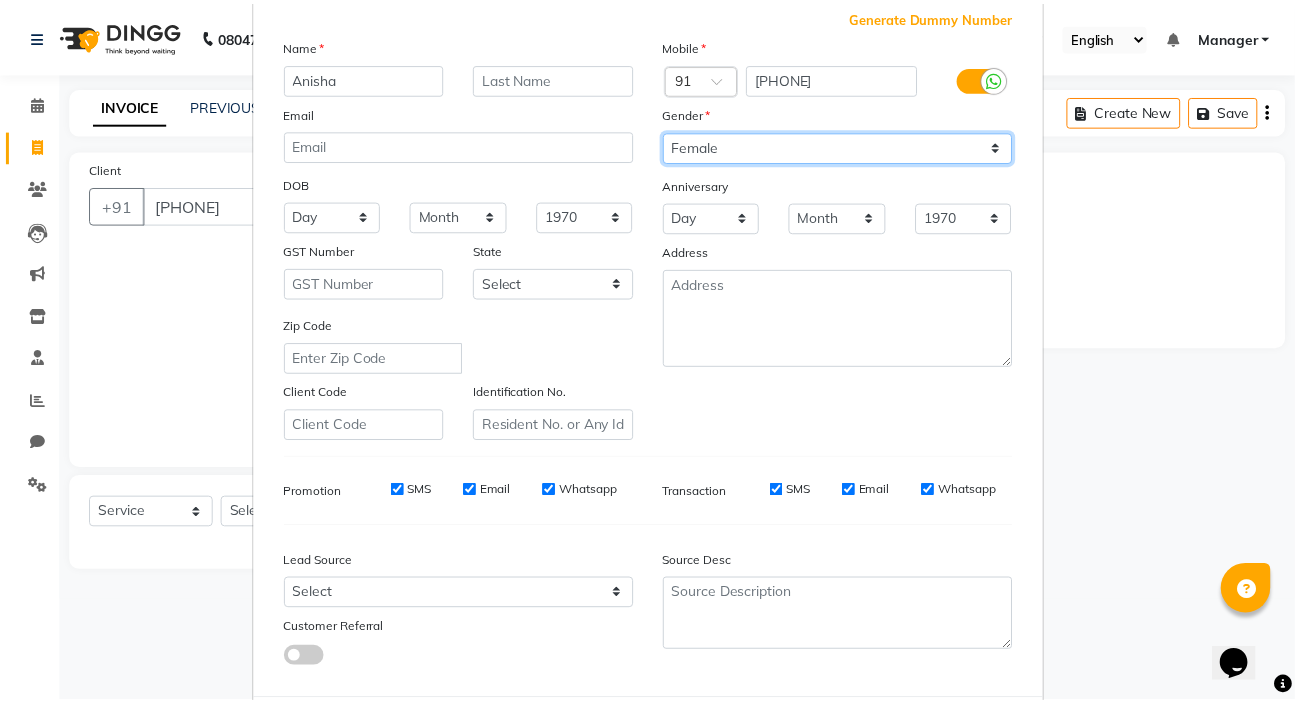 scroll, scrollTop: 226, scrollLeft: 0, axis: vertical 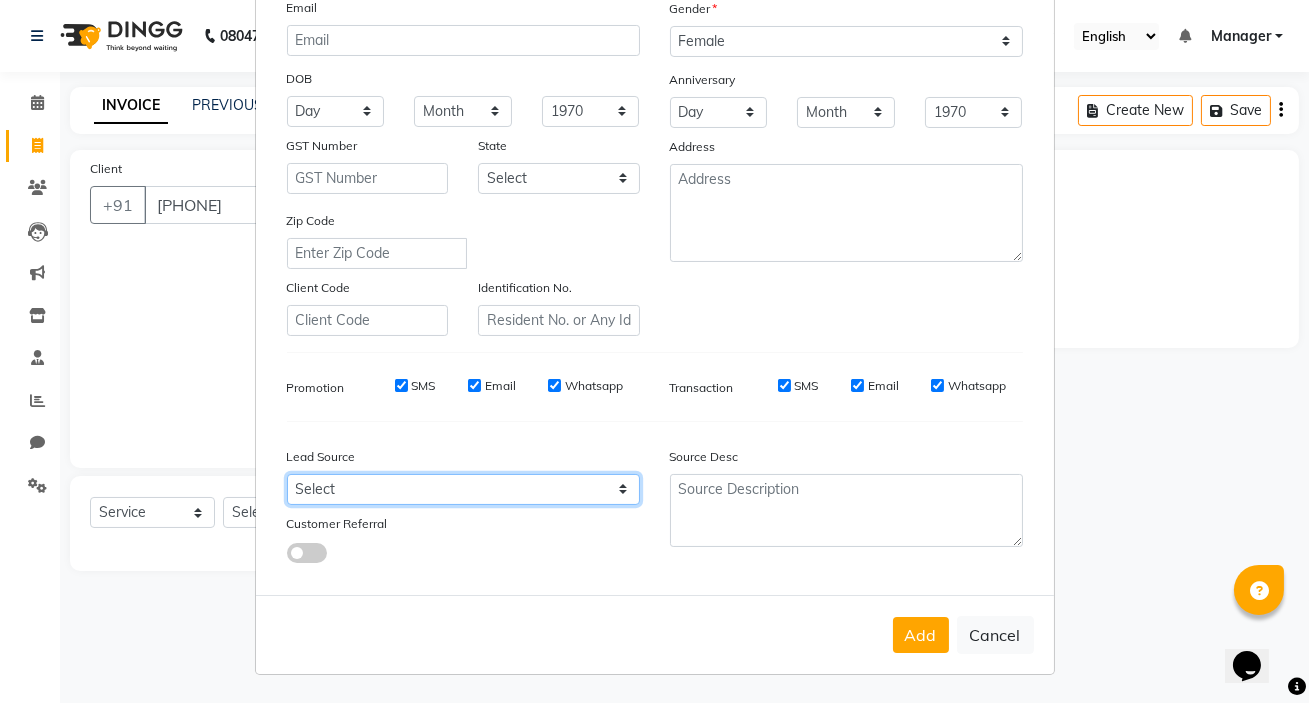 click on "Select Walk-in Referral Internet Friend Word of Mouth Advertisement Facebook JustDial Google Other" at bounding box center (463, 489) 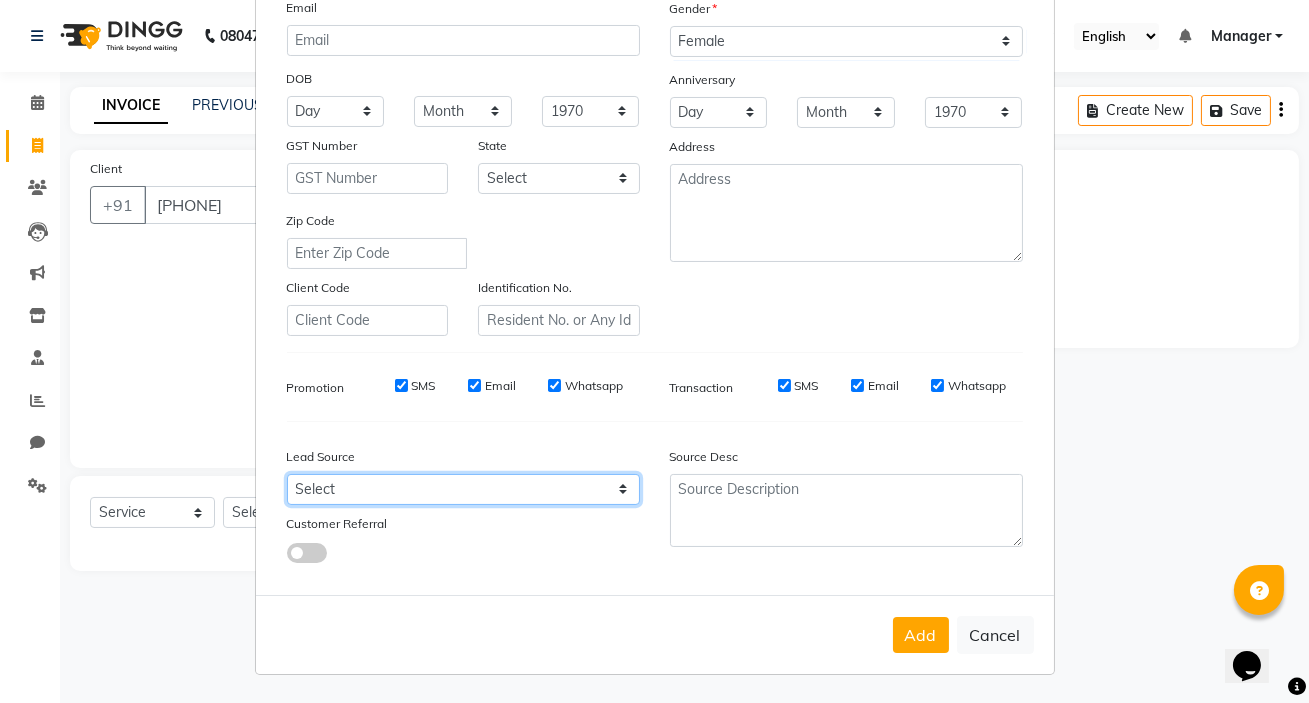 select on "51246" 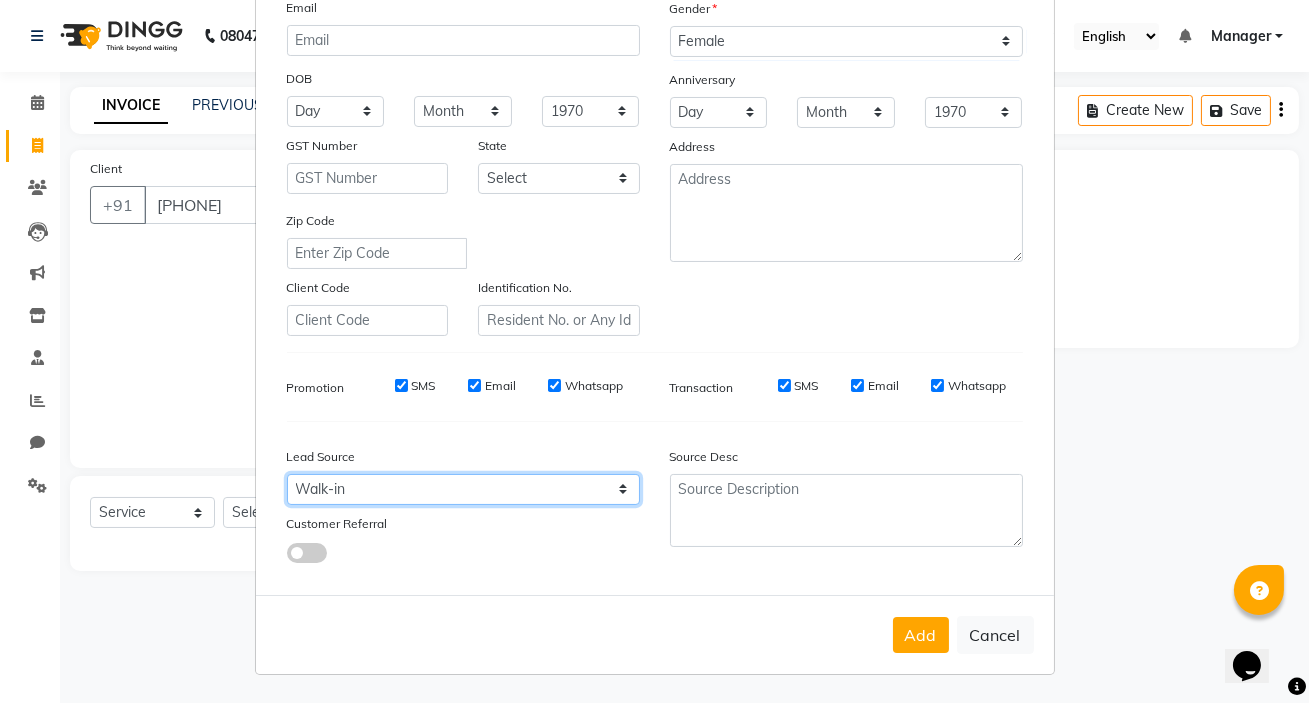 click on "Select Walk-in Referral Internet Friend Word of Mouth Advertisement Facebook JustDial Google Other" at bounding box center (463, 489) 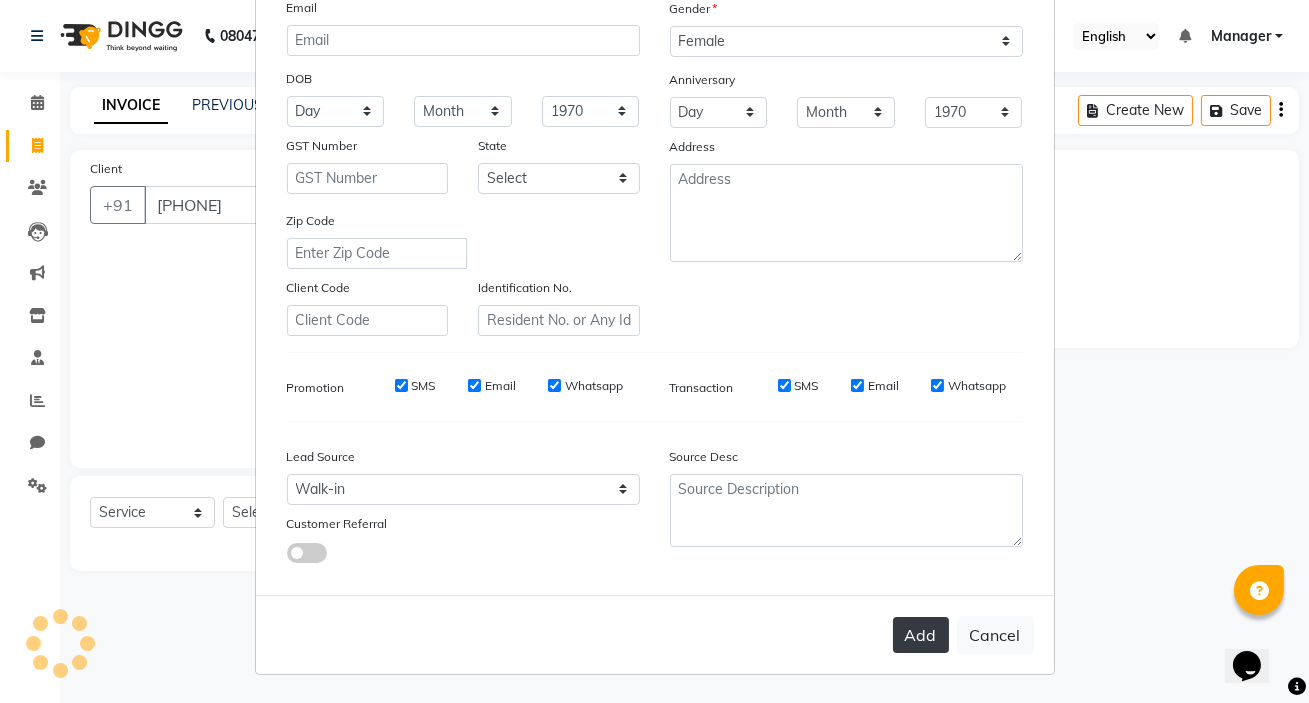 click on "Add" at bounding box center [921, 635] 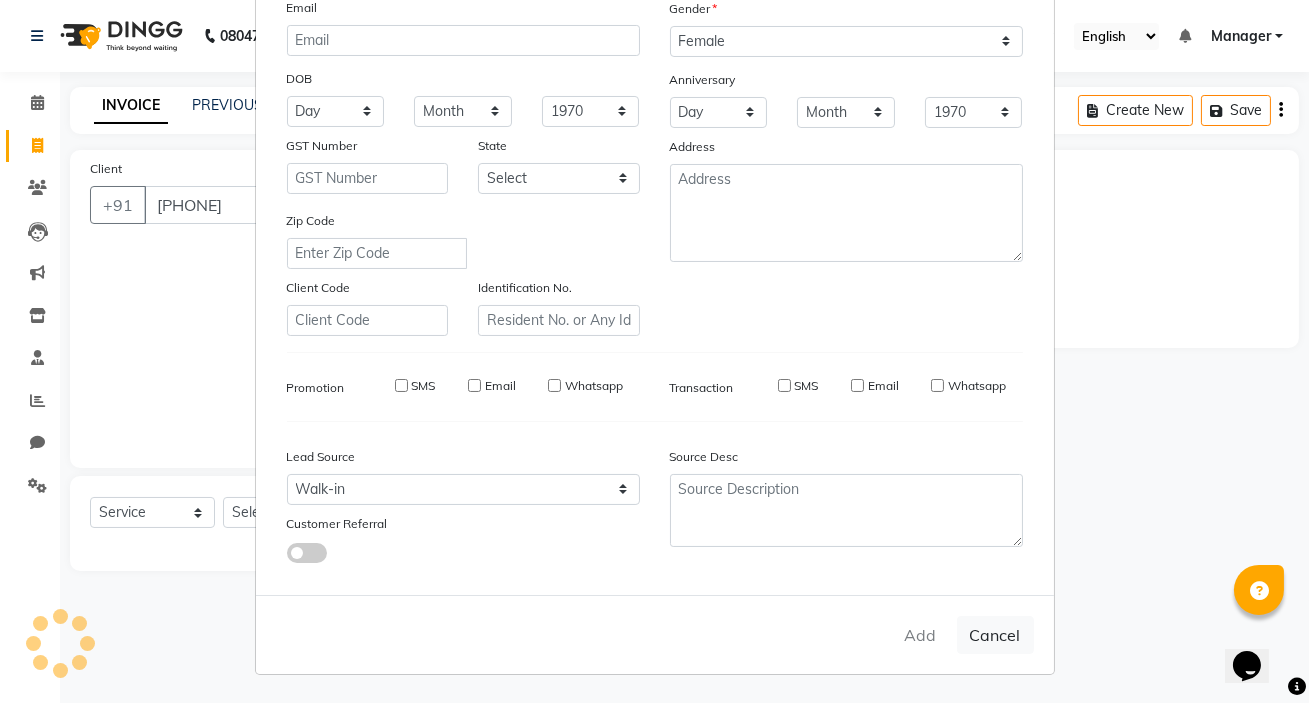 type 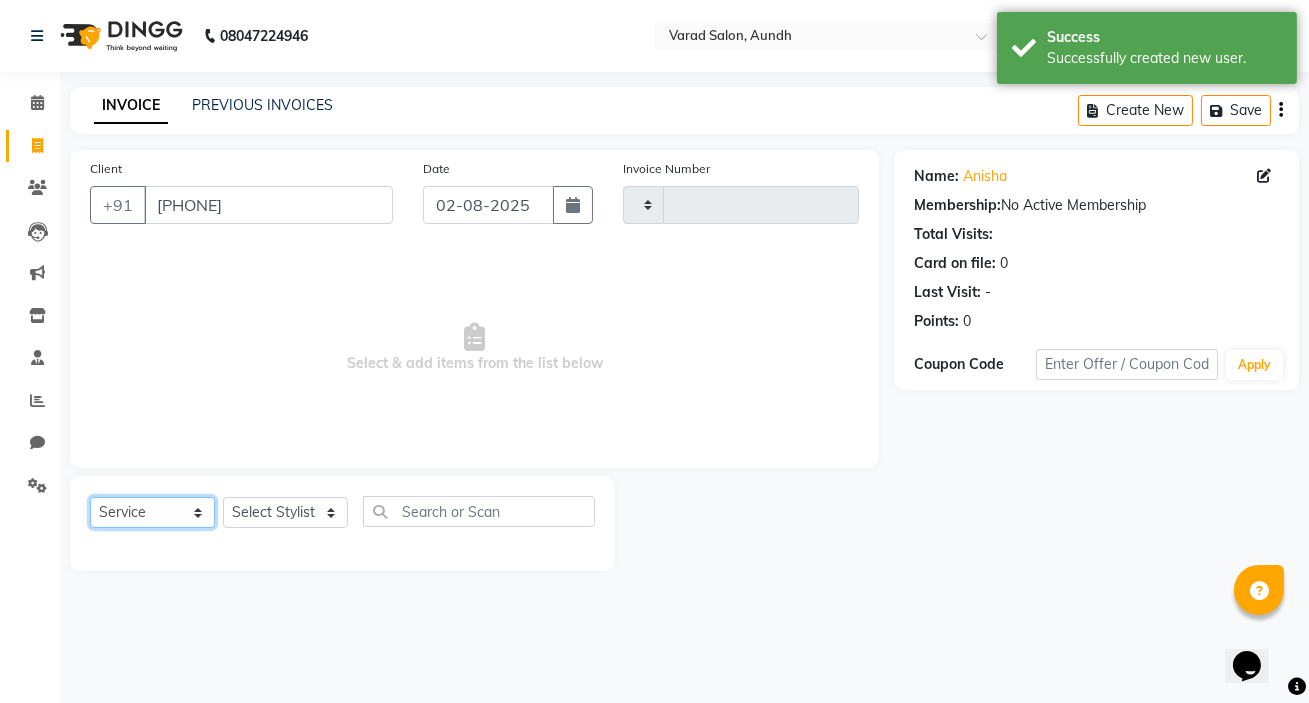 click on "Select  Service  Product  Membership  Package Voucher Prepaid Gift Card" 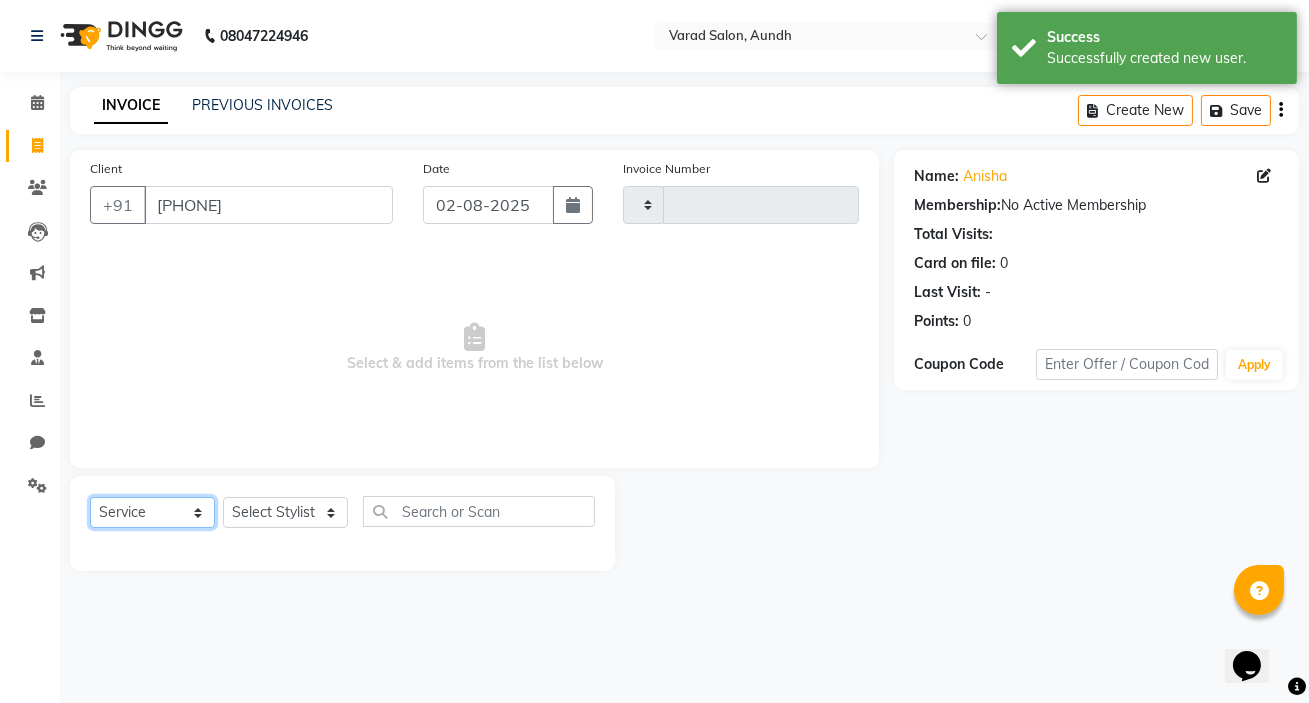 select on "product" 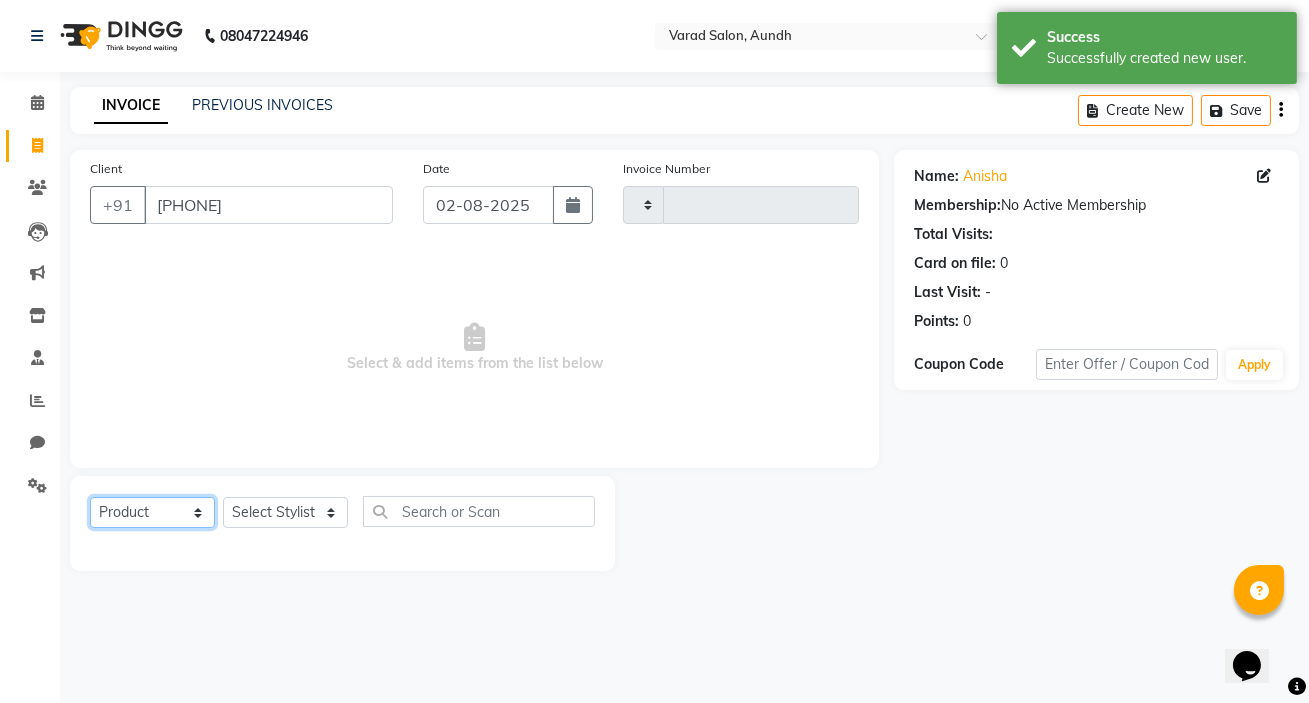 click on "Select  Service  Product  Membership  Package Voucher Prepaid Gift Card" 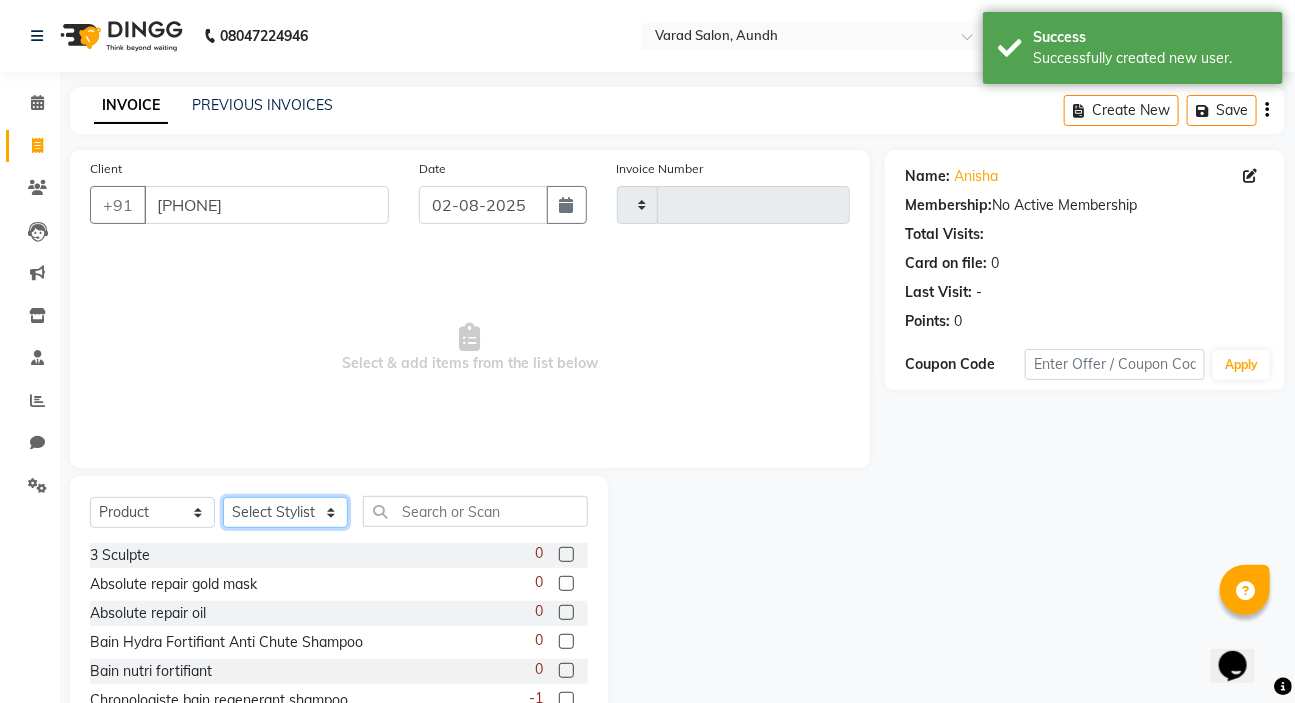 drag, startPoint x: 300, startPoint y: 528, endPoint x: 292, endPoint y: 512, distance: 17.888544 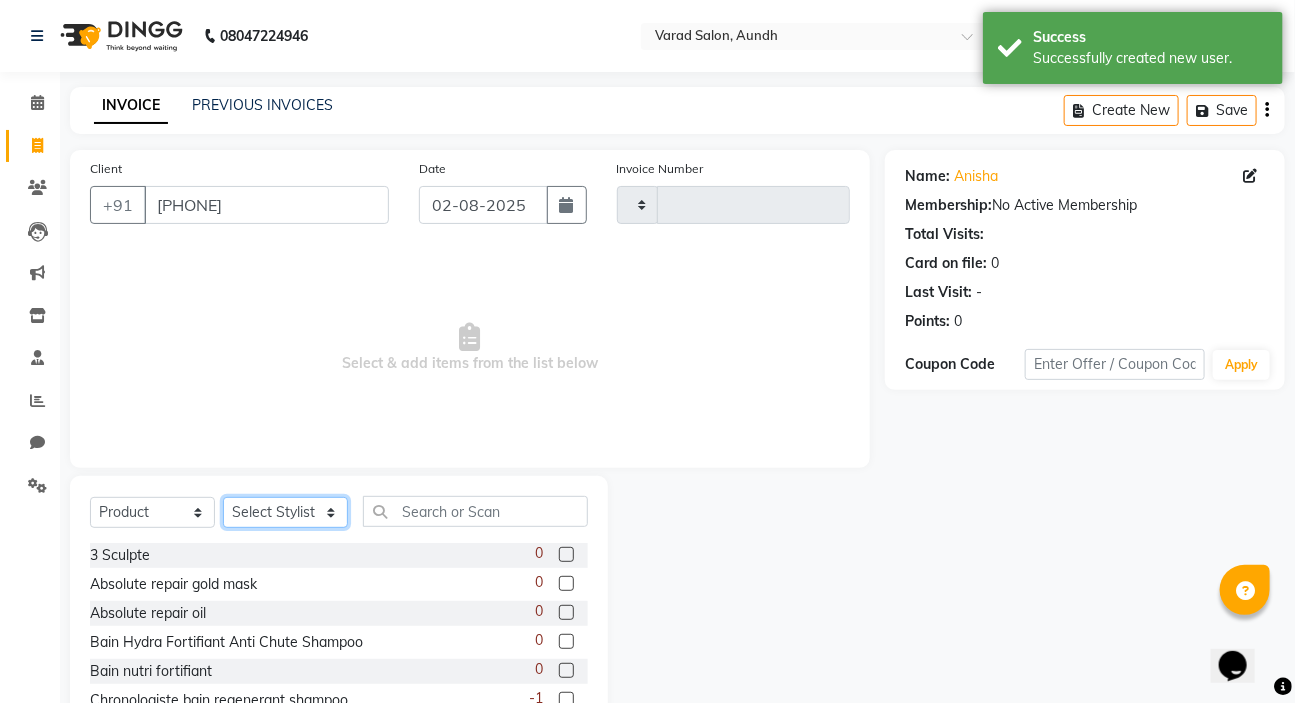 select on "78073" 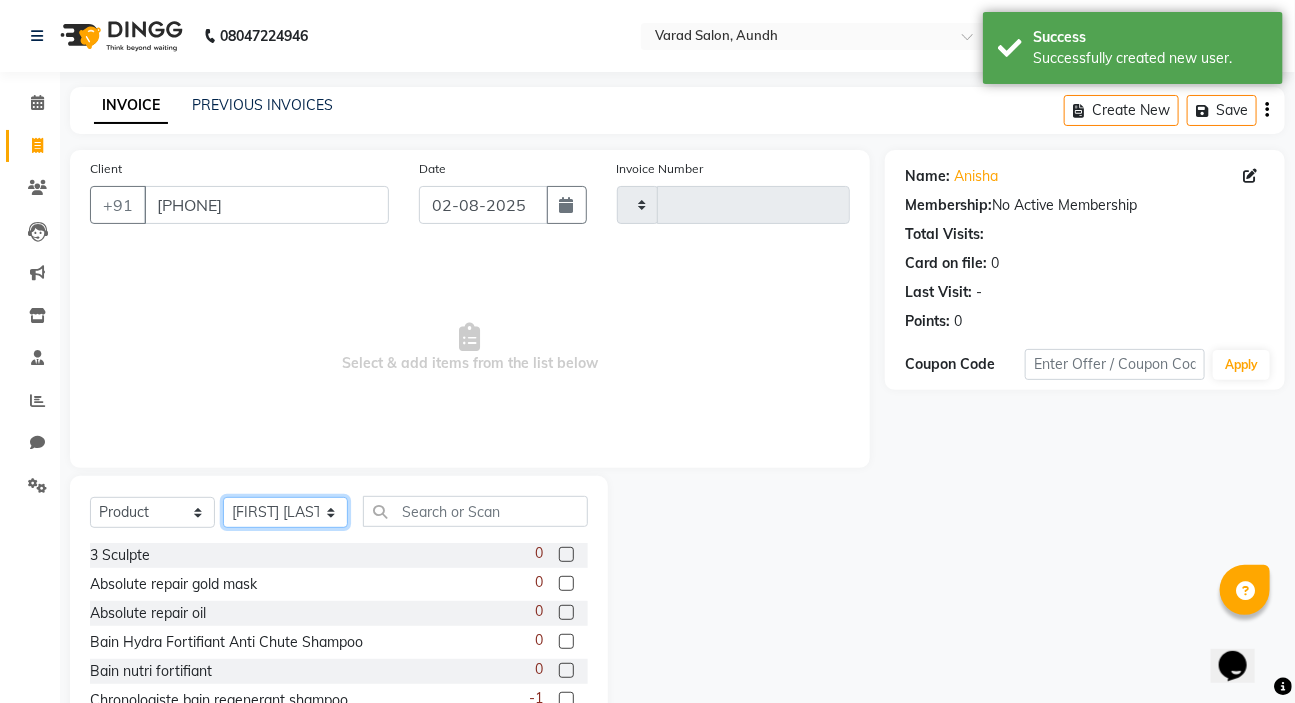click on "Select Stylist [FIRST] [LAST] [FIRST] [LAST] Manager [FIRST] [LAST] [FIRST] [LAST] [FIRST] [LAST]  [FIRST]" 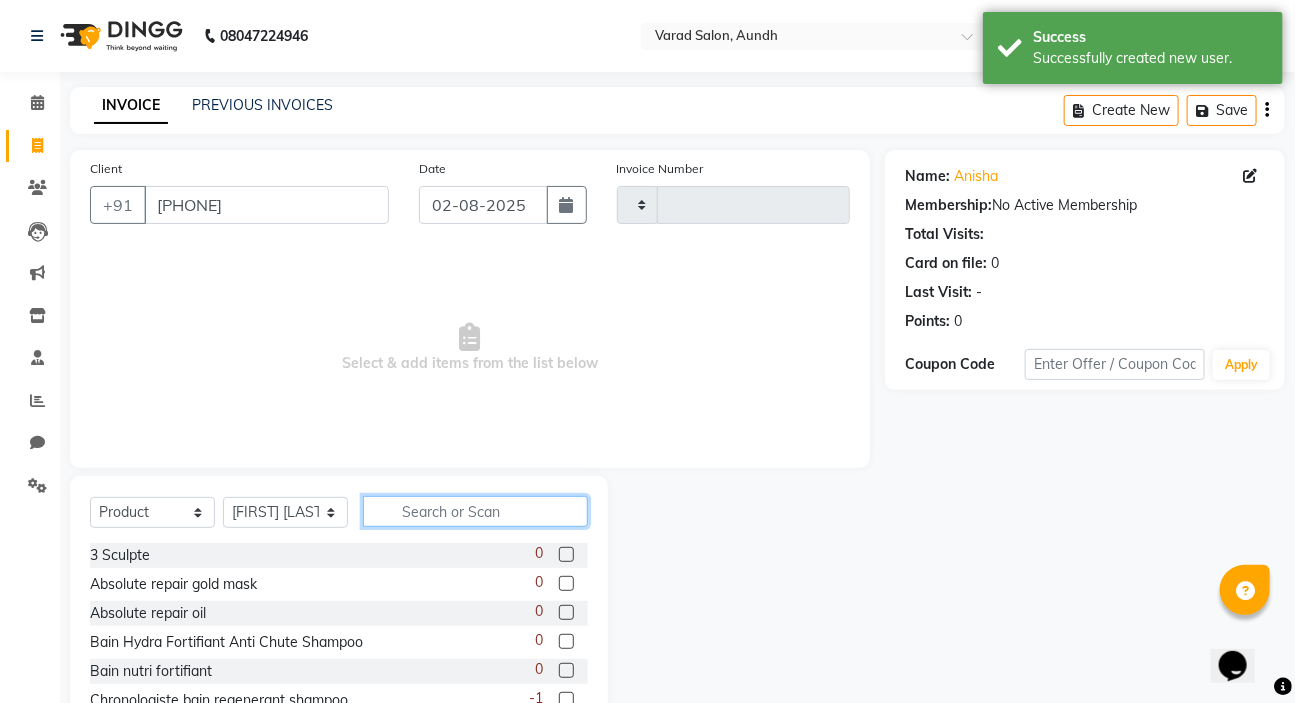 click 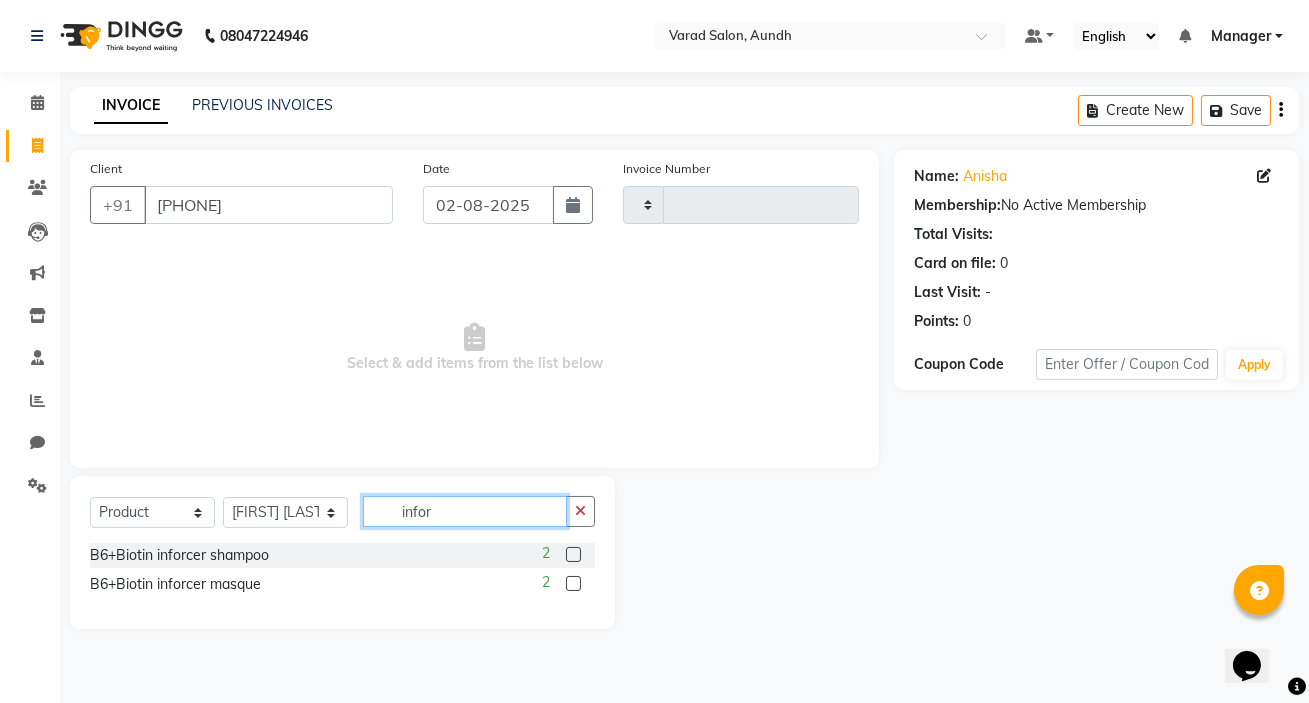 type on "infor" 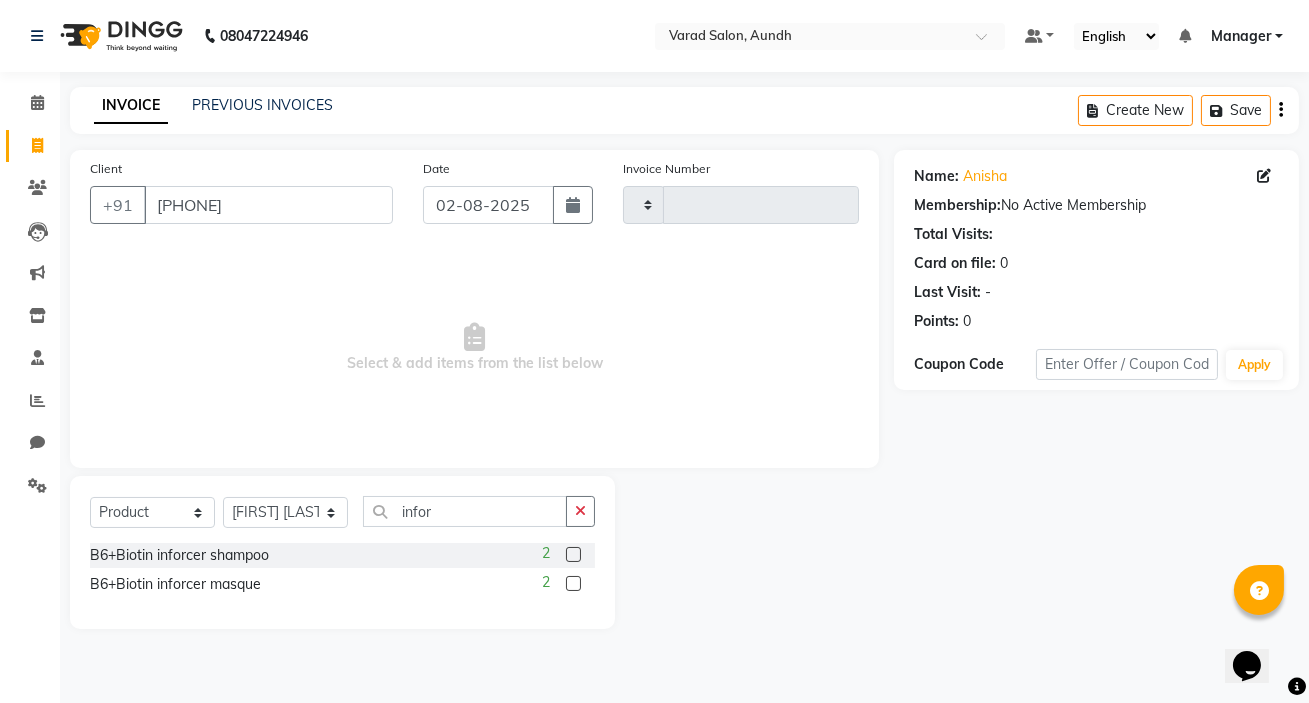 click 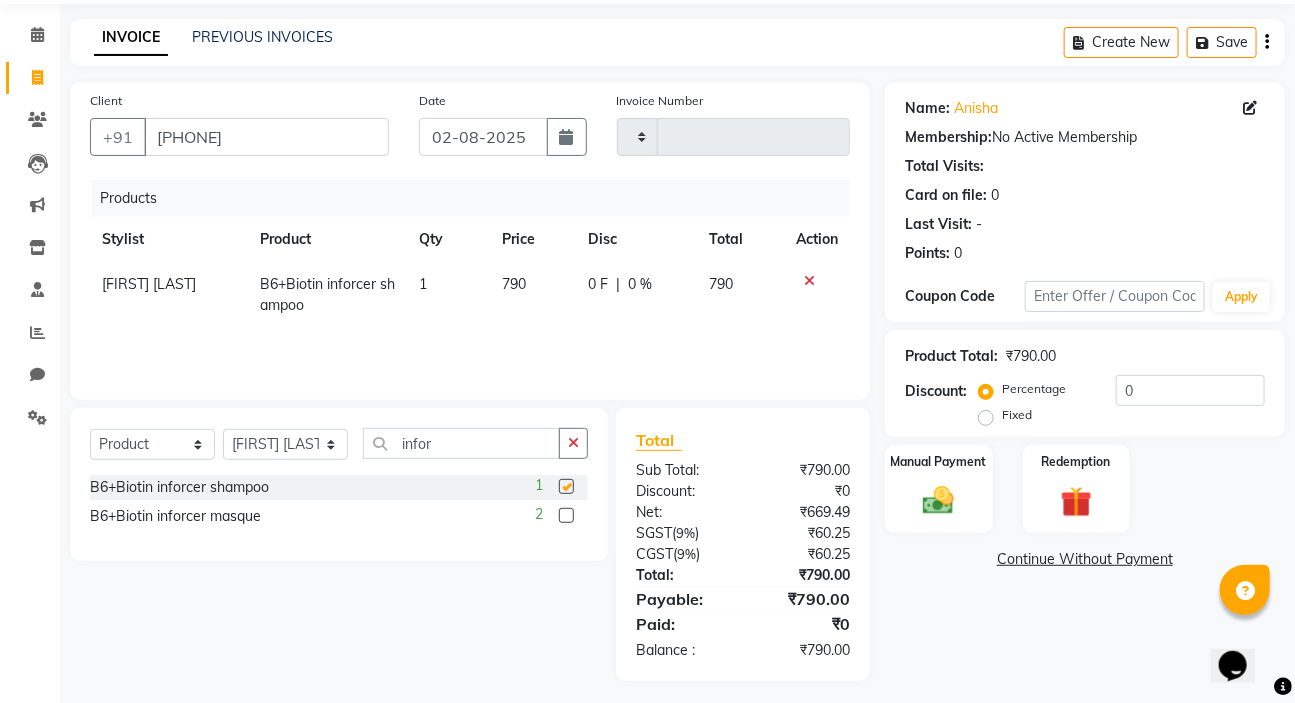 checkbox on "false" 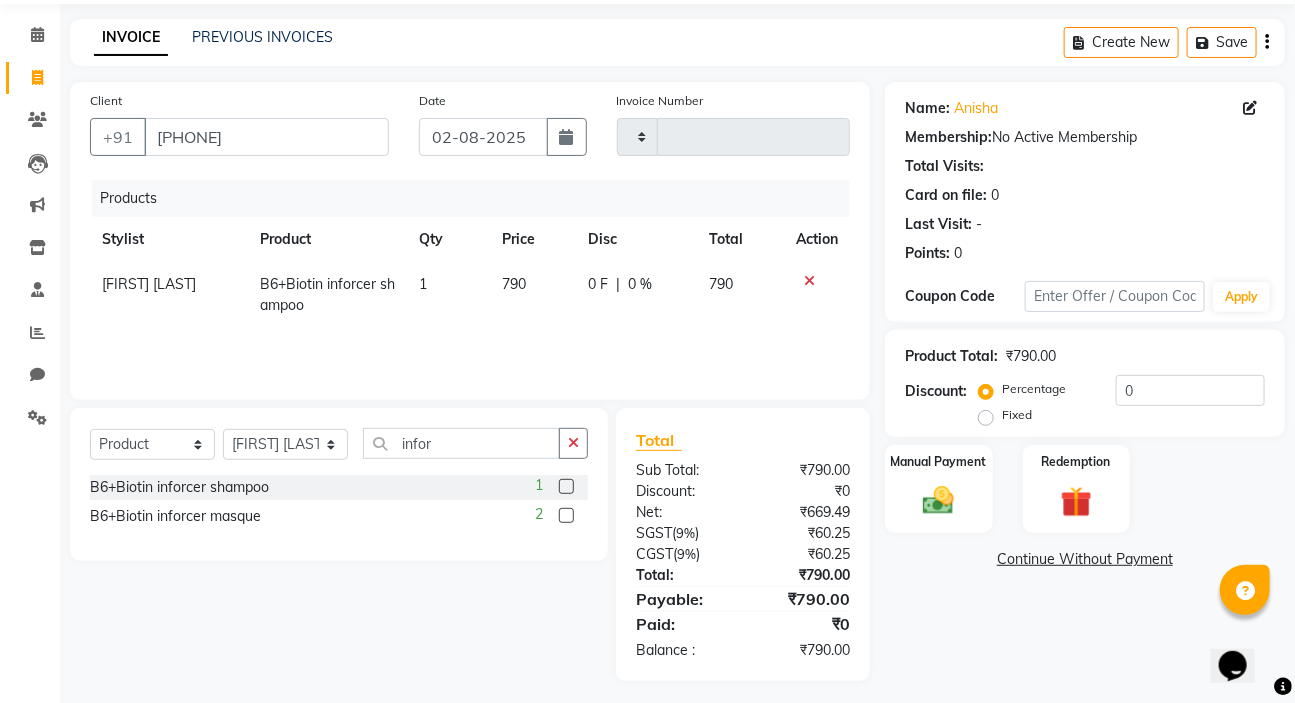 scroll, scrollTop: 77, scrollLeft: 0, axis: vertical 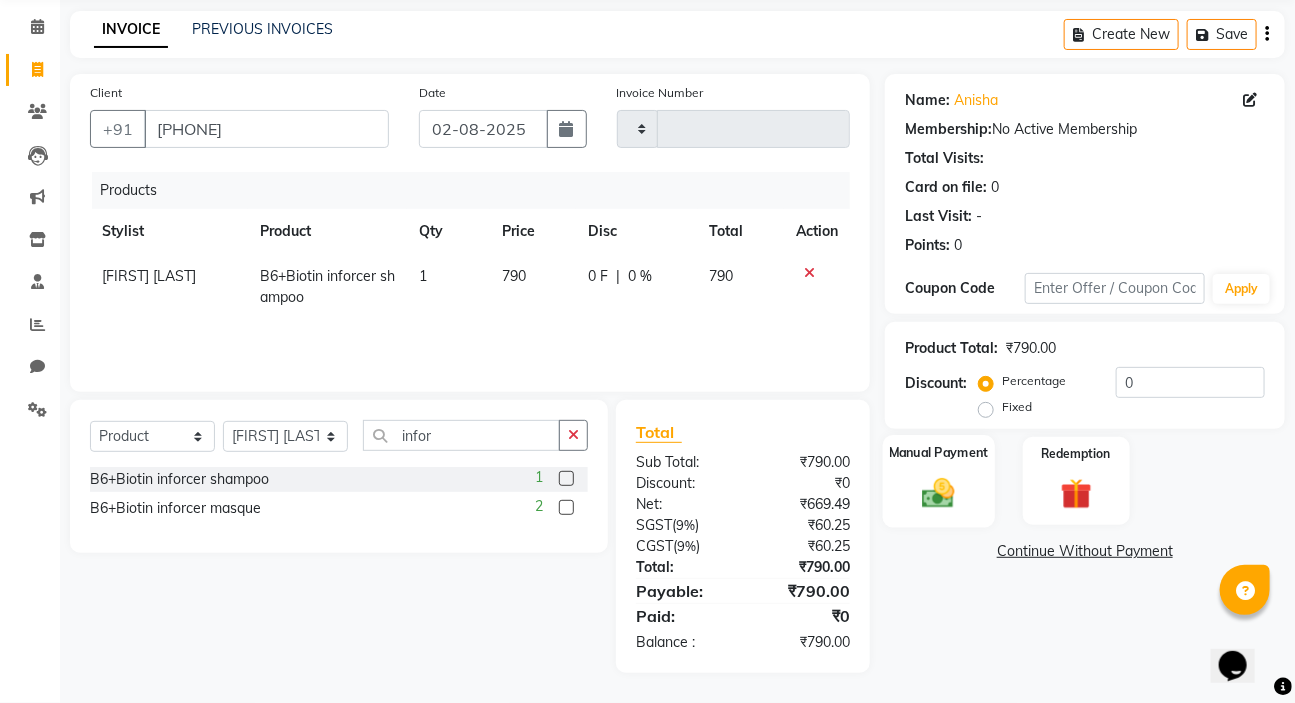 click 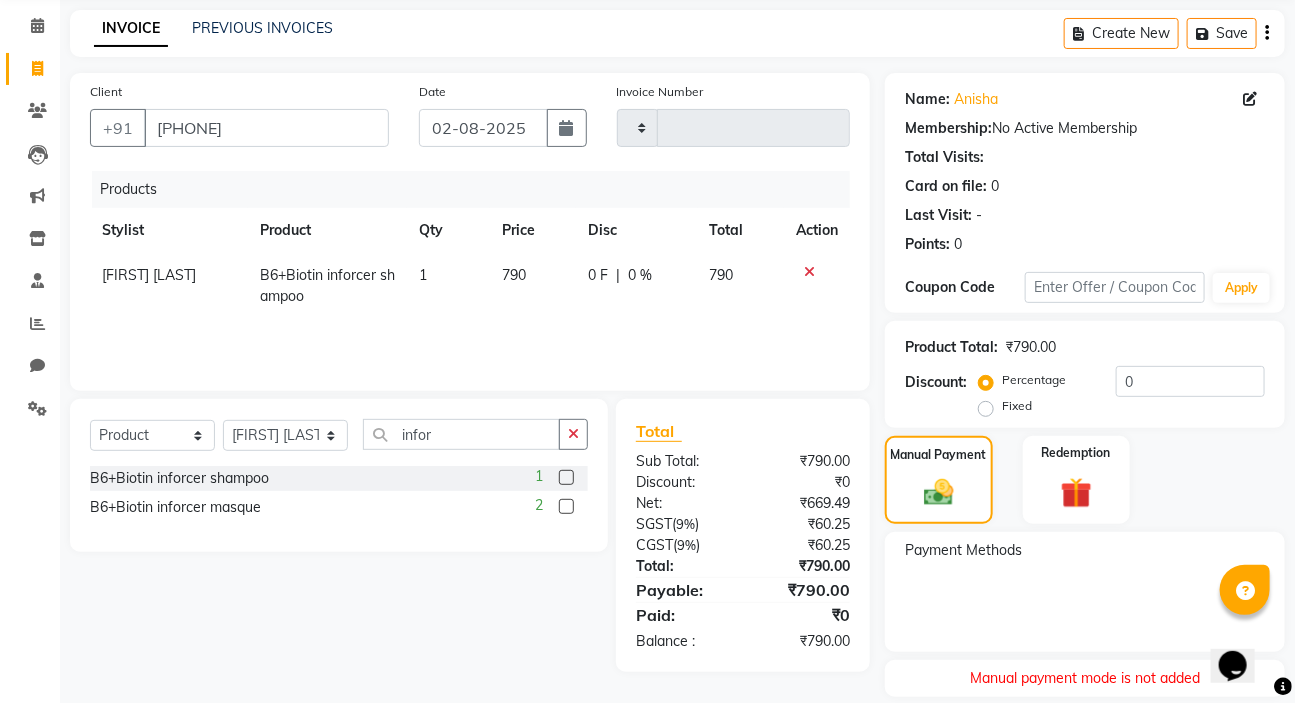 scroll, scrollTop: 141, scrollLeft: 0, axis: vertical 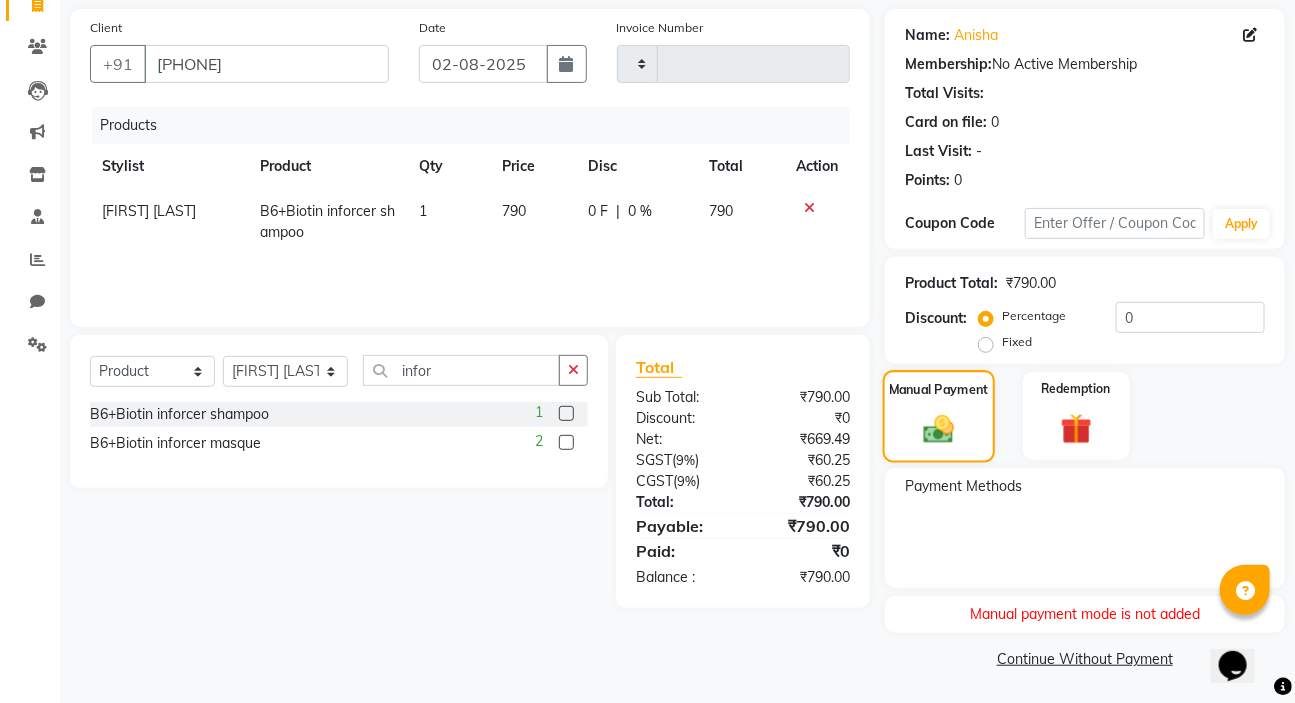 click 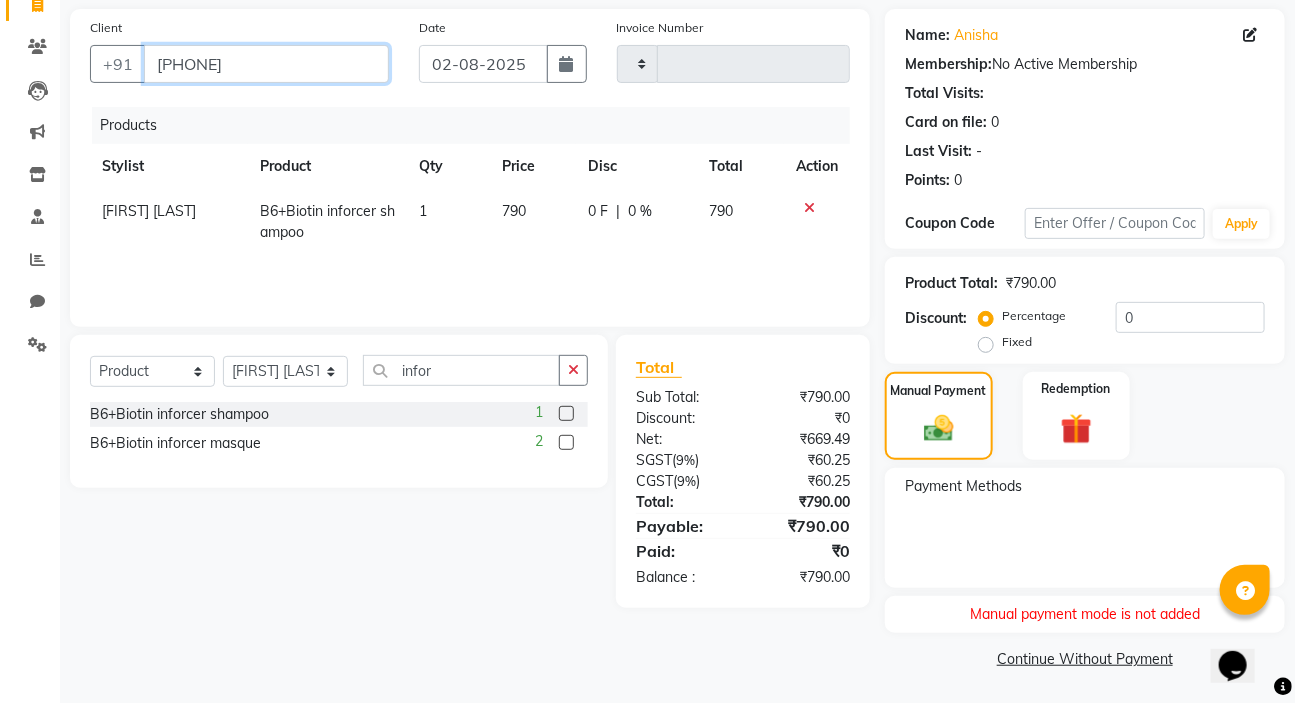 click on "[PHONE]" at bounding box center (266, 64) 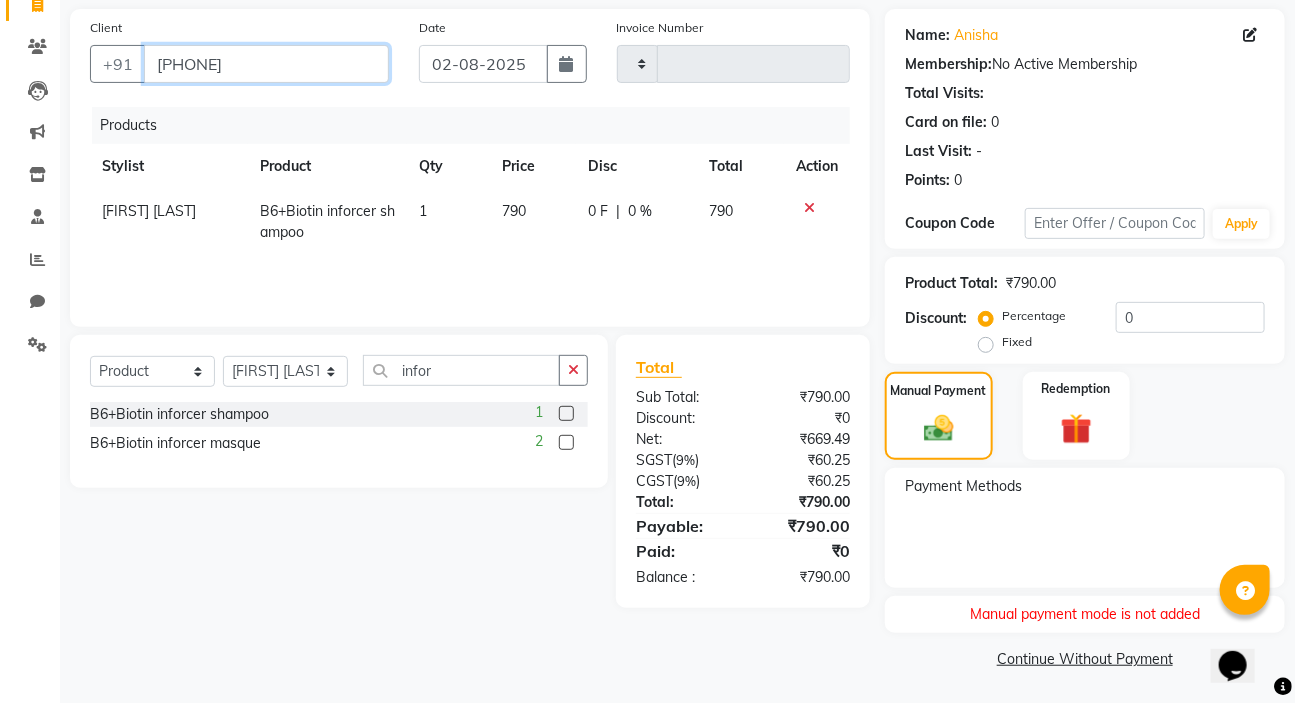 scroll, scrollTop: 0, scrollLeft: 0, axis: both 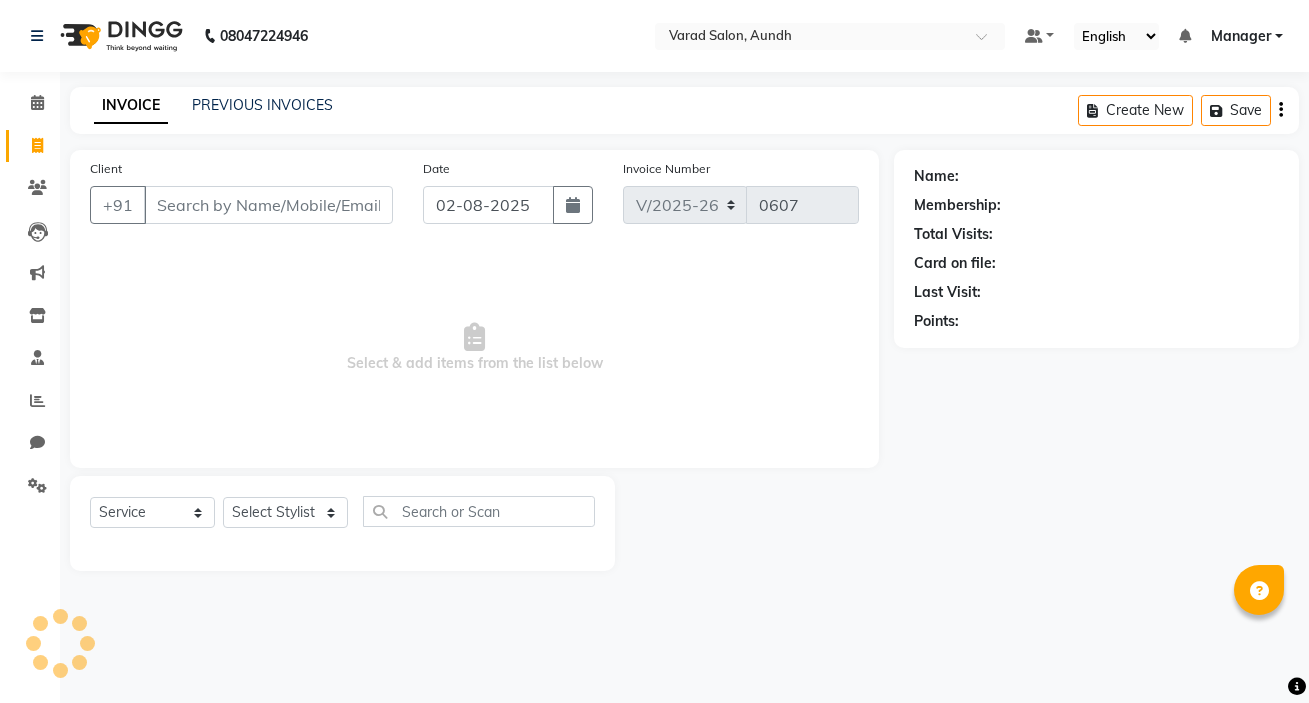 select on "7550" 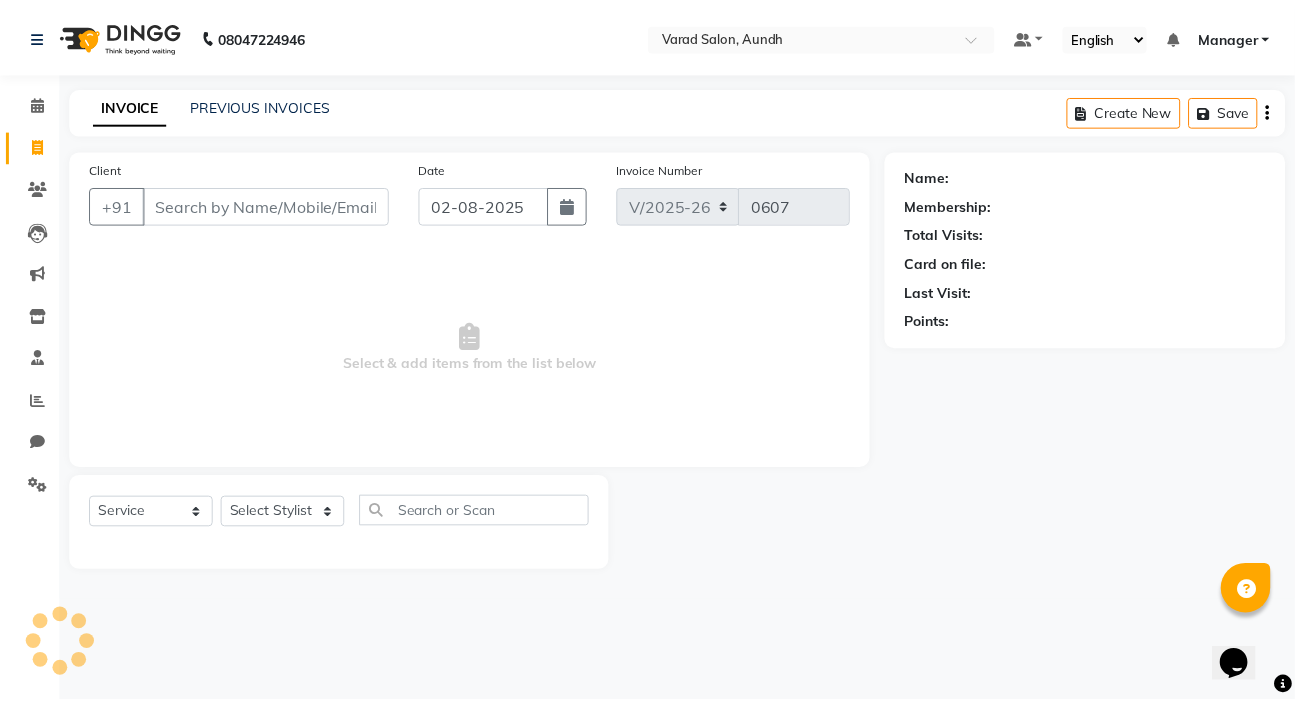 scroll, scrollTop: 0, scrollLeft: 0, axis: both 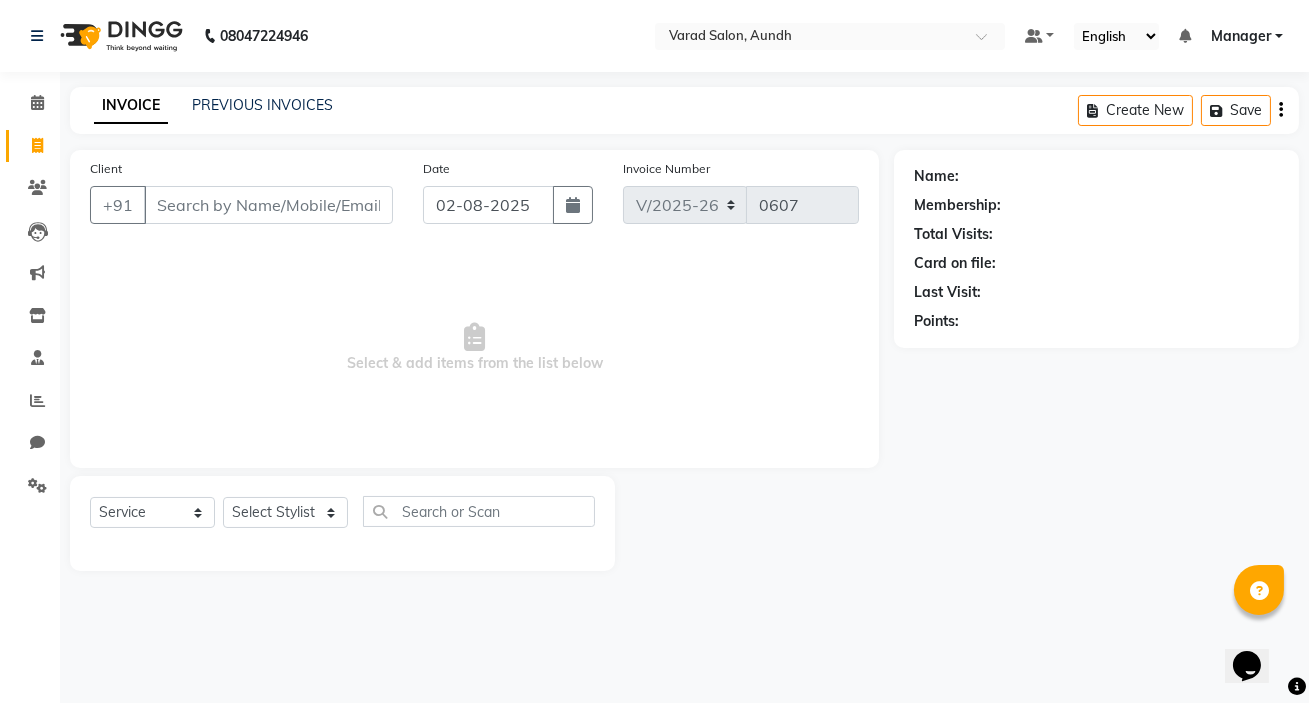 click on "Client" at bounding box center [268, 205] 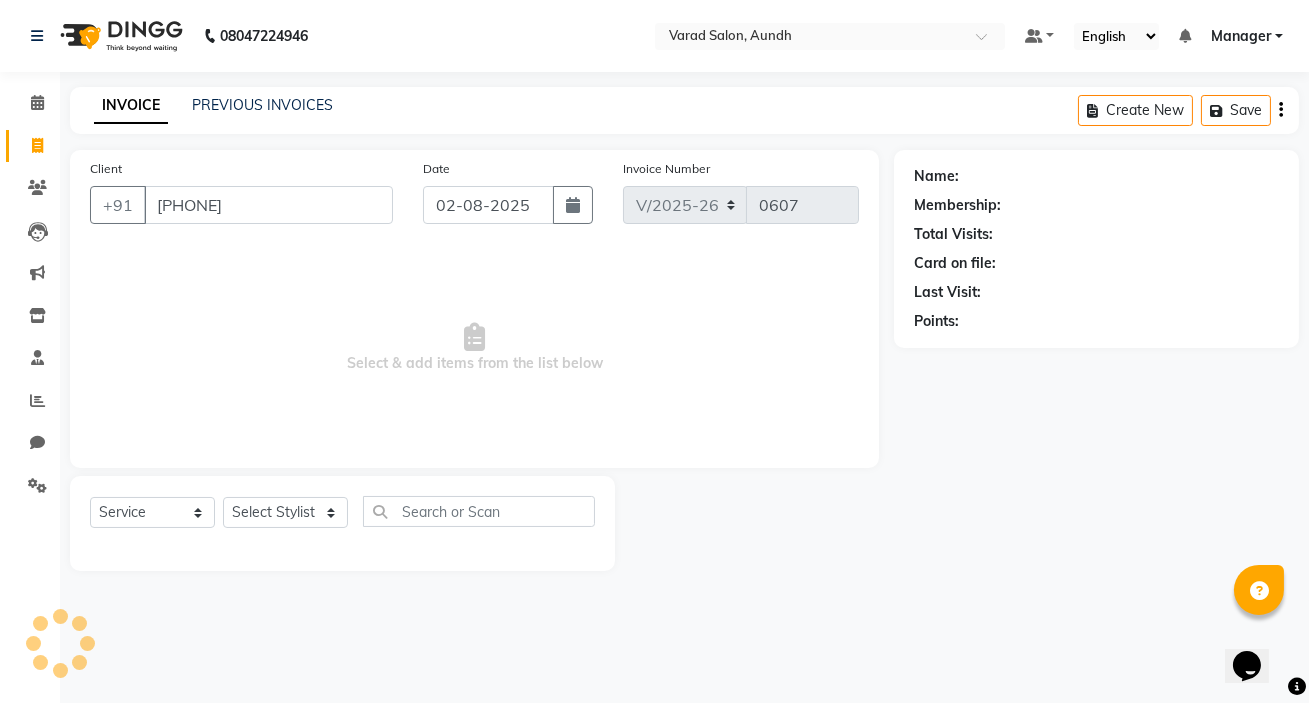 type on "[PHONE]" 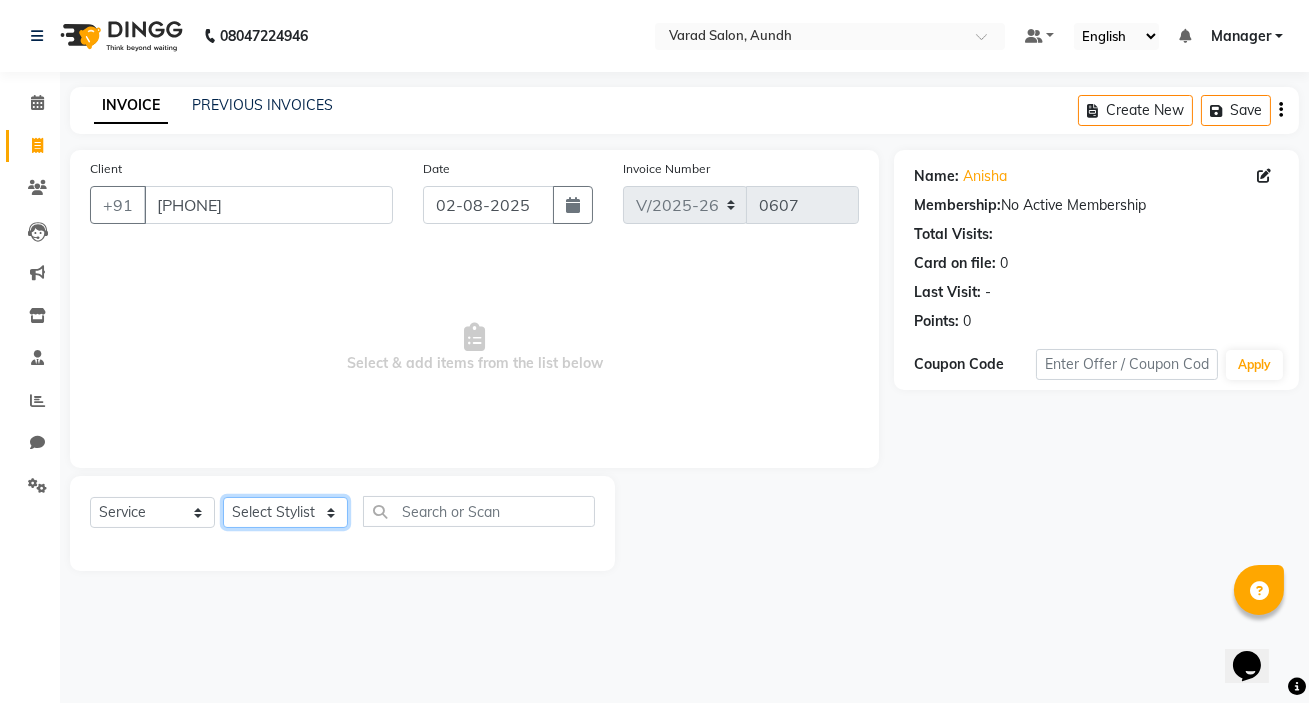 click on "Select Stylist [FIRST] [LAST] [FIRST] [LAST] Manager [FIRST] [LAST]  [FIRST] [LAST] [FIRST] [LAST] [FIRST] [LAST] [FIRST] [LAST]  [FIRST]" 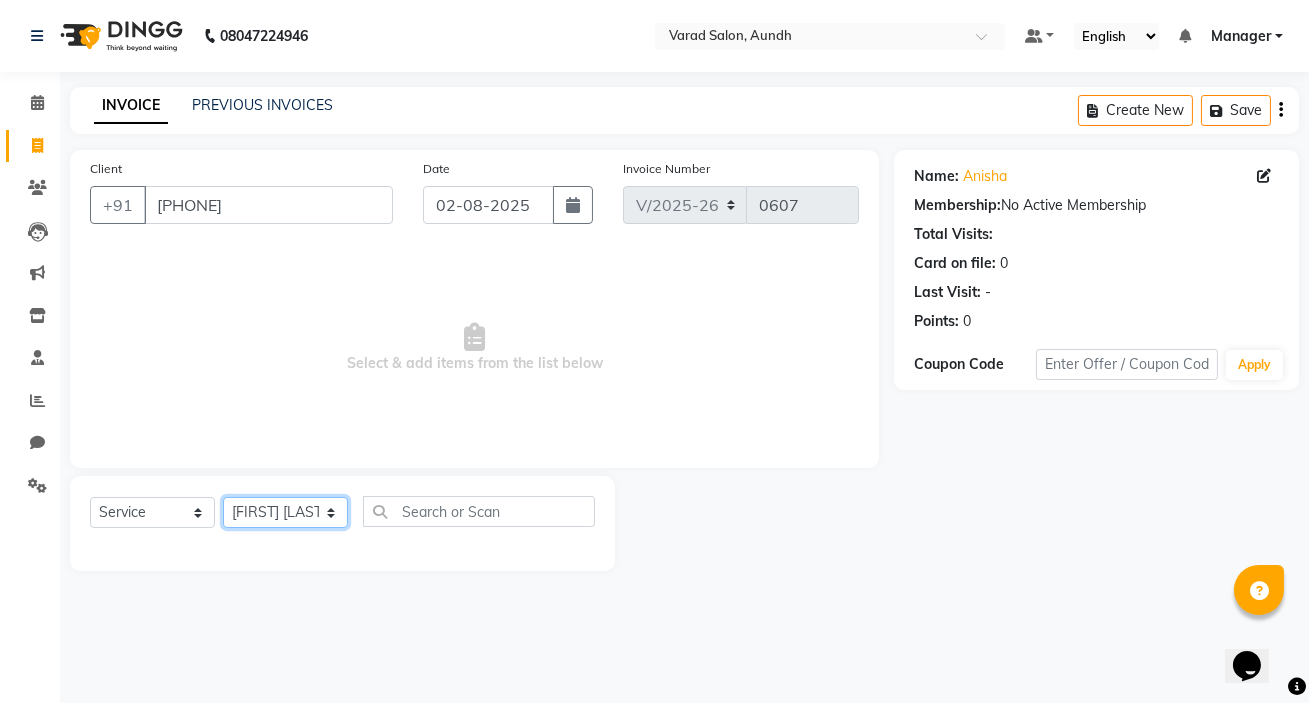 click on "Select Stylist [FIRST] [LAST] [FIRST] [LAST] Manager [FIRST] [LAST]  [FIRST] [LAST] [FIRST] [LAST] [FIRST] [LAST] [FIRST] [LAST]  [FIRST]" 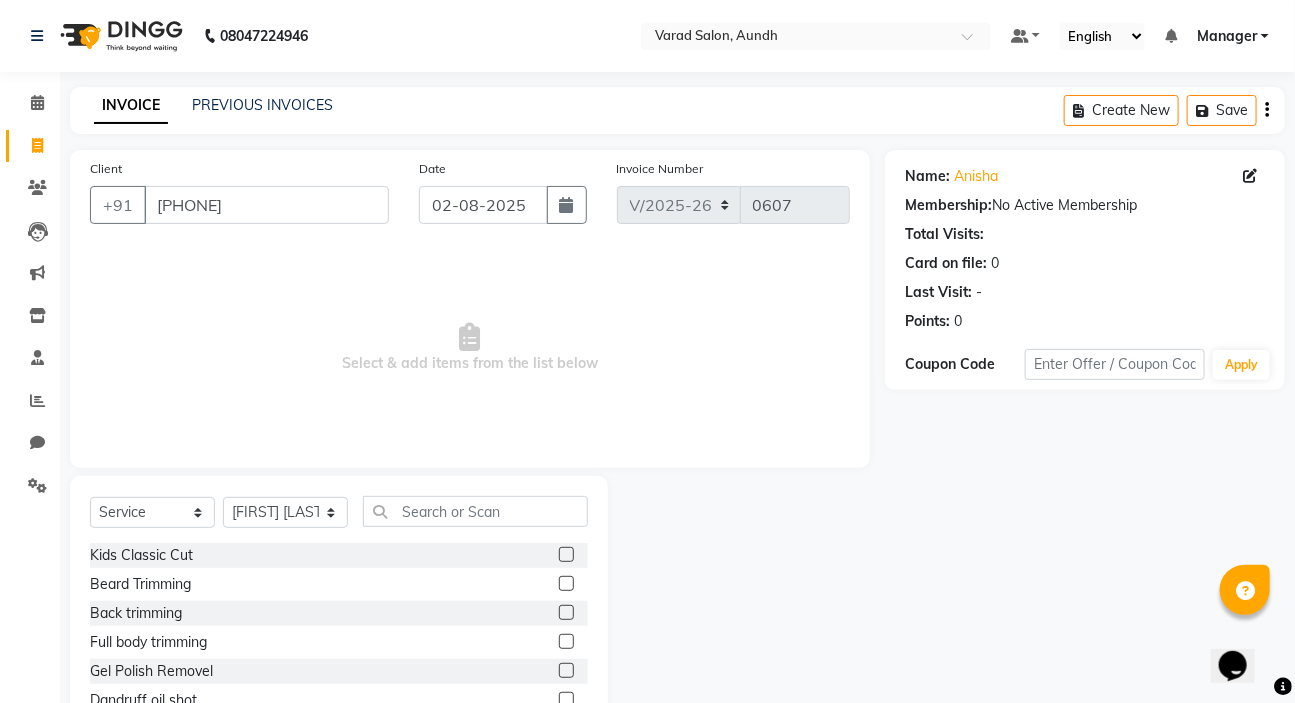 click on "Select  Service  Product  Membership  Package Voucher Prepaid Gift Card  Select Stylist [FIRST] [LAST] [FIRST] [LAST] Manager [FIRST] [LAST]  [FIRST] [LAST] [FIRST] [LAST] [FIRST] [LAST] [FIRST] [LAST]  [FIRST]" 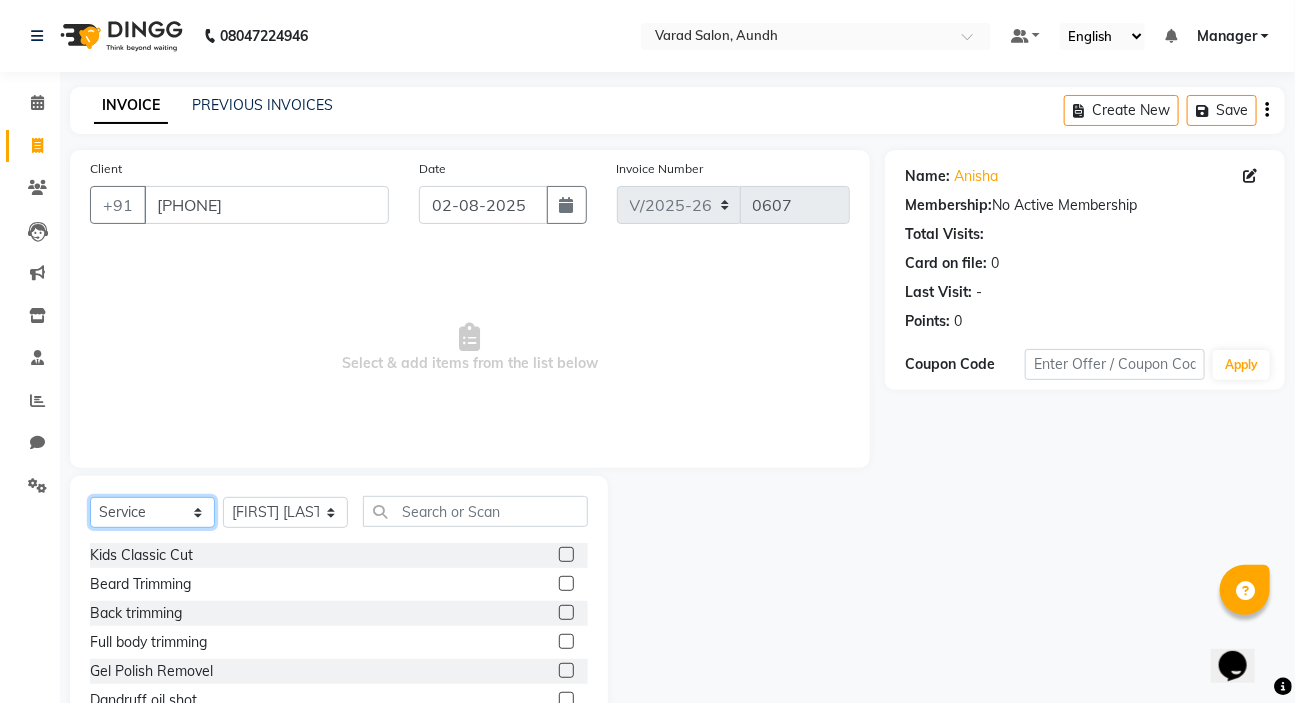 click on "Select  Service  Product  Membership  Package Voucher Prepaid Gift Card" 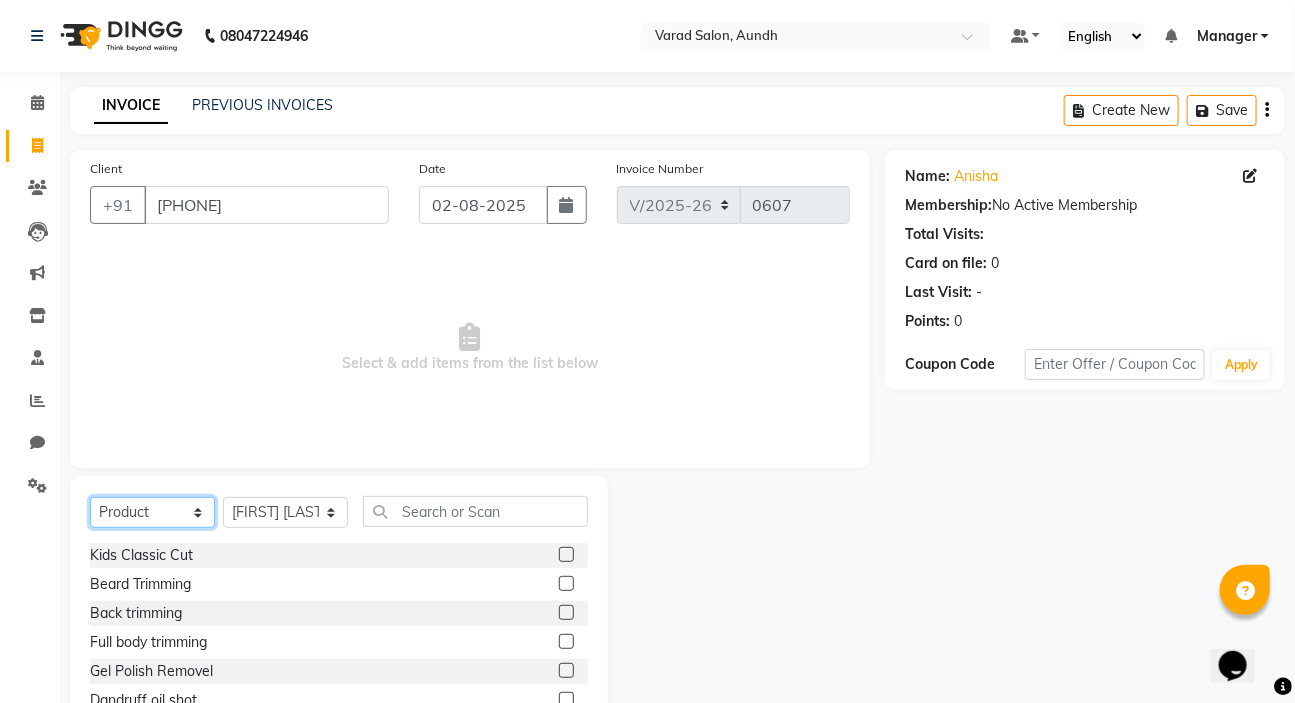 click on "Select  Service  Product  Membership  Package Voucher Prepaid Gift Card" 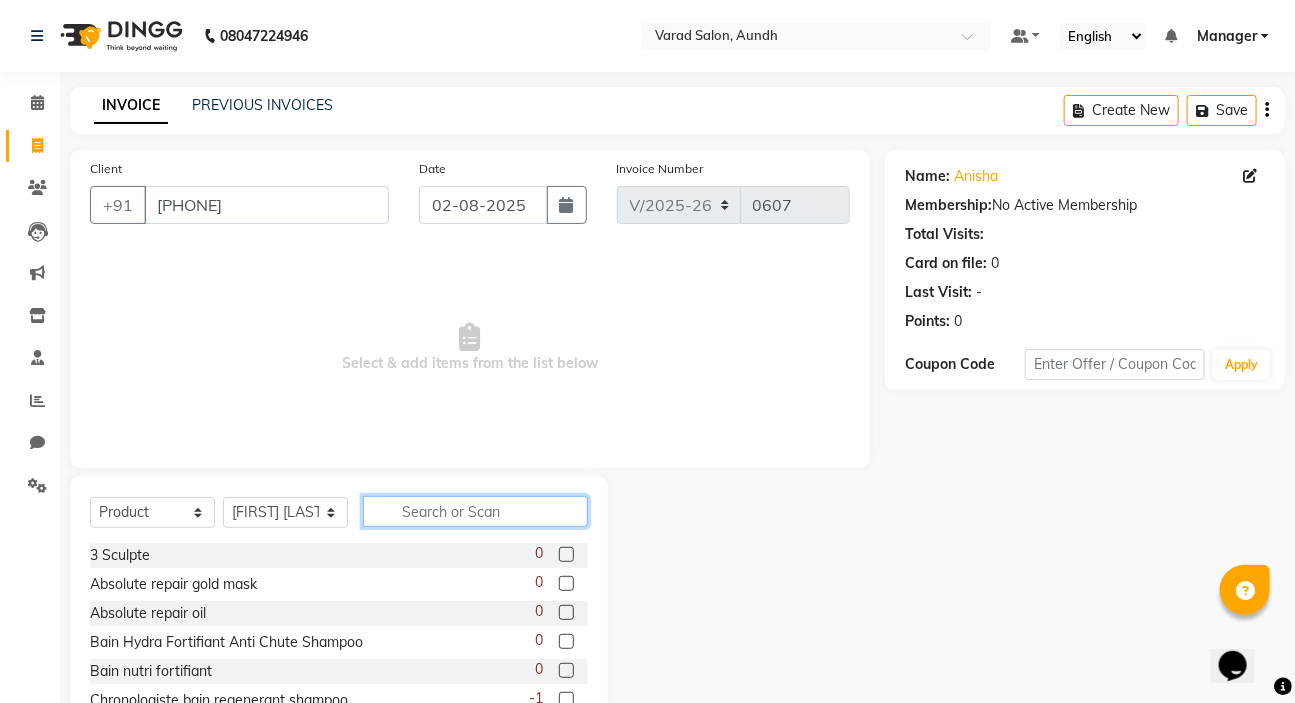 click 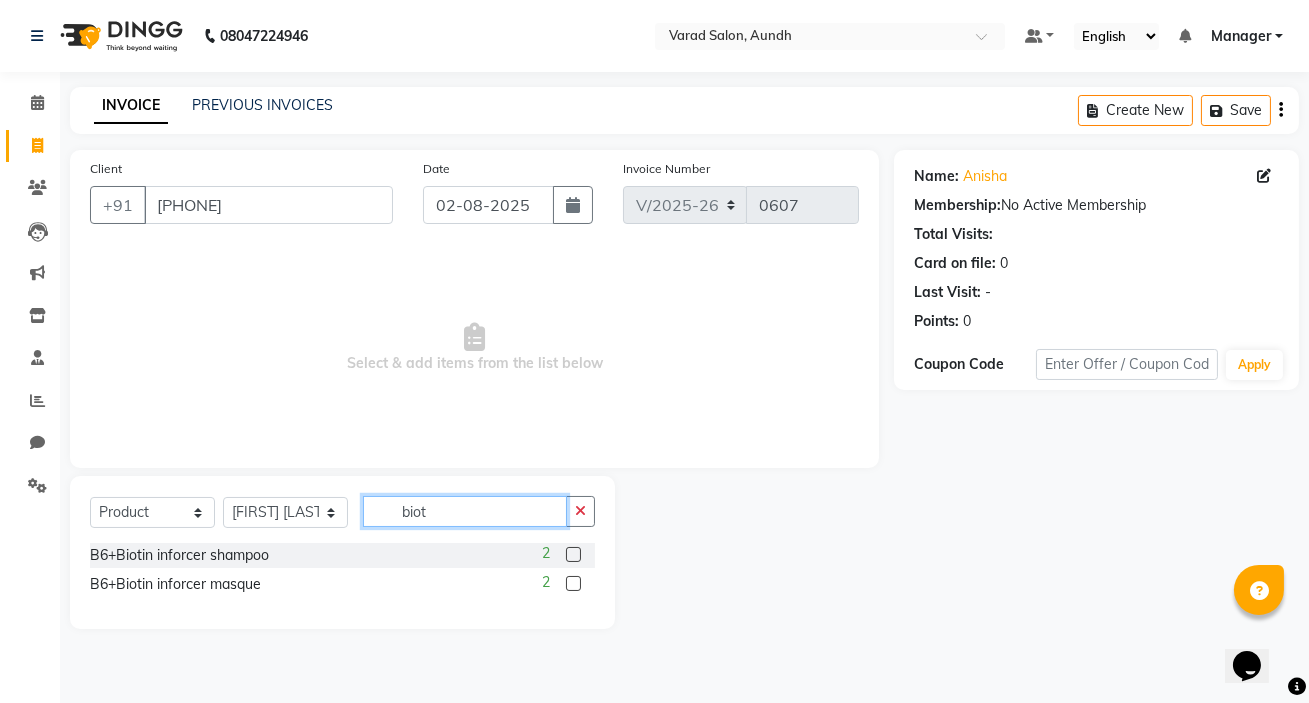 type on "biot" 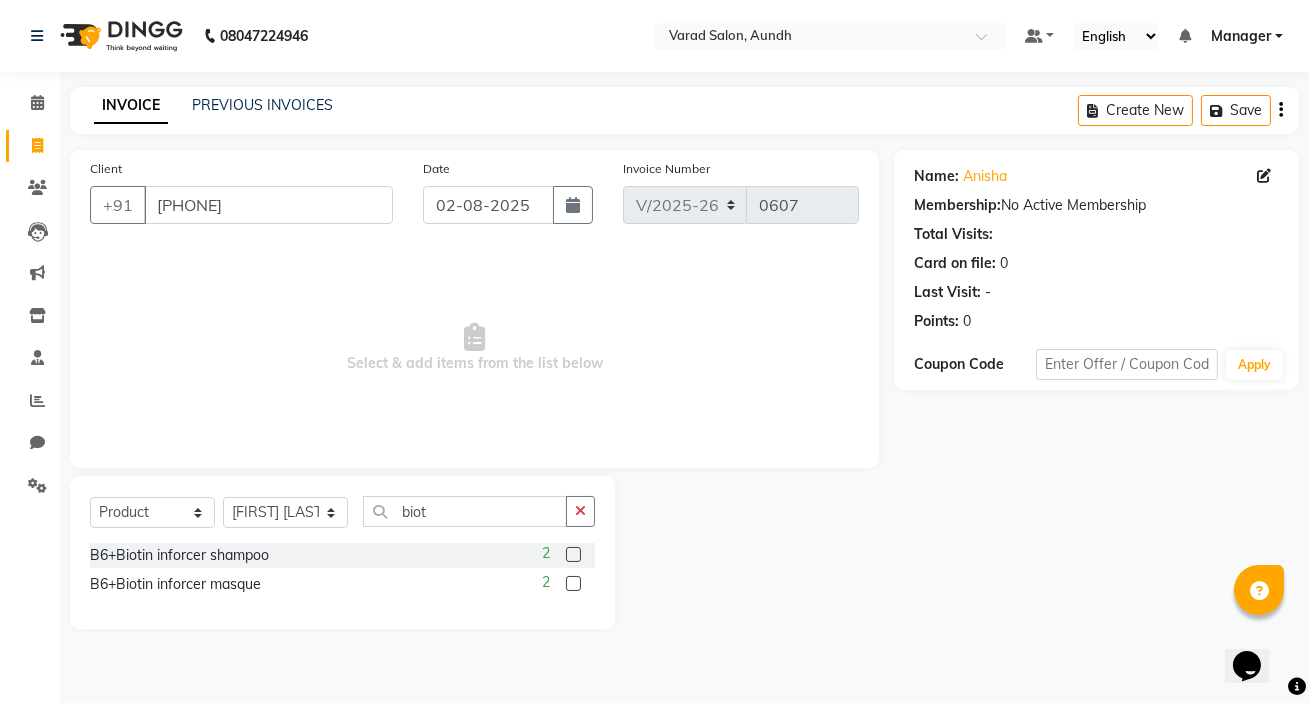 drag, startPoint x: 576, startPoint y: 560, endPoint x: 565, endPoint y: 560, distance: 11 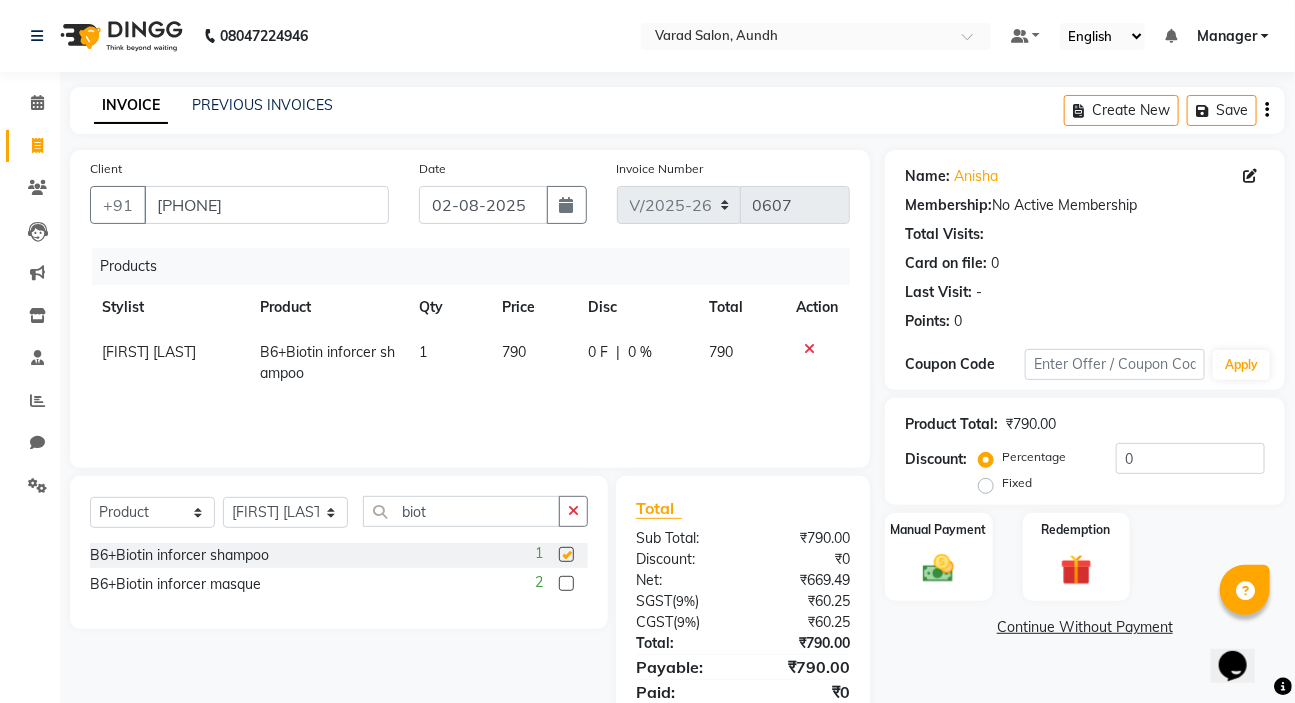 checkbox on "false" 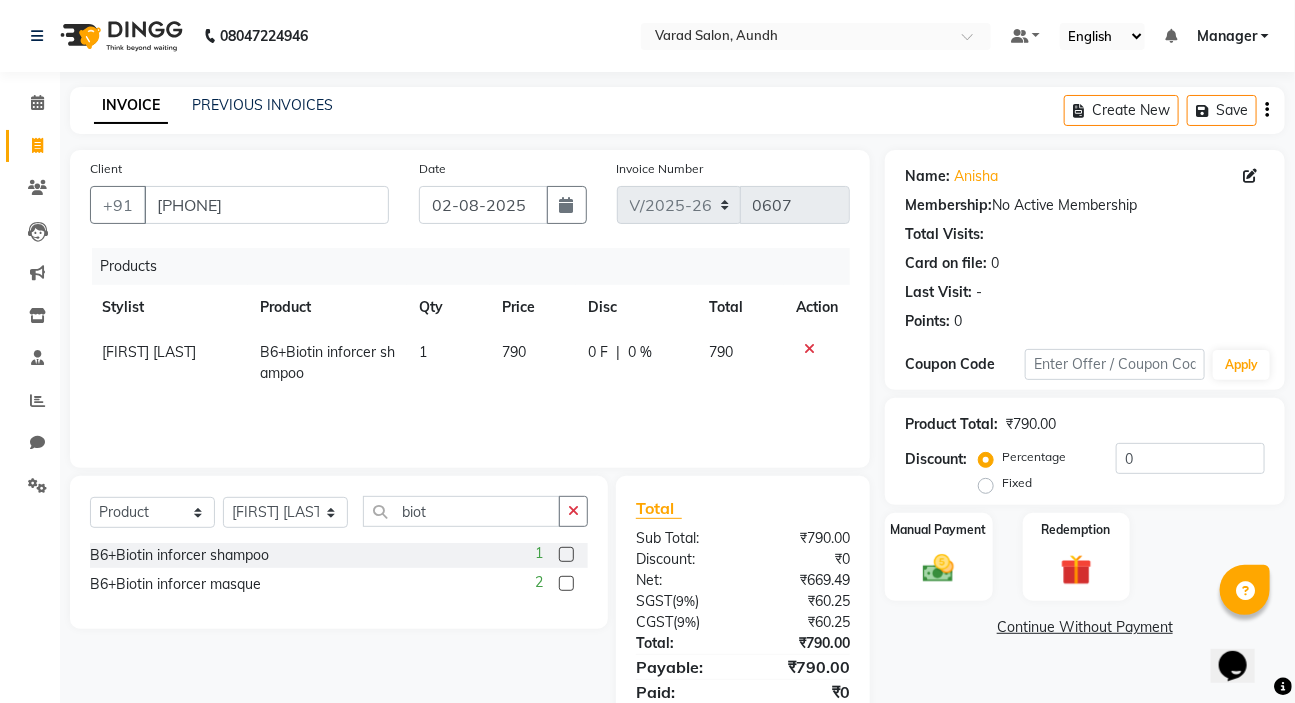 scroll, scrollTop: 77, scrollLeft: 0, axis: vertical 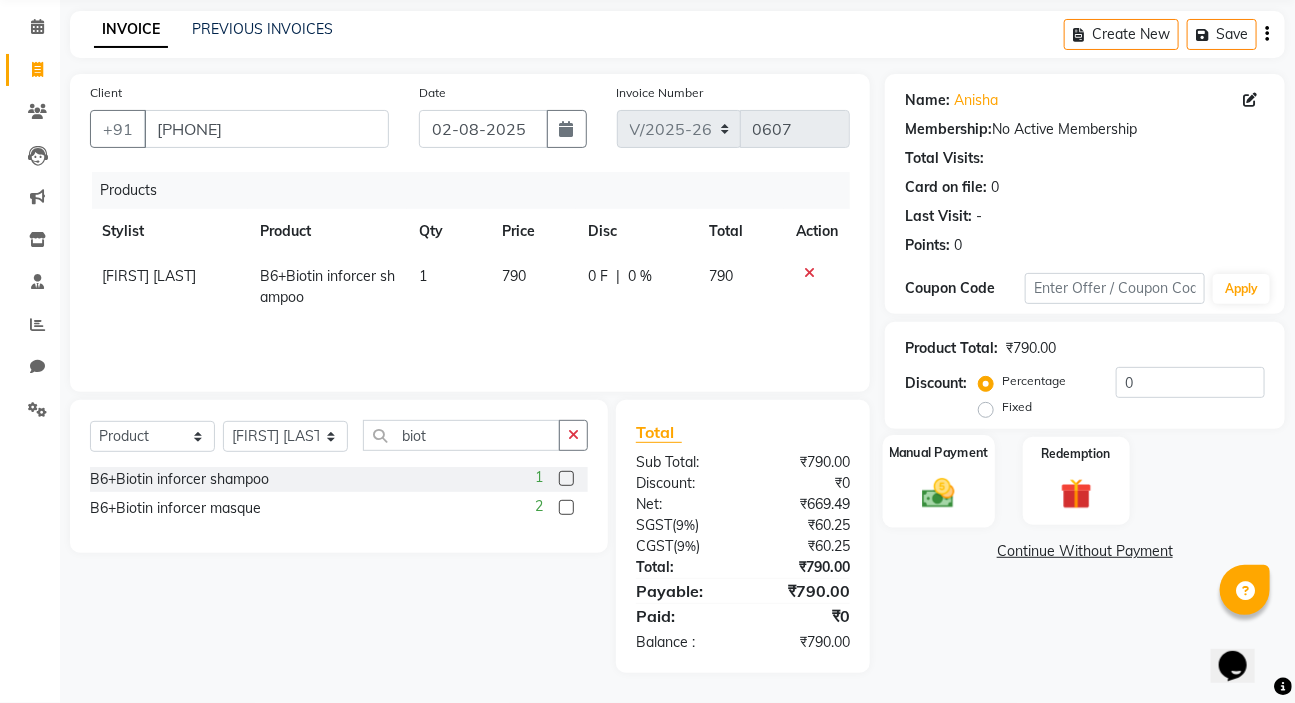 click 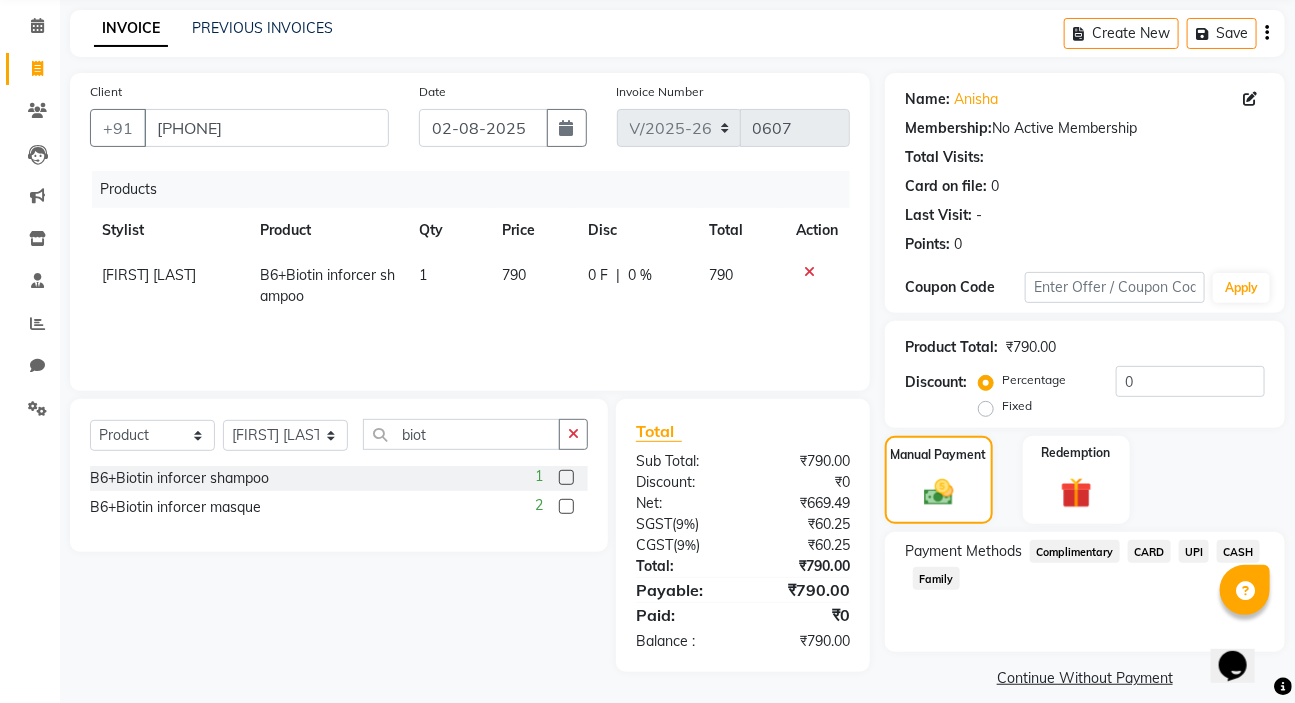 click on "UPI" 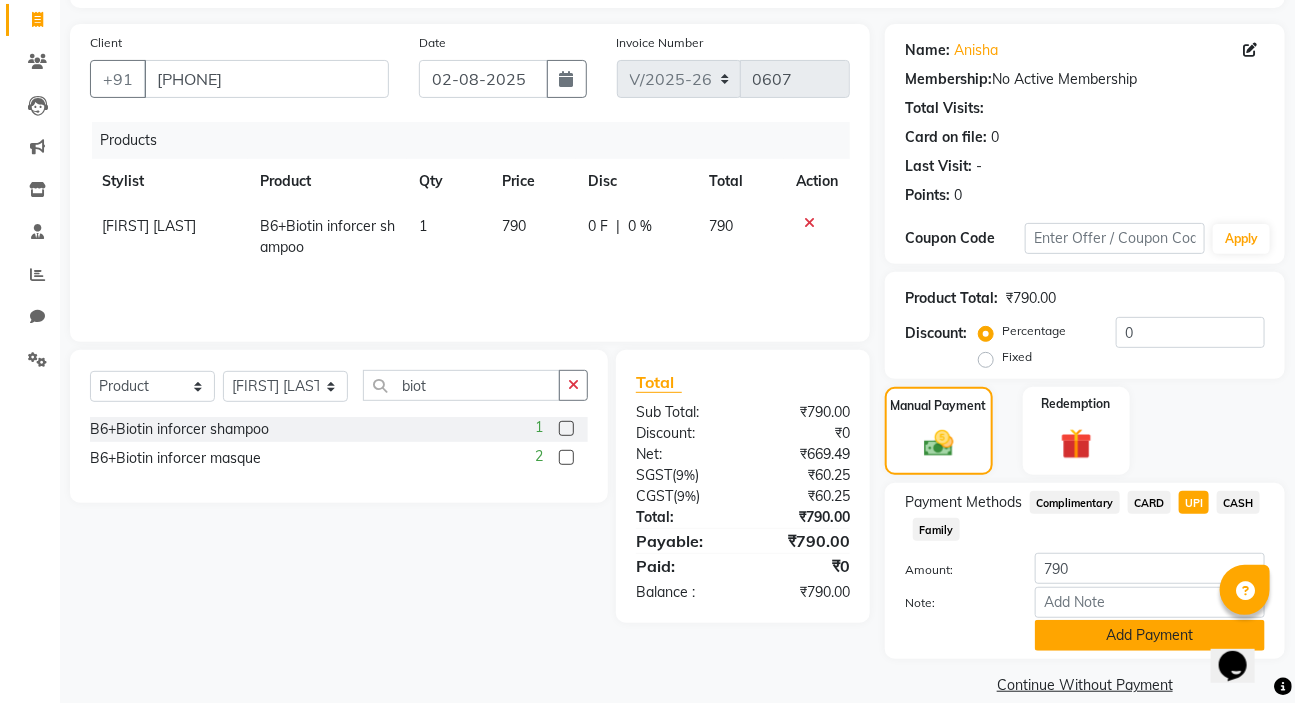 scroll, scrollTop: 153, scrollLeft: 0, axis: vertical 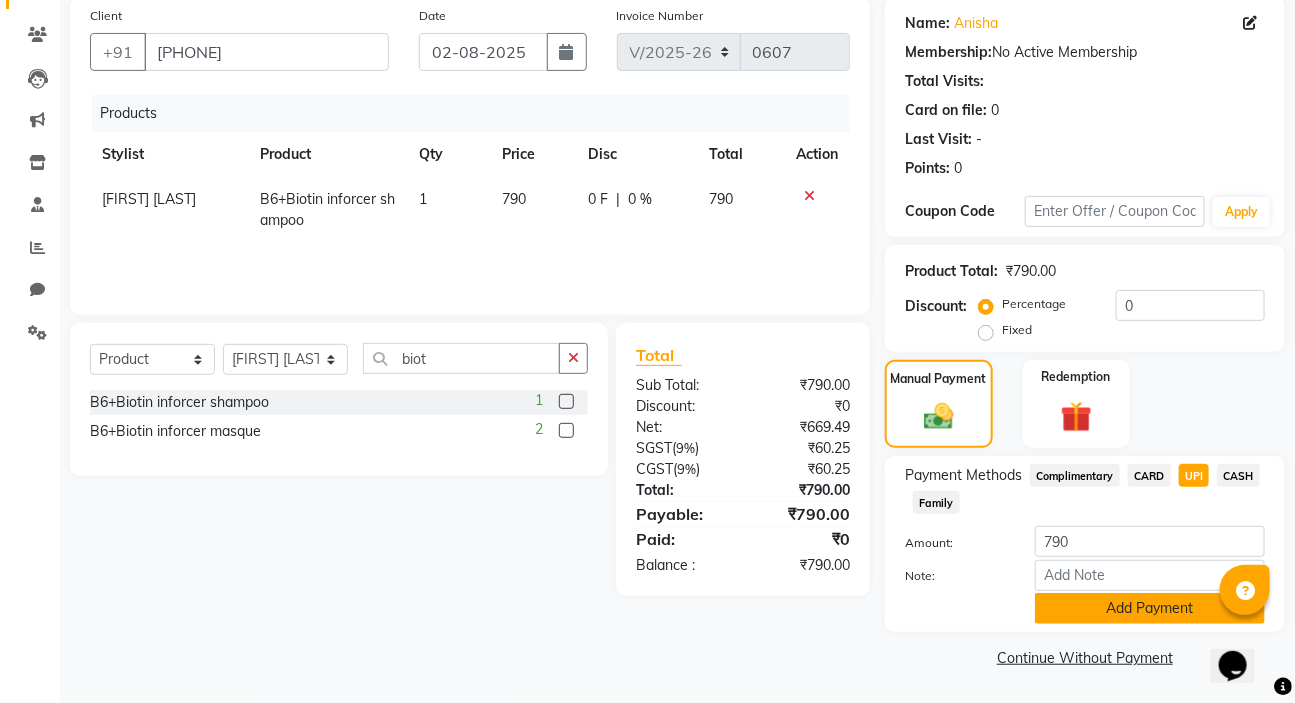 click on "Add Payment" 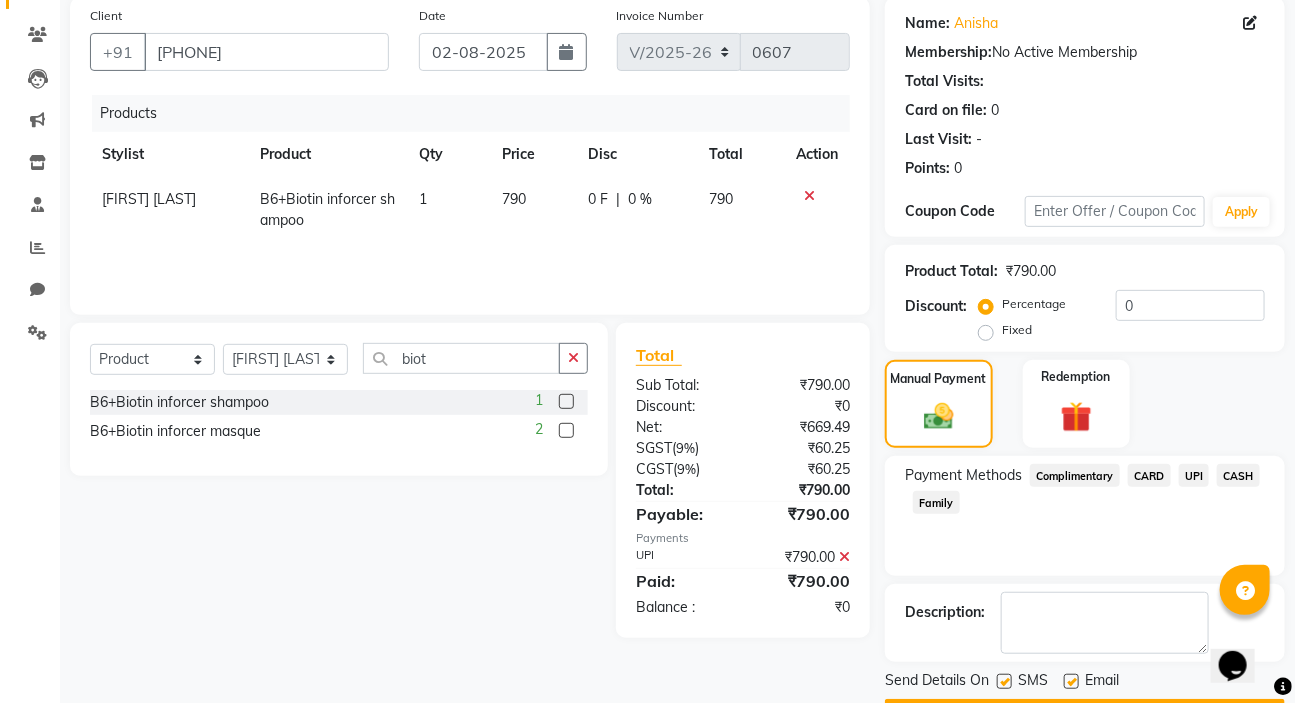 scroll, scrollTop: 210, scrollLeft: 0, axis: vertical 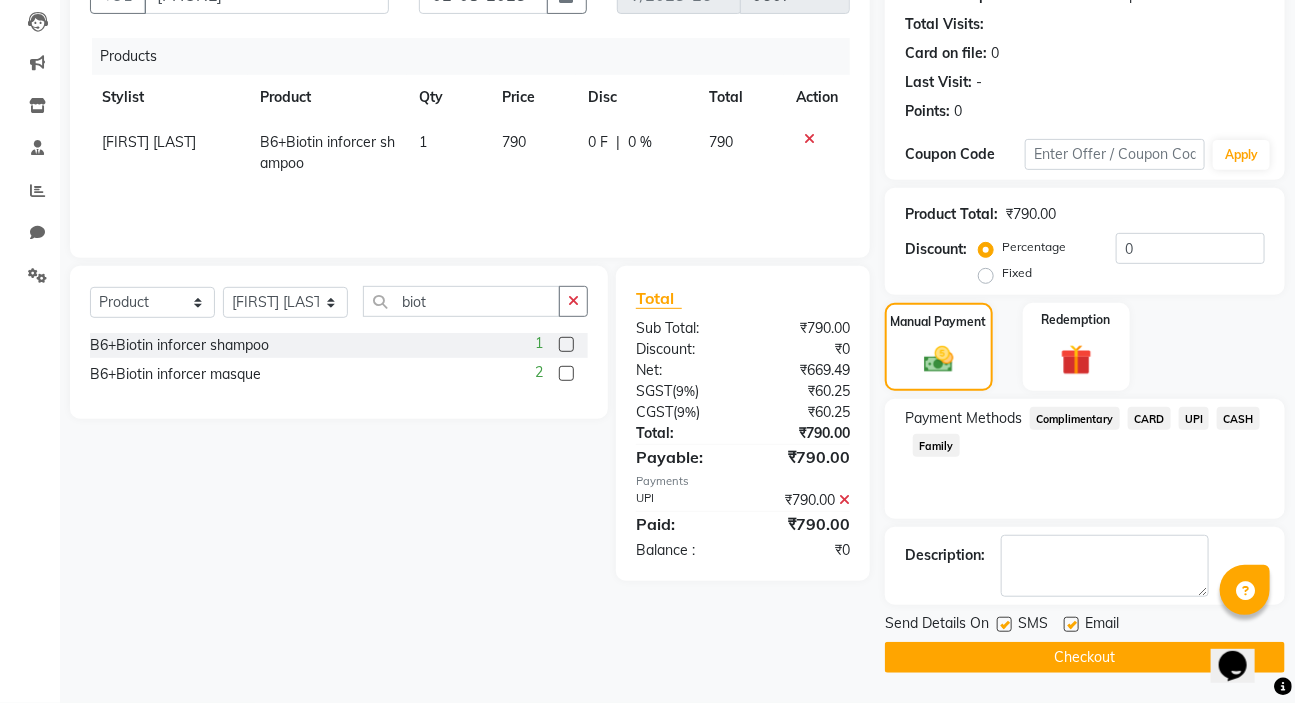 click on "Checkout" 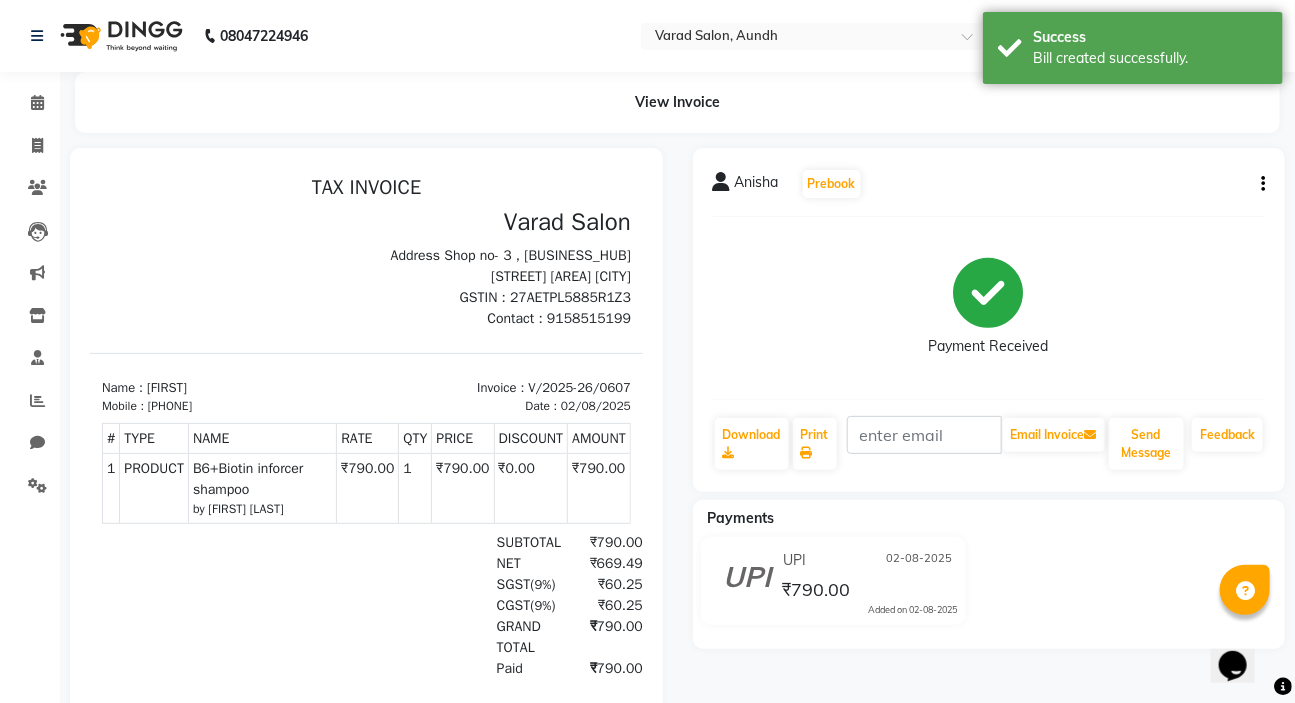scroll, scrollTop: 0, scrollLeft: 0, axis: both 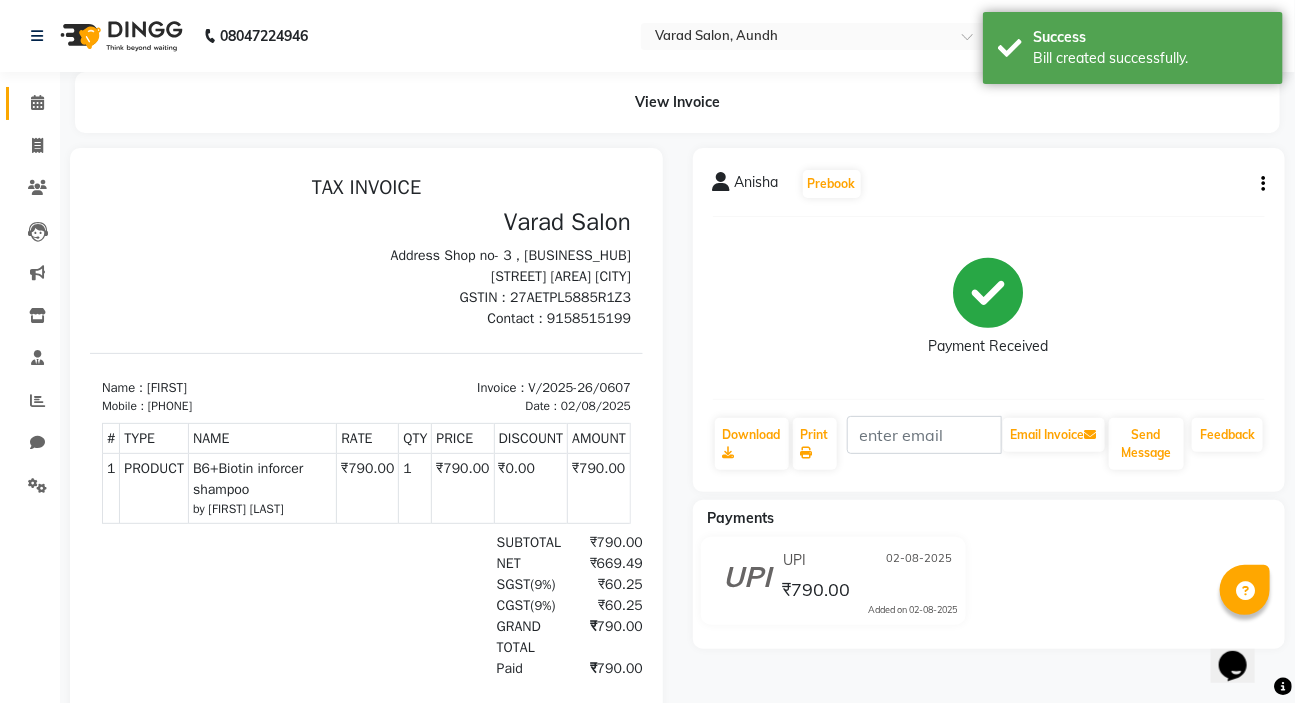 click 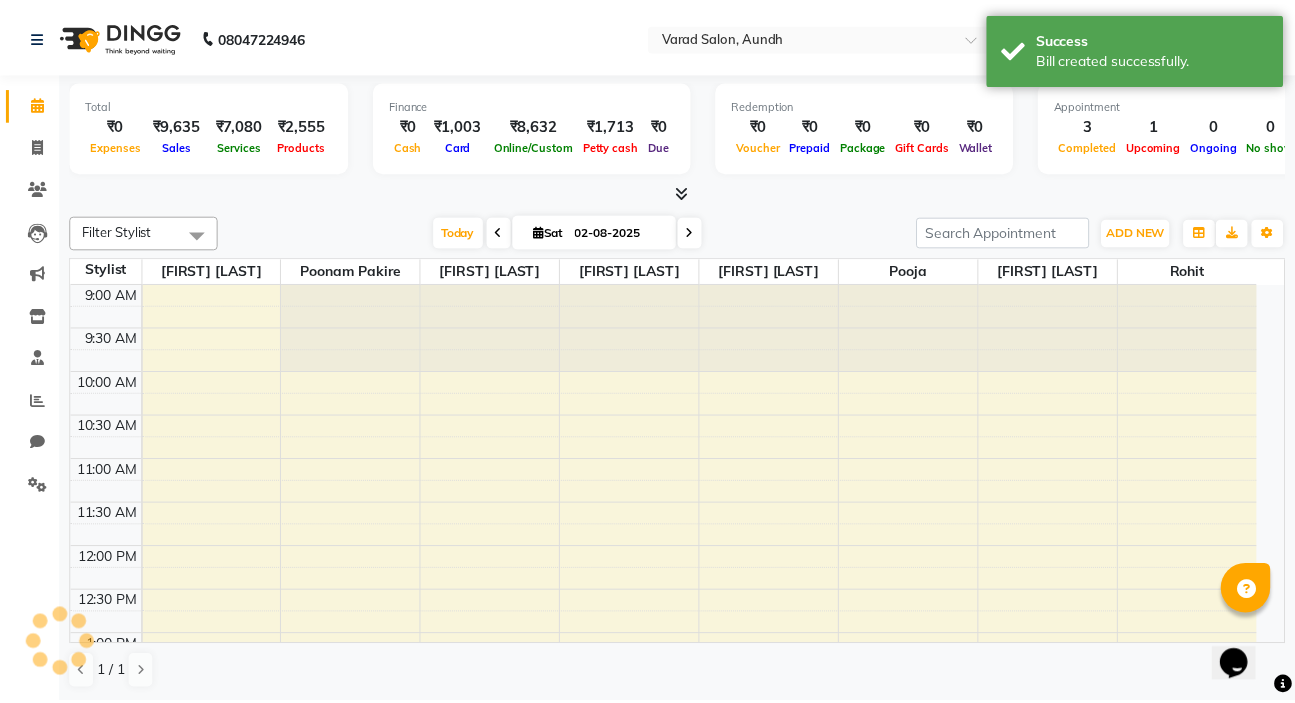 scroll, scrollTop: 0, scrollLeft: 0, axis: both 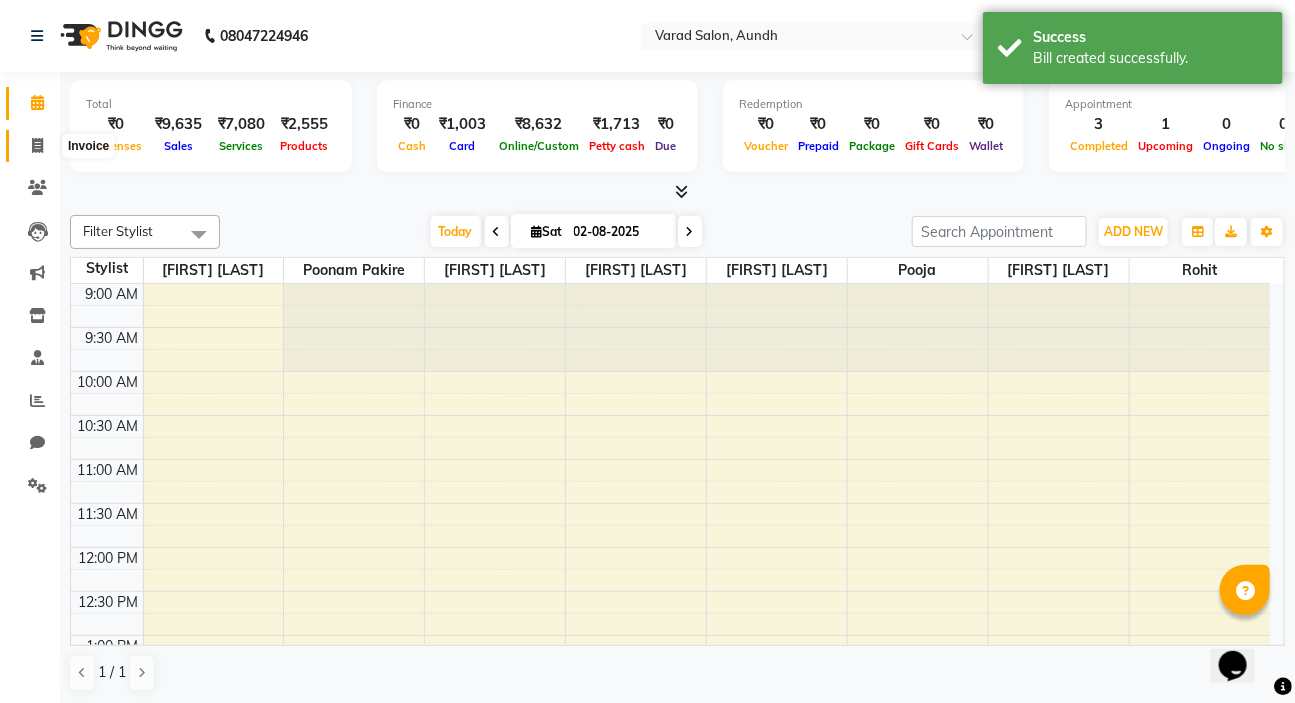 click 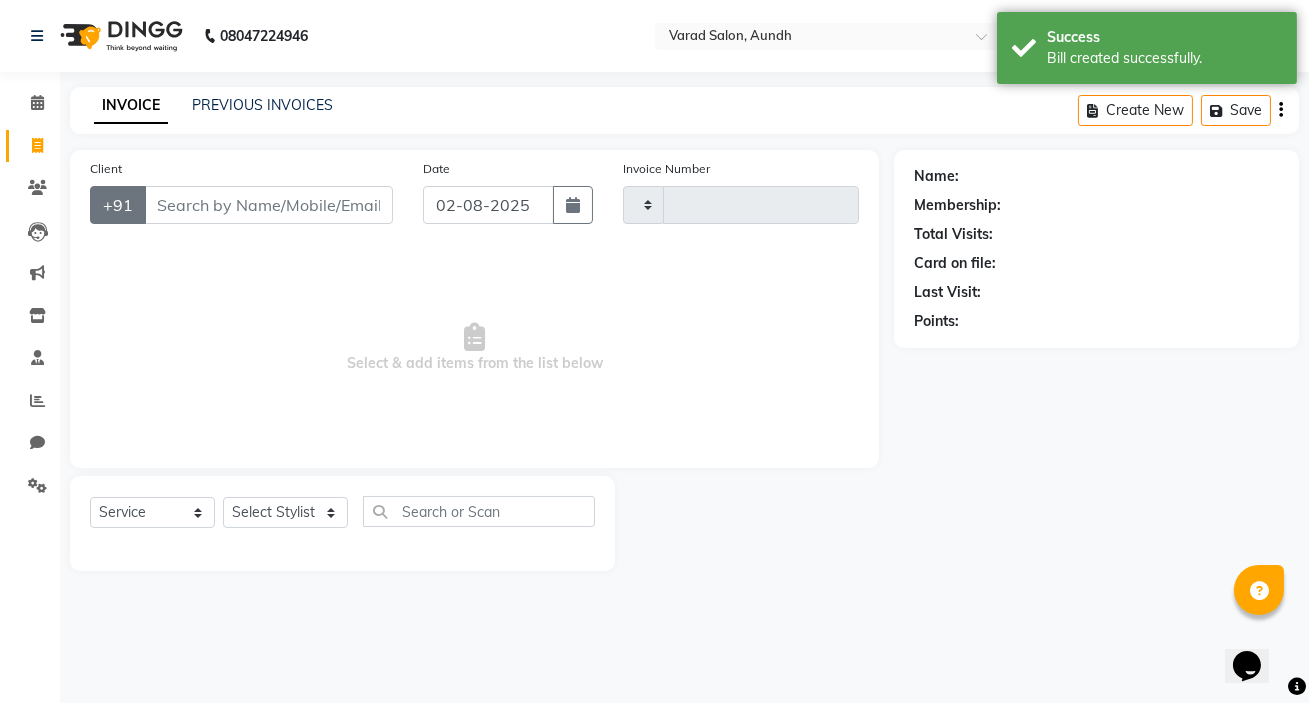 type on "0608" 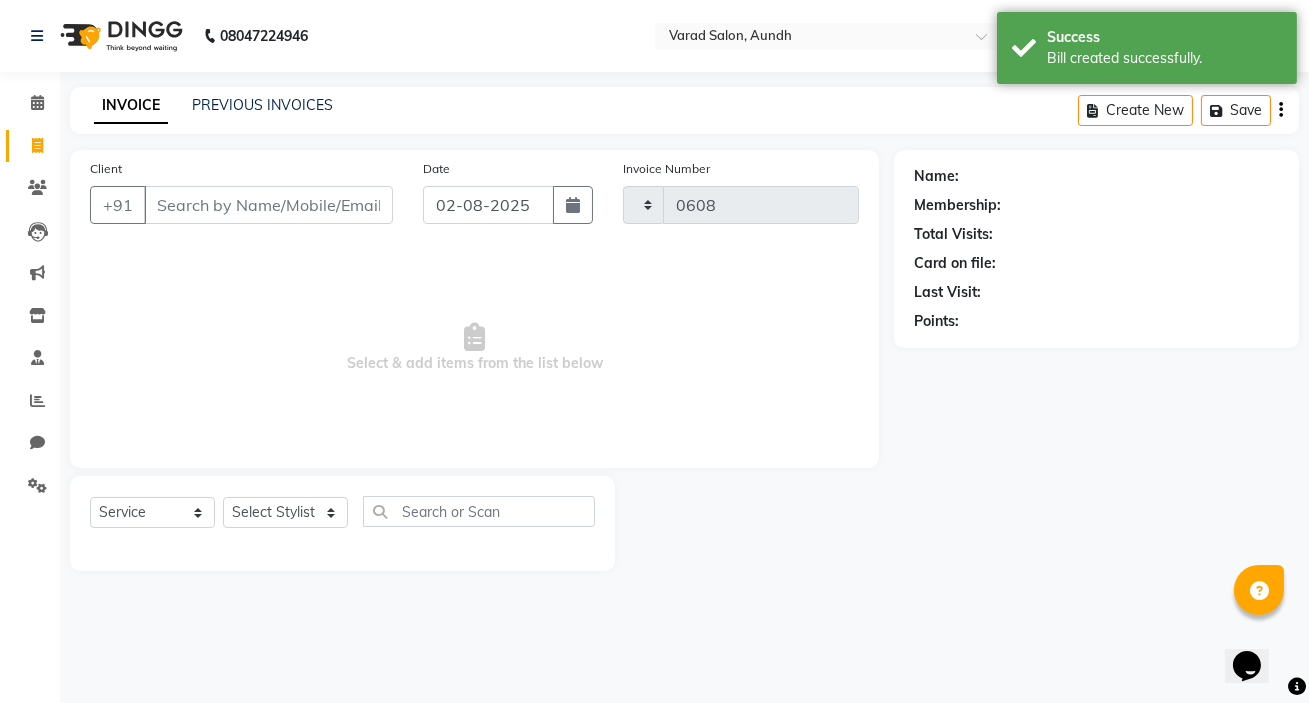 select on "7550" 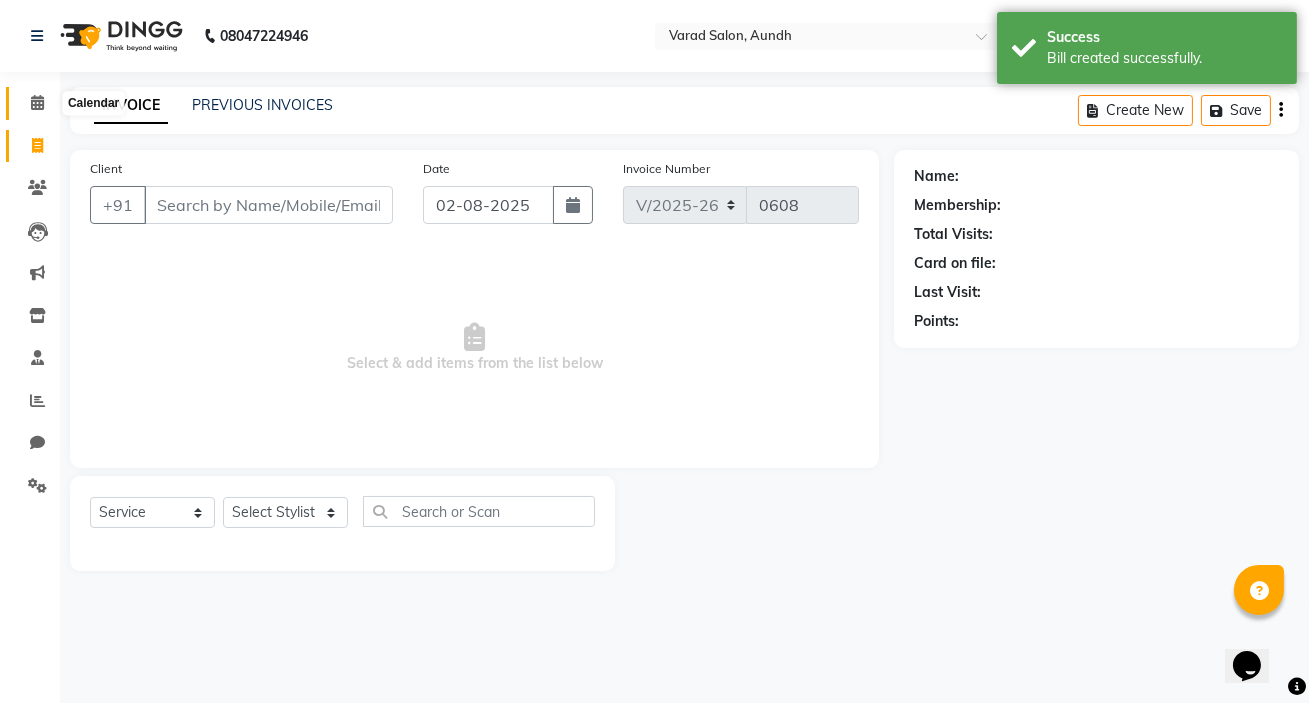 click 